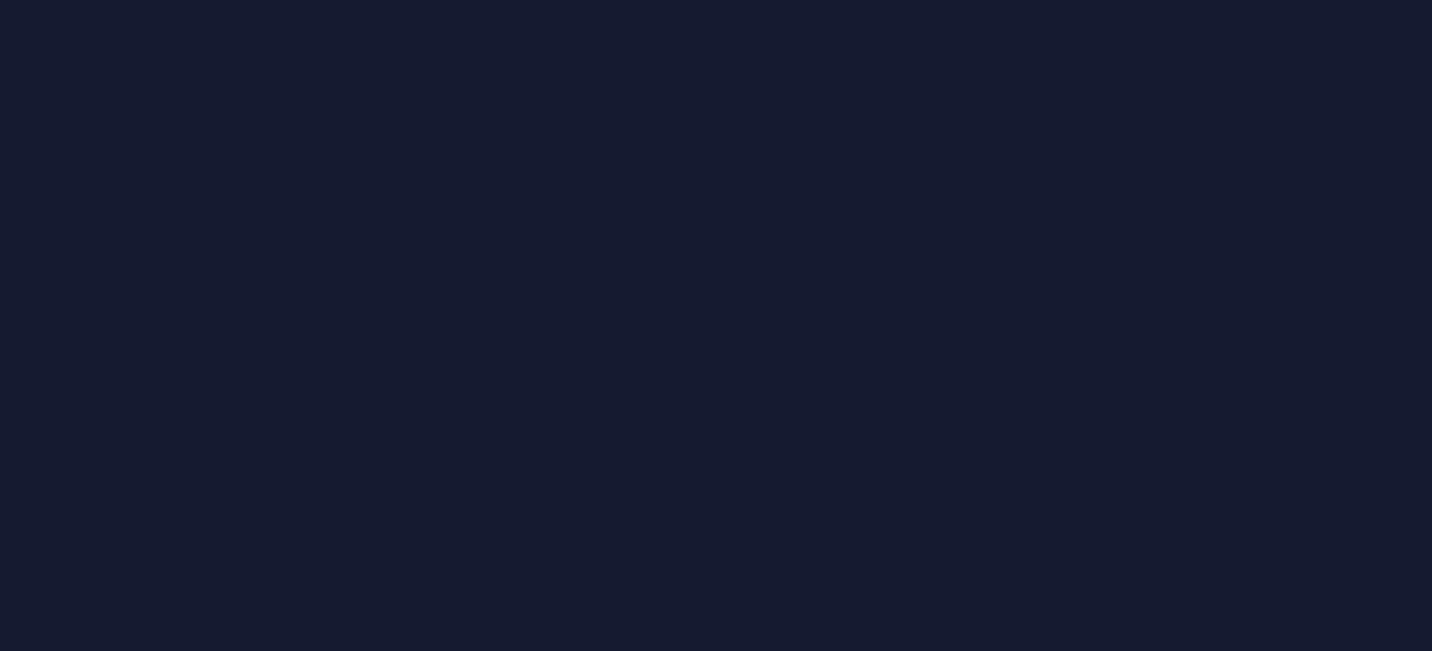 scroll, scrollTop: 0, scrollLeft: 0, axis: both 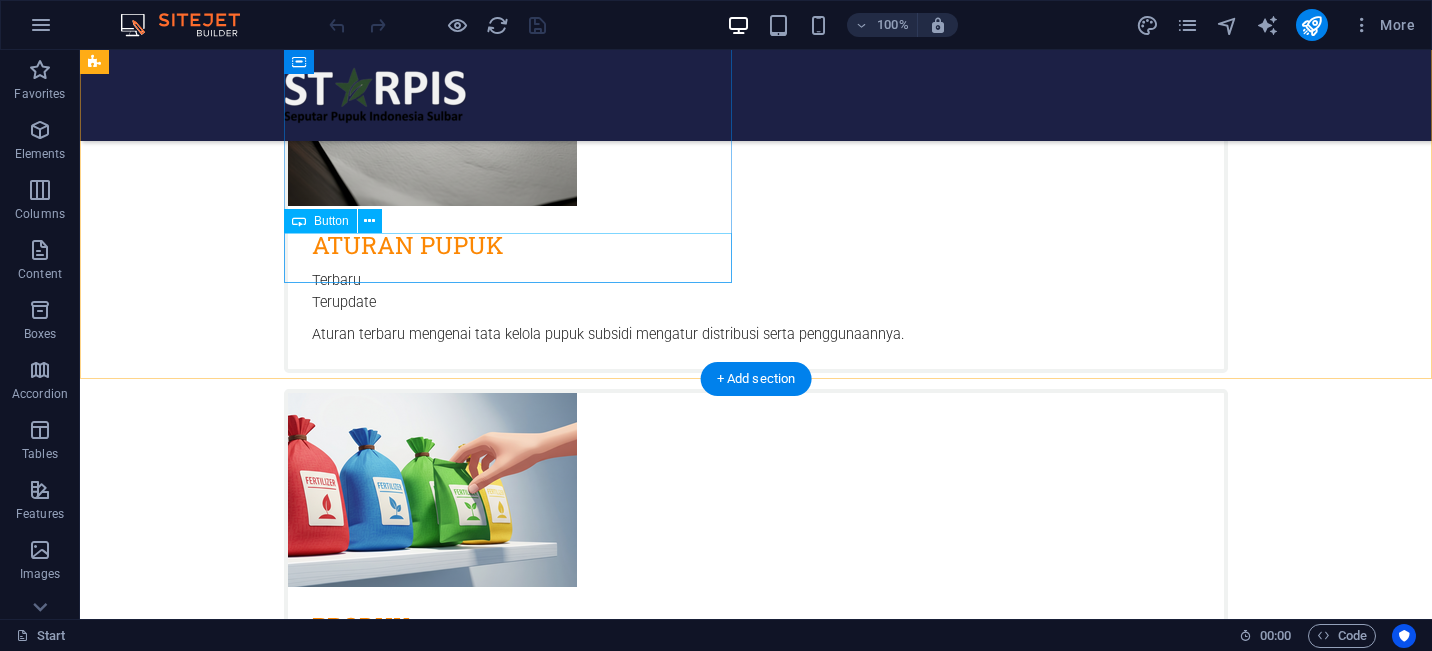 click on "Learn more" at bounding box center (568, 1532) 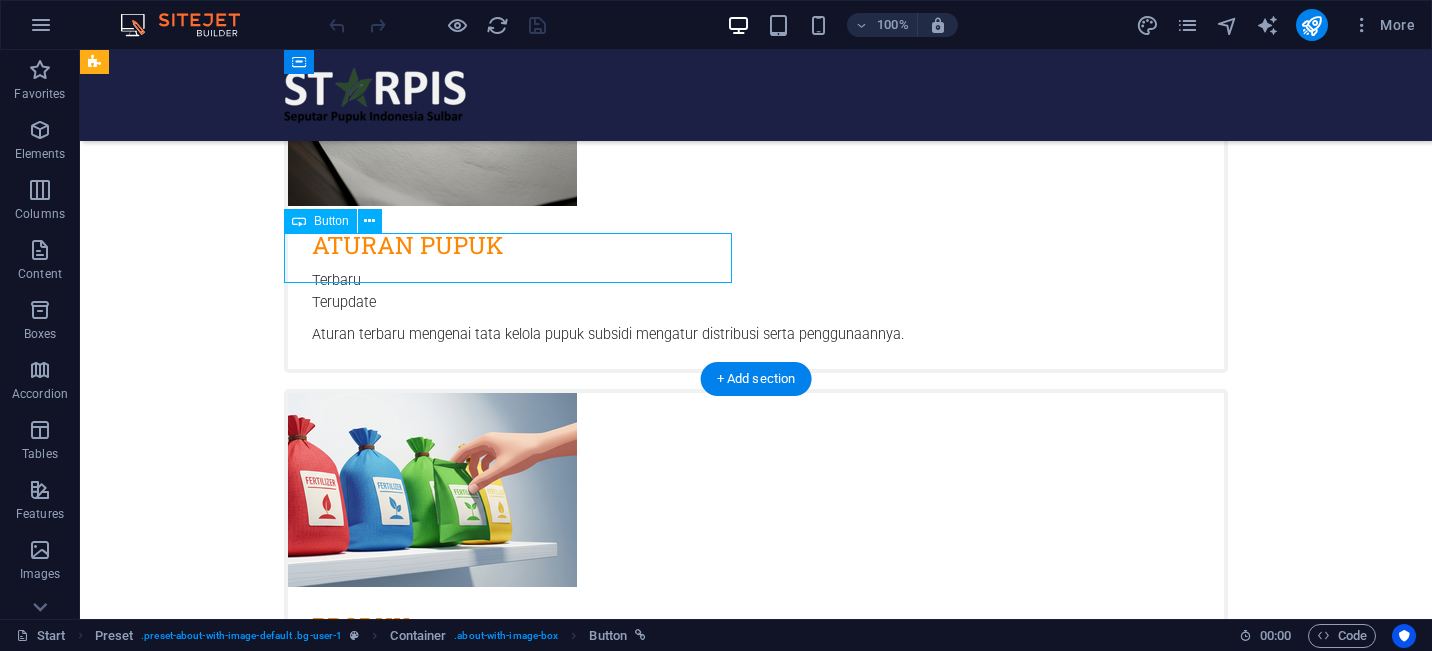 click on "Learn more" at bounding box center (568, 1532) 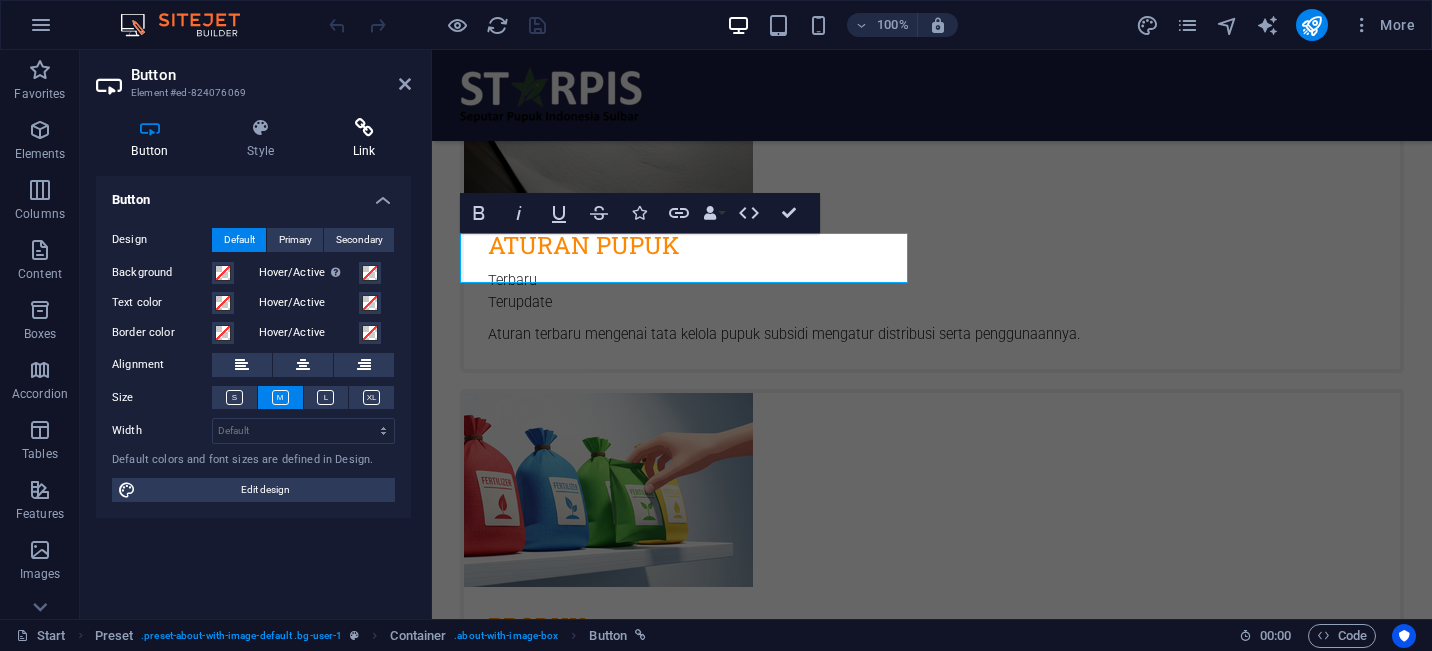 click on "Link" at bounding box center (364, 139) 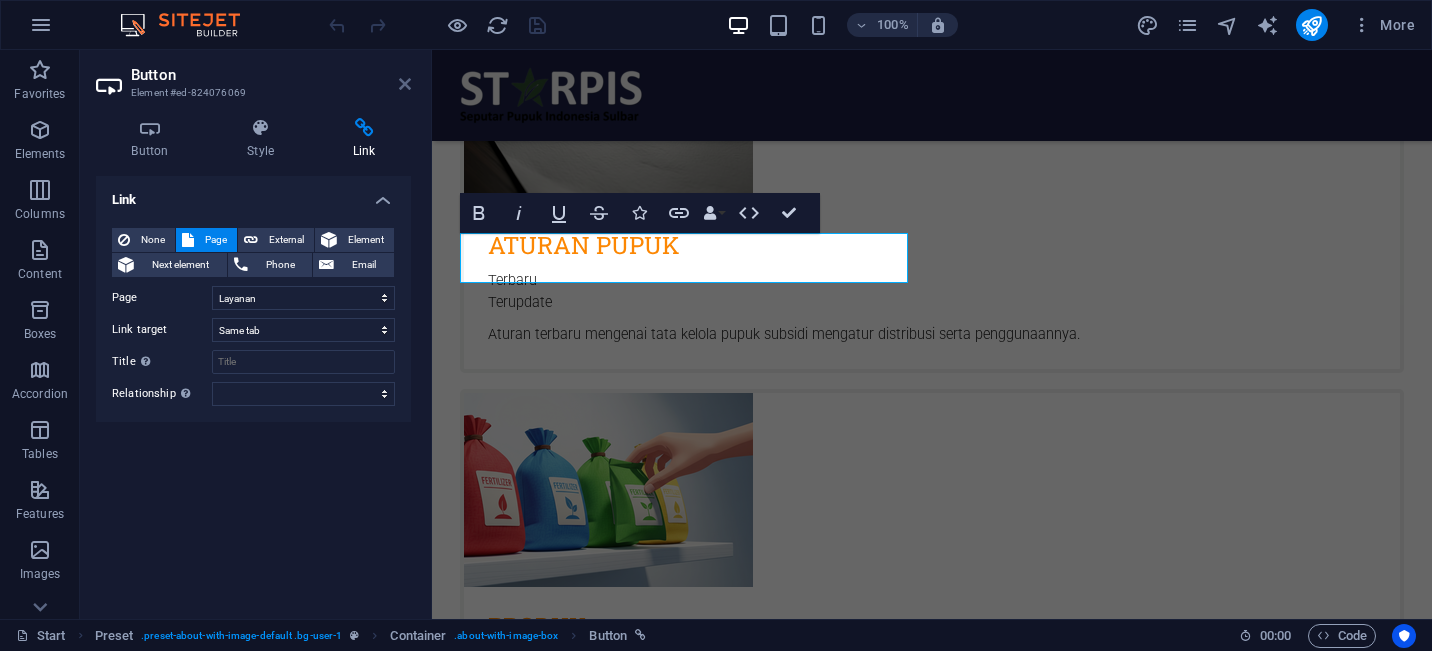 click at bounding box center (405, 84) 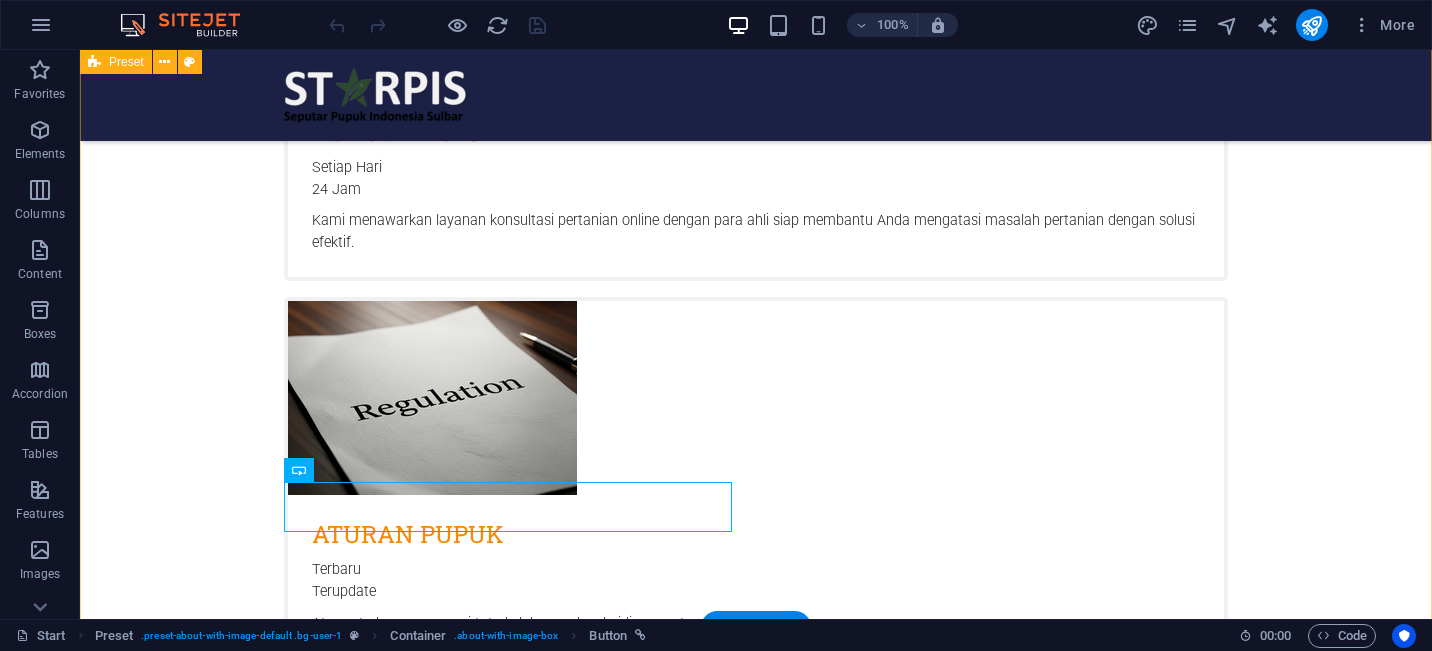 scroll, scrollTop: 1759, scrollLeft: 0, axis: vertical 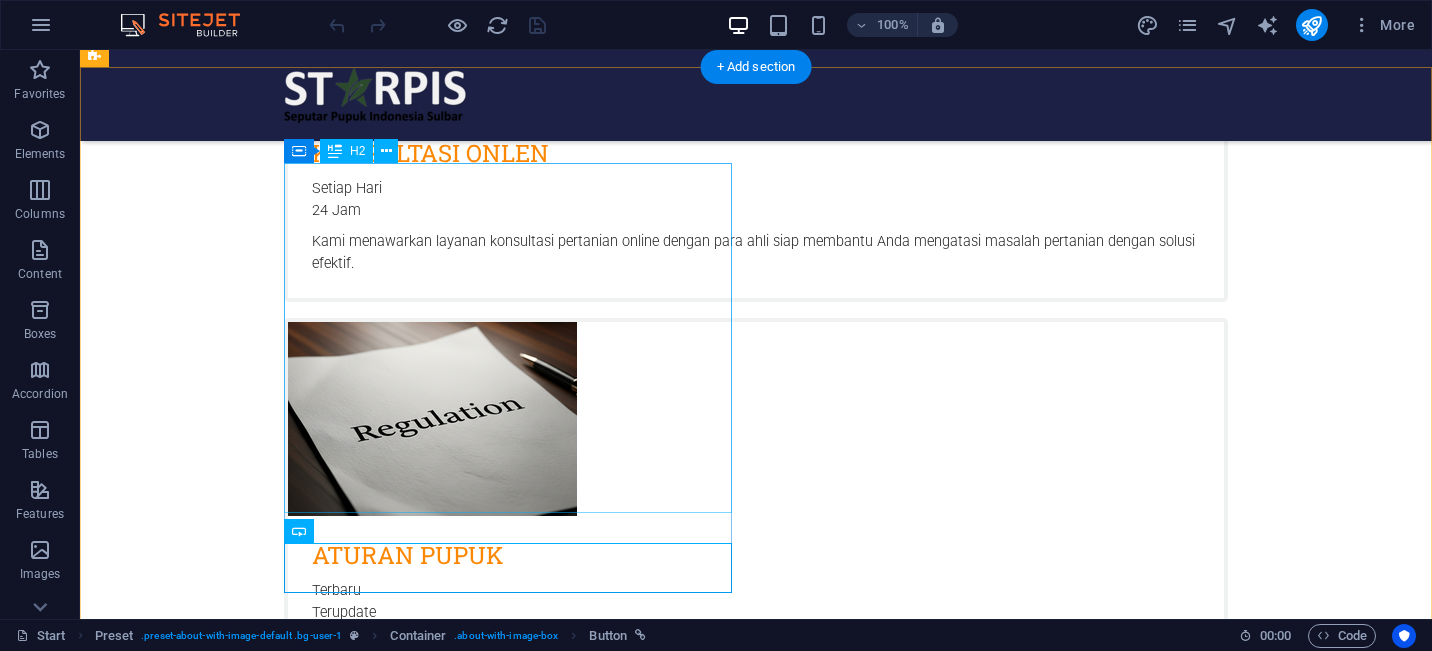 click on "OPTIMALISASI PRODUKSI PERTANIAN MELALUI PERENCANAAN PUPUK YANG EFISIEN DAN BERKELANJUTAN." at bounding box center [568, 1712] 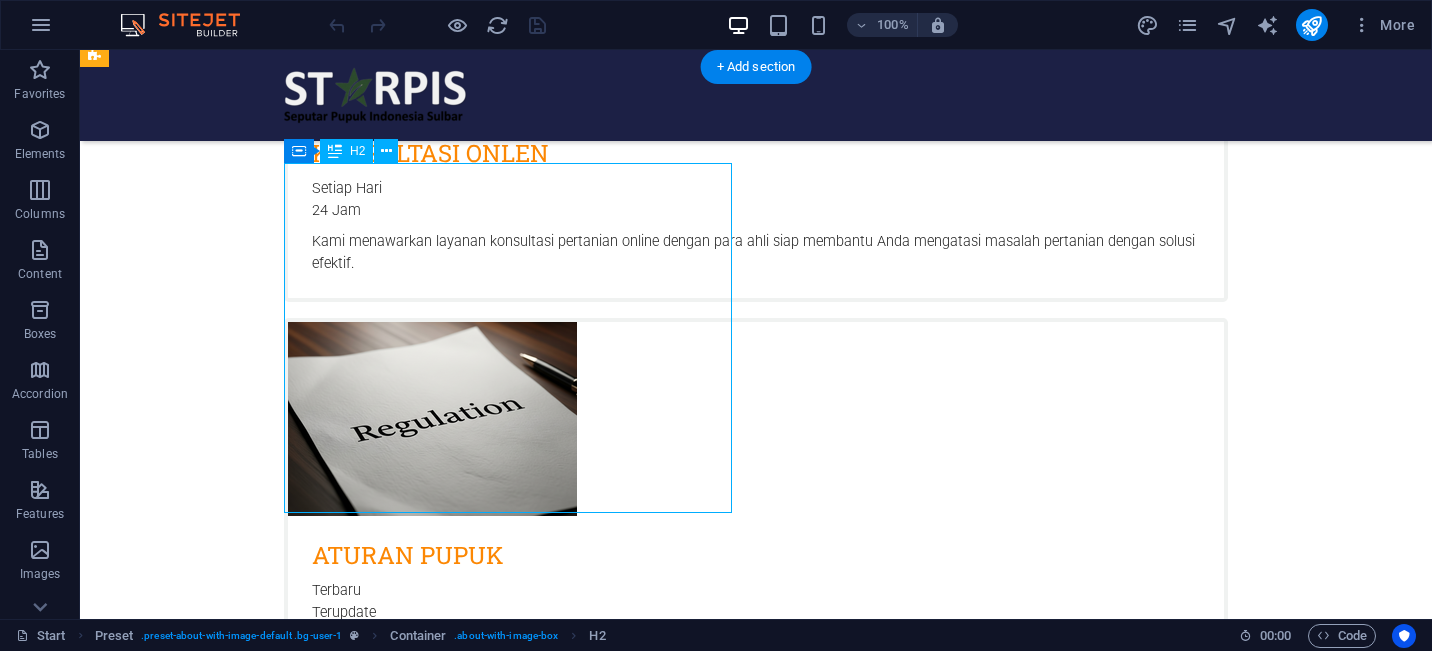 click on "OPTIMALISASI PRODUKSI PERTANIAN MELALUI PERENCANAAN PUPUK YANG EFISIEN DAN BERKELANJUTAN." at bounding box center (568, 1712) 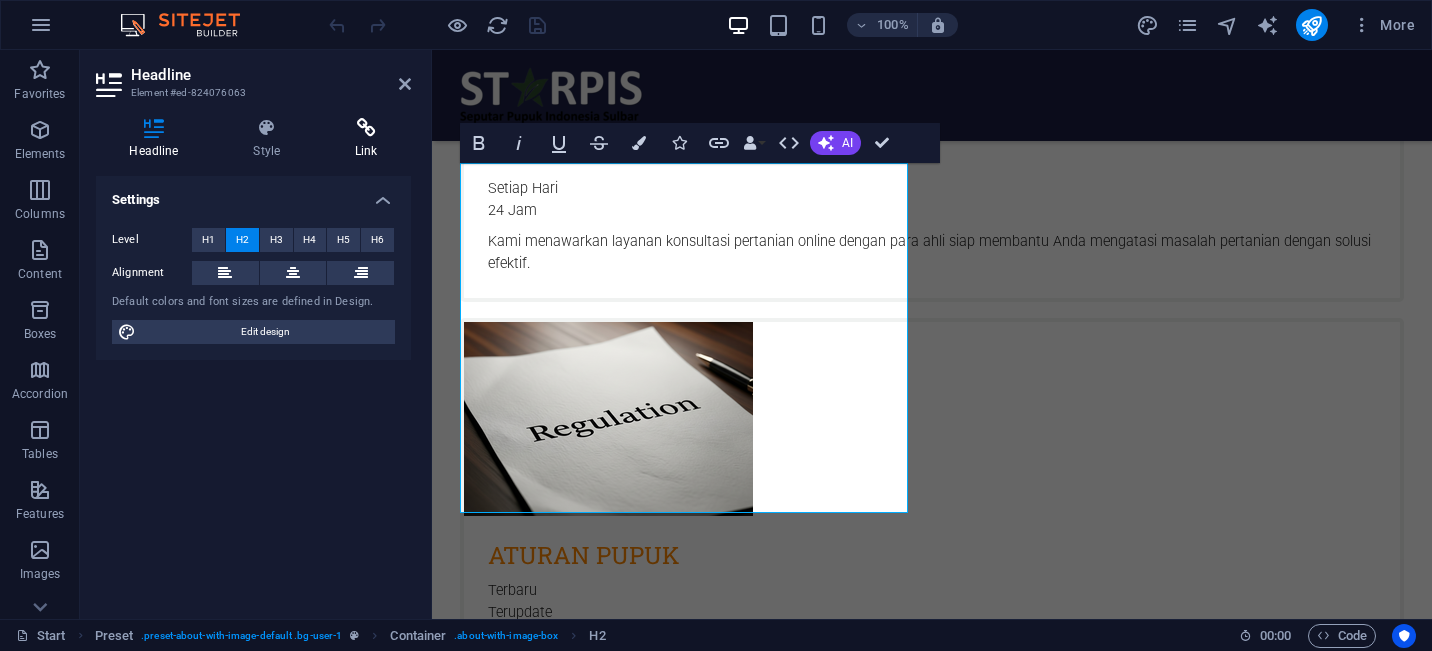 click at bounding box center (366, 128) 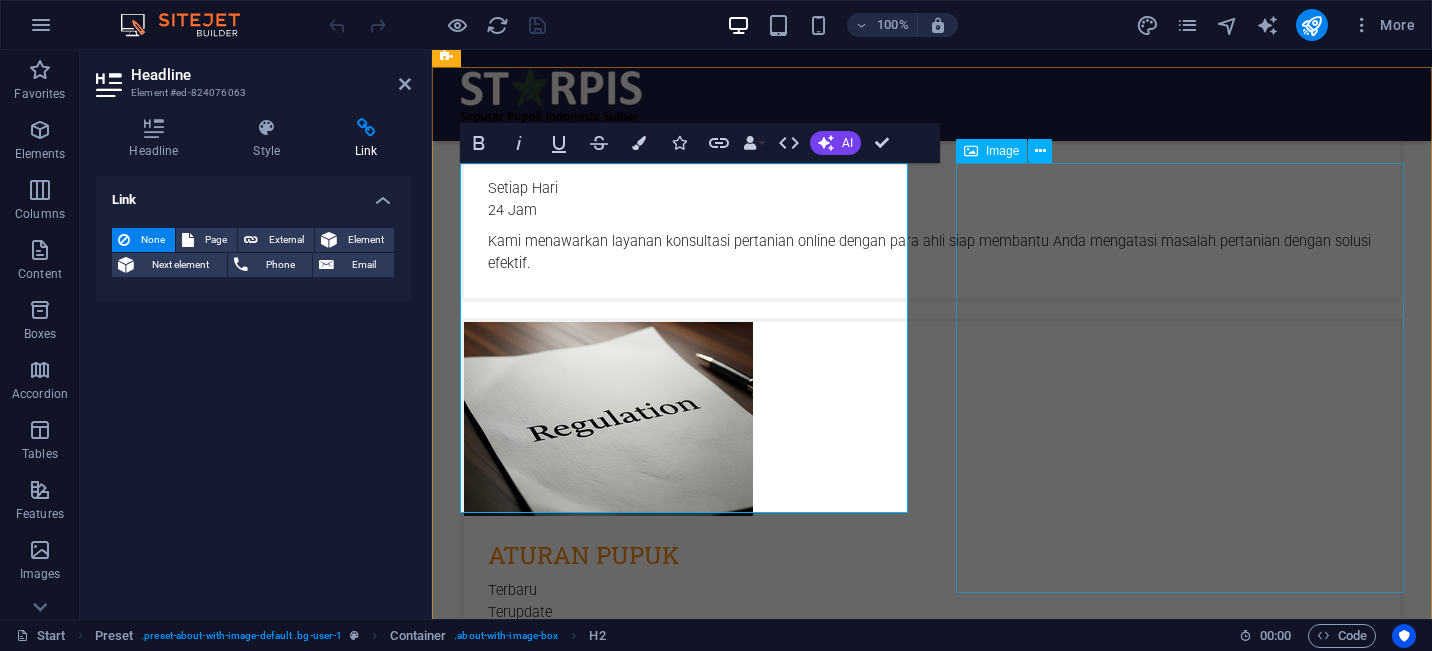 click at bounding box center (597, 1941) 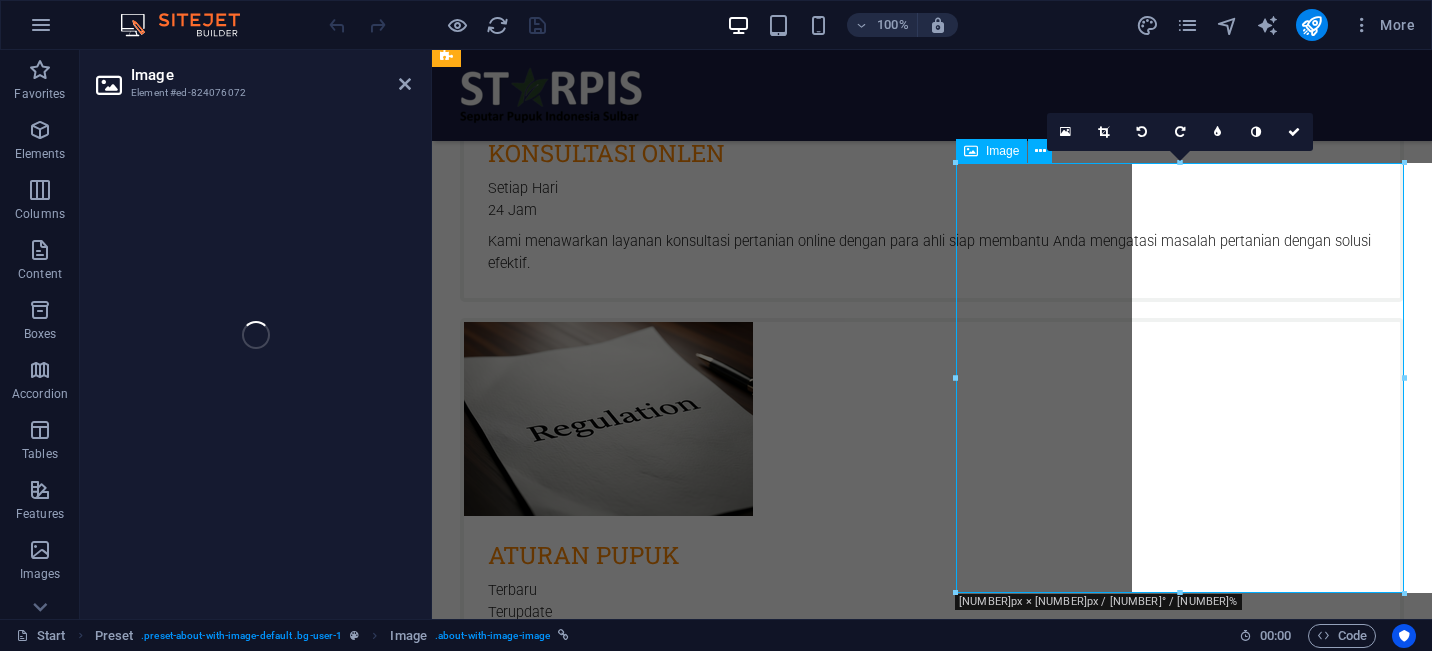 select on "%" 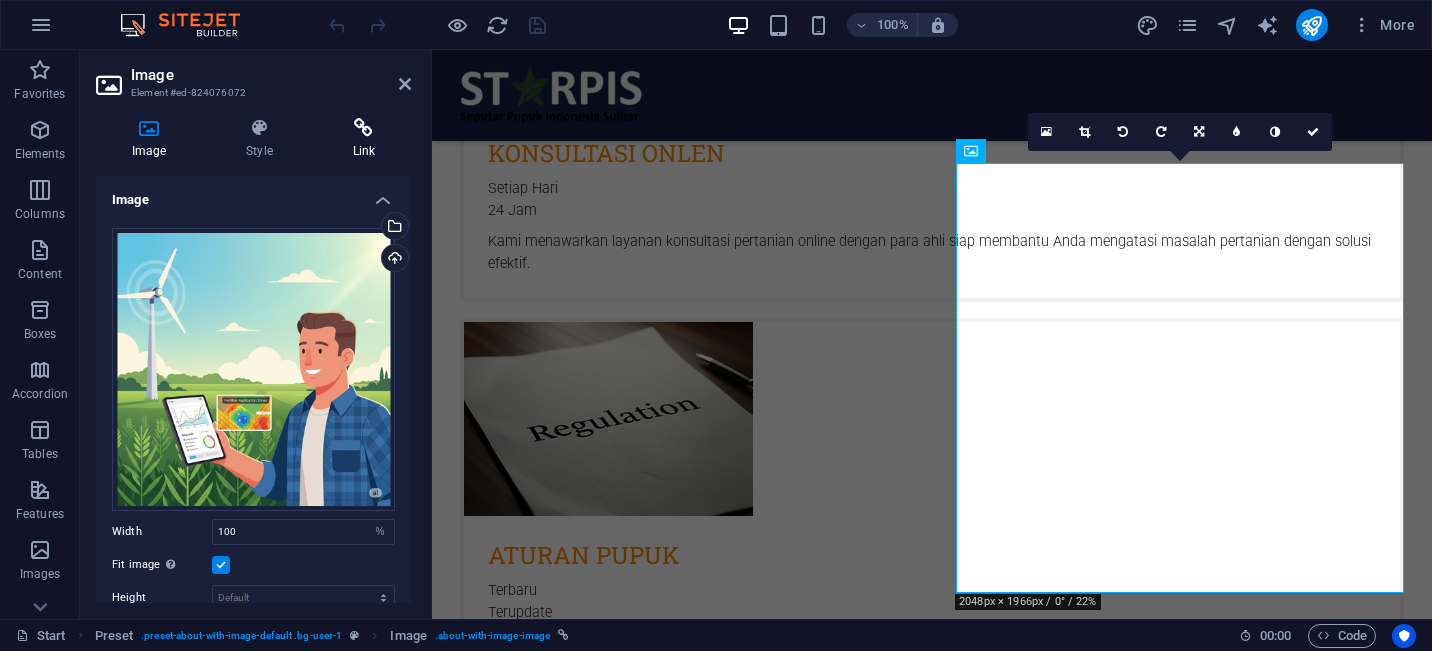 click at bounding box center (364, 128) 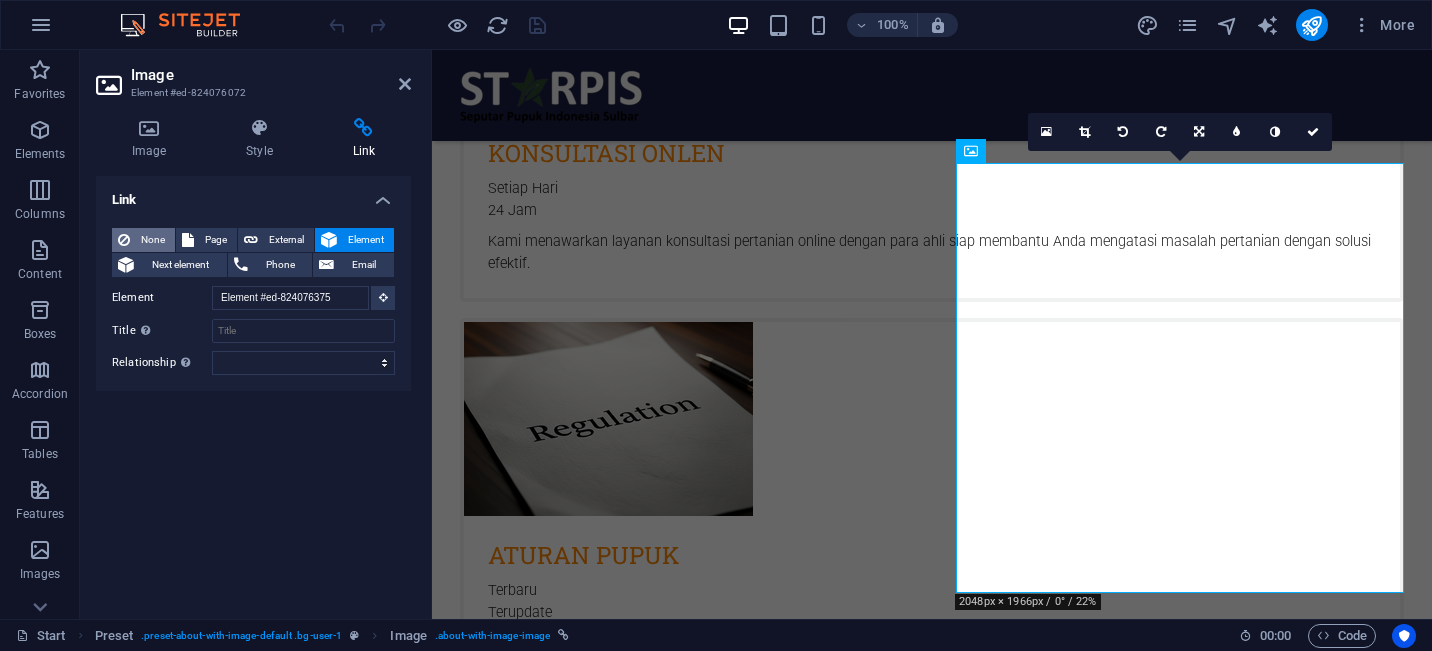 click on "None" at bounding box center (152, 240) 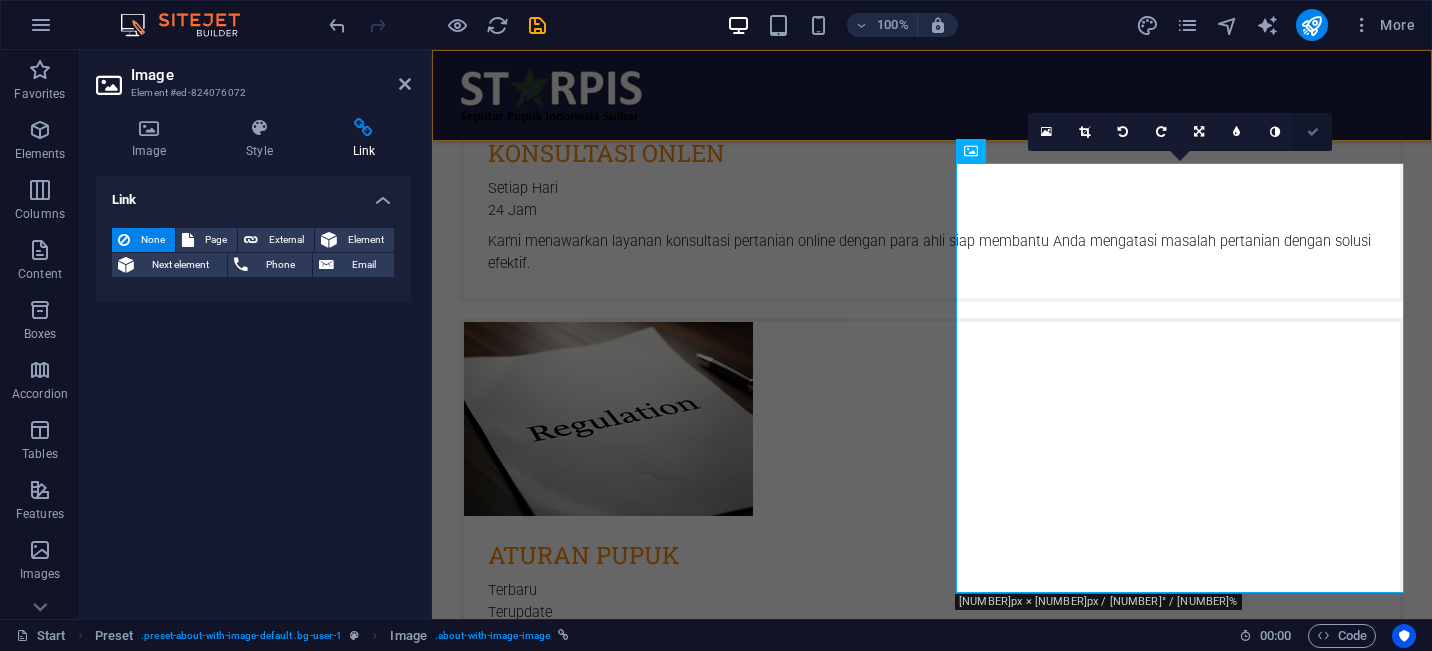 click at bounding box center [1313, 132] 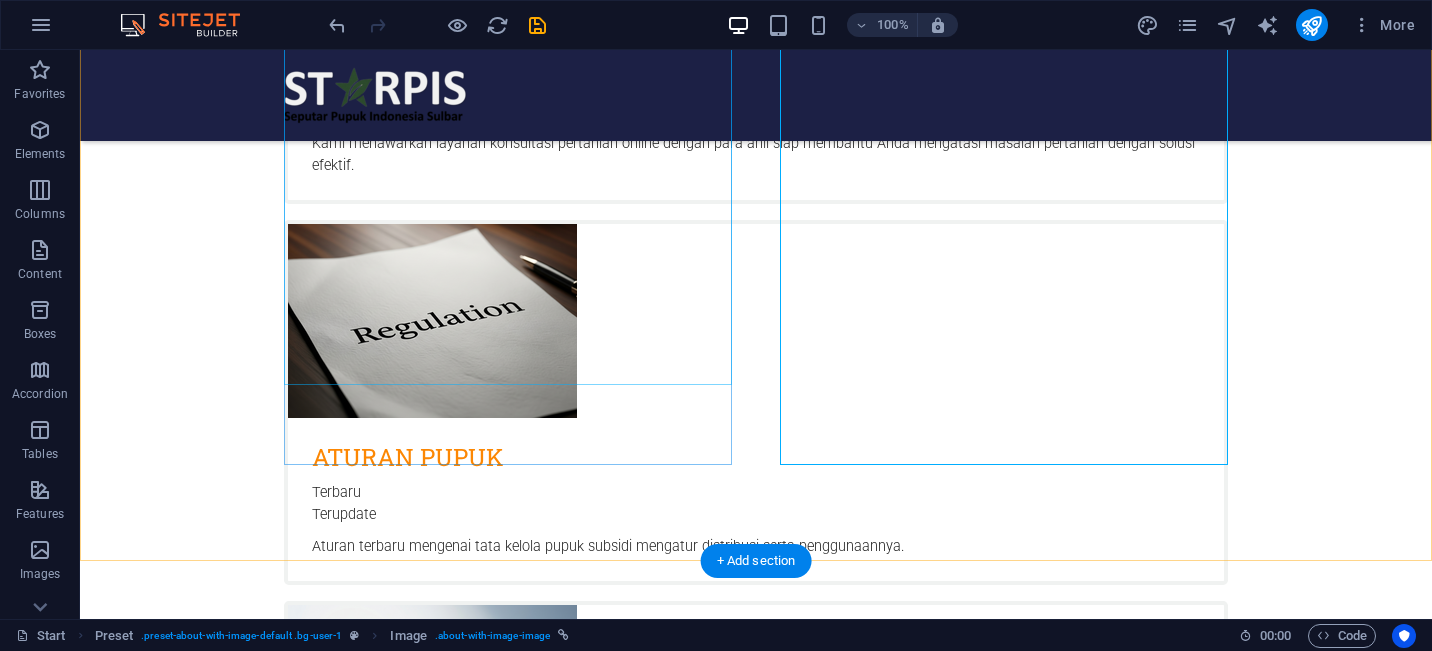 scroll, scrollTop: 1900, scrollLeft: 0, axis: vertical 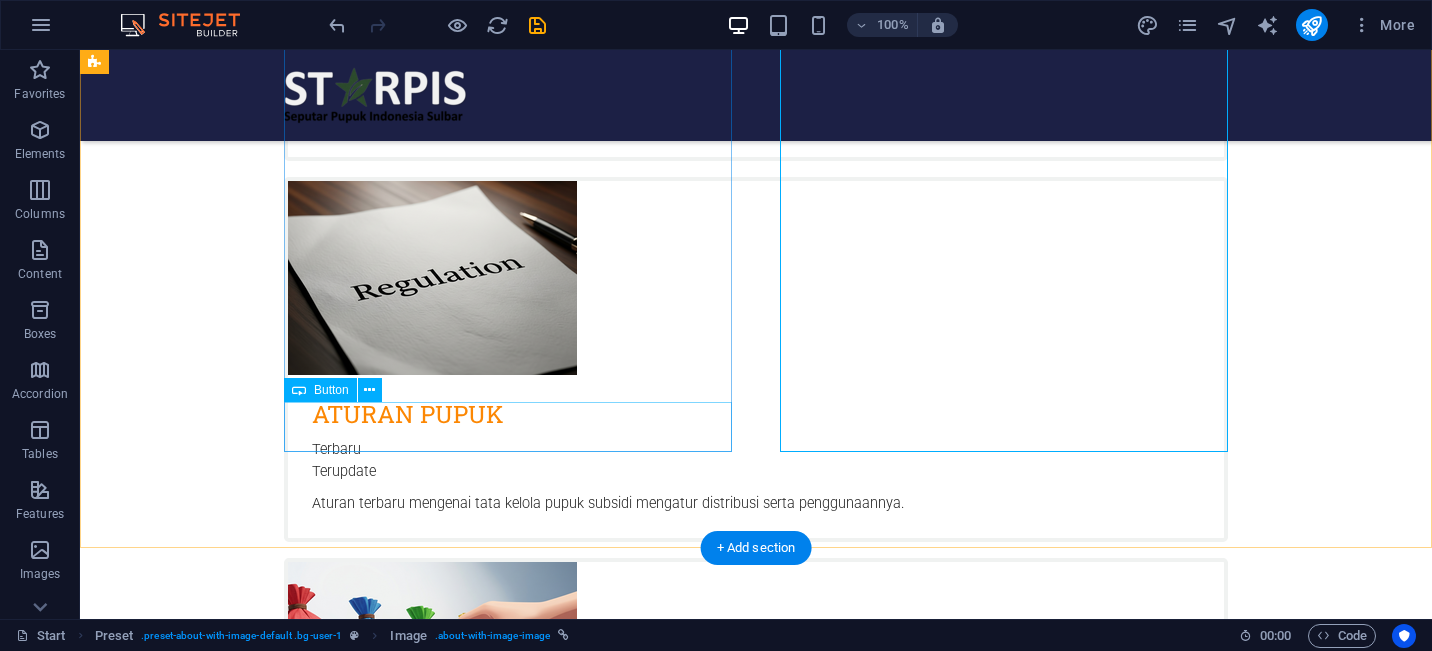 click on "Learn more" at bounding box center [568, 1701] 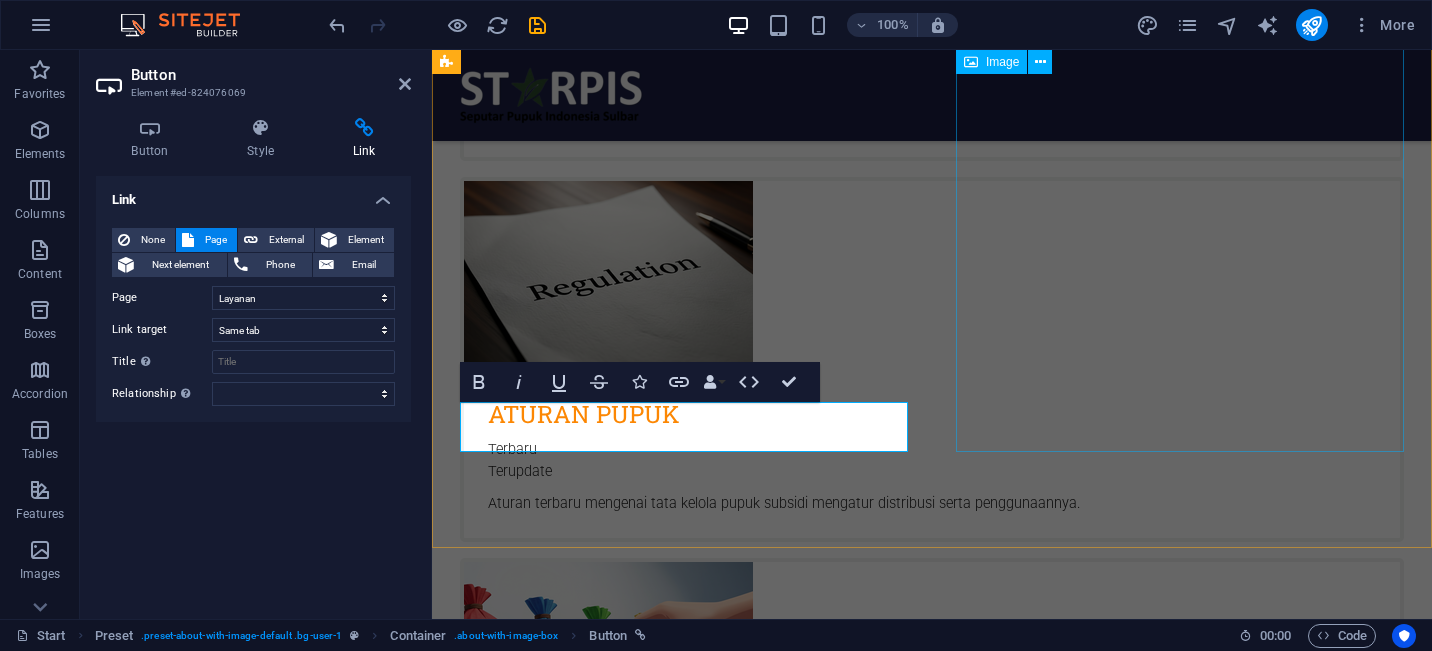 click at bounding box center (597, 1800) 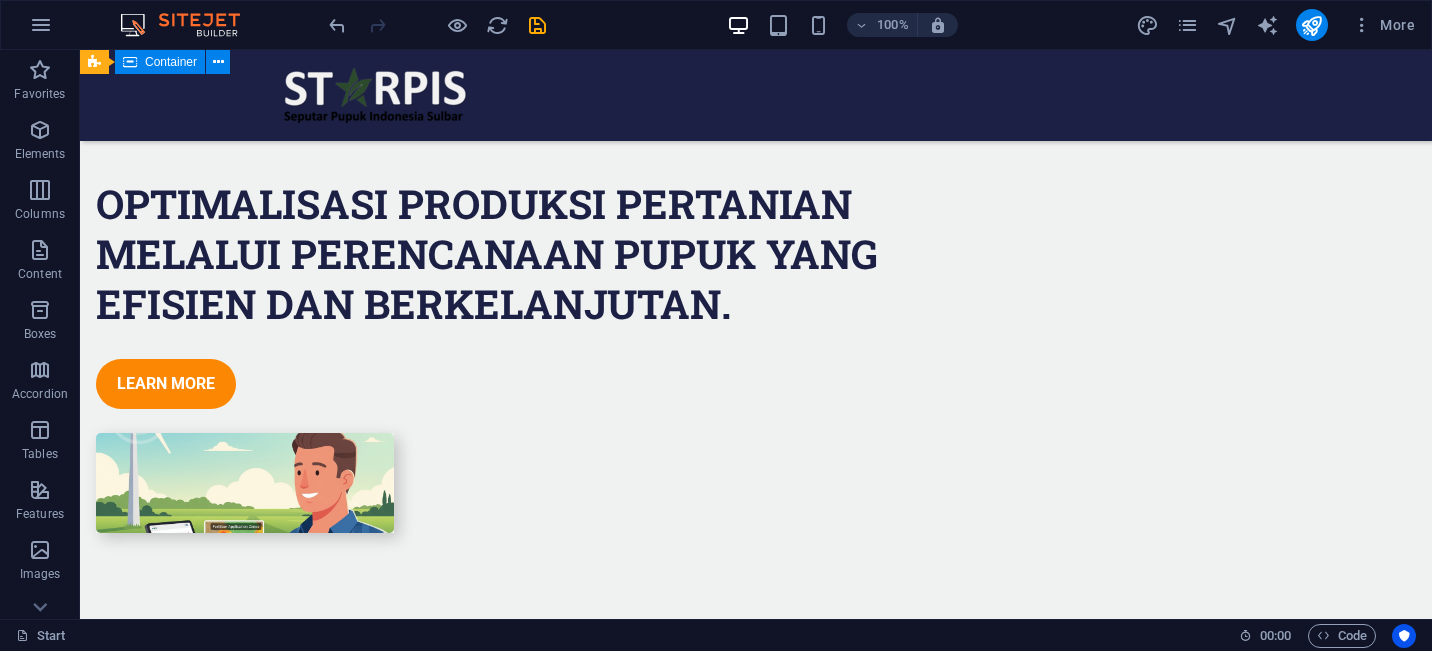 scroll, scrollTop: 3225, scrollLeft: 0, axis: vertical 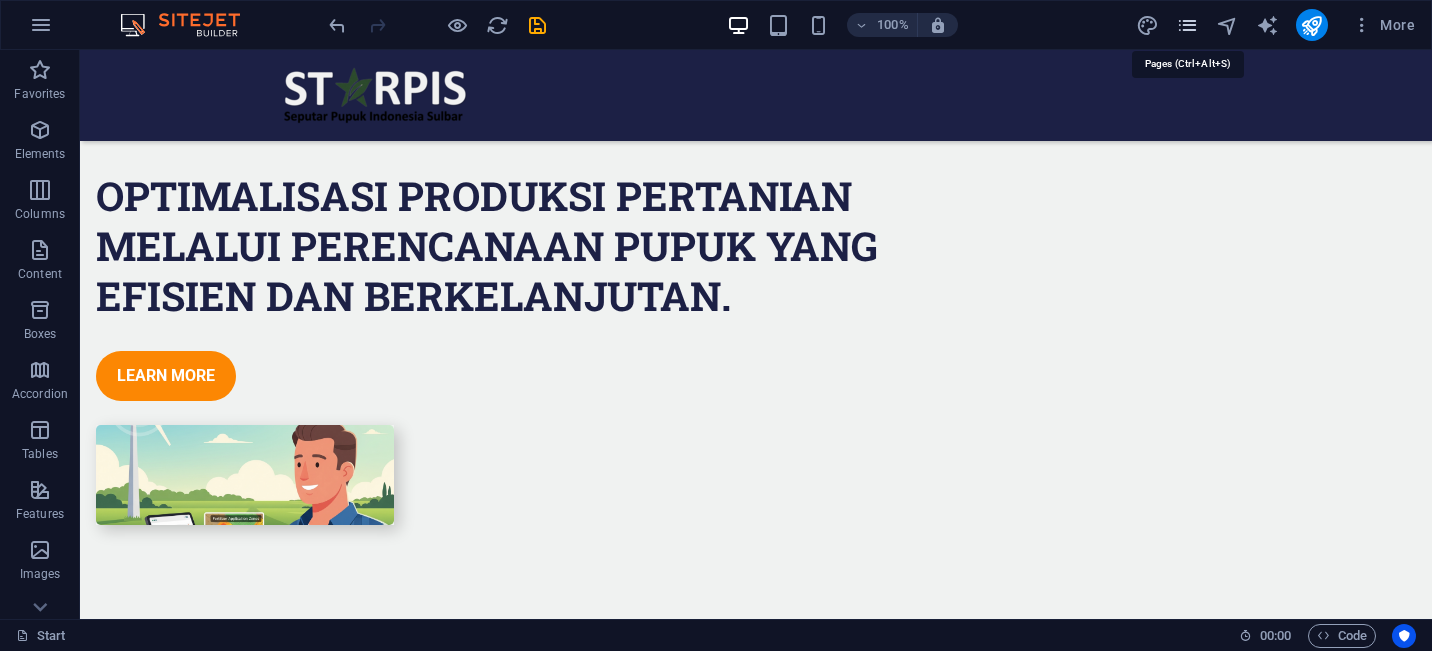 click at bounding box center [1187, 25] 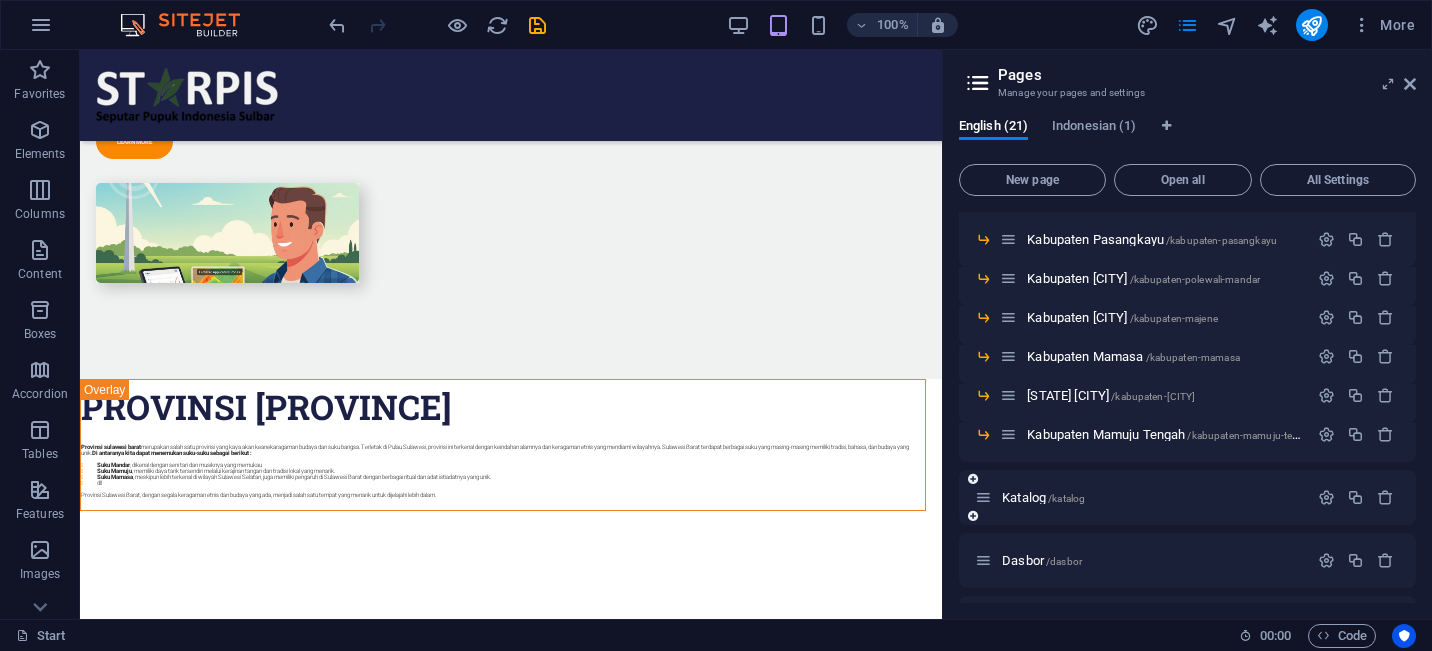 scroll, scrollTop: 164, scrollLeft: 0, axis: vertical 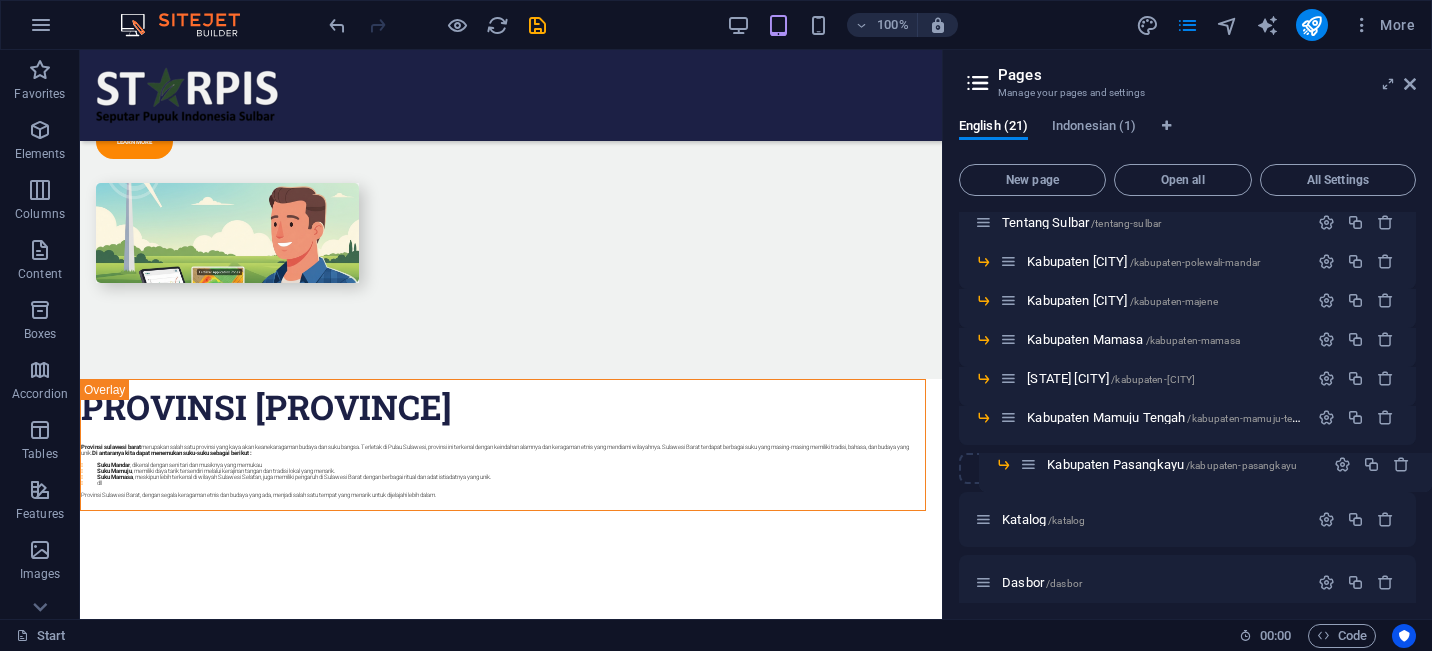 drag, startPoint x: 1008, startPoint y: 243, endPoint x: 1028, endPoint y: 474, distance: 231.86418 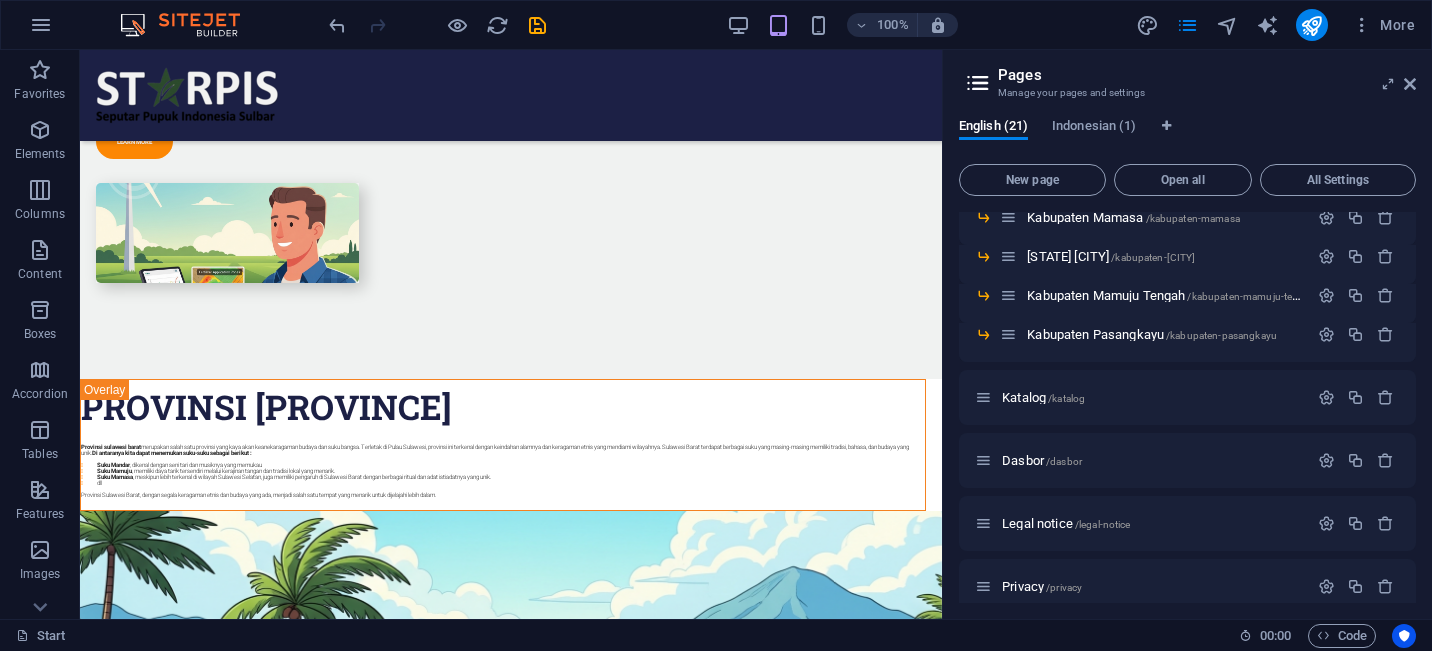 scroll, scrollTop: 266, scrollLeft: 0, axis: vertical 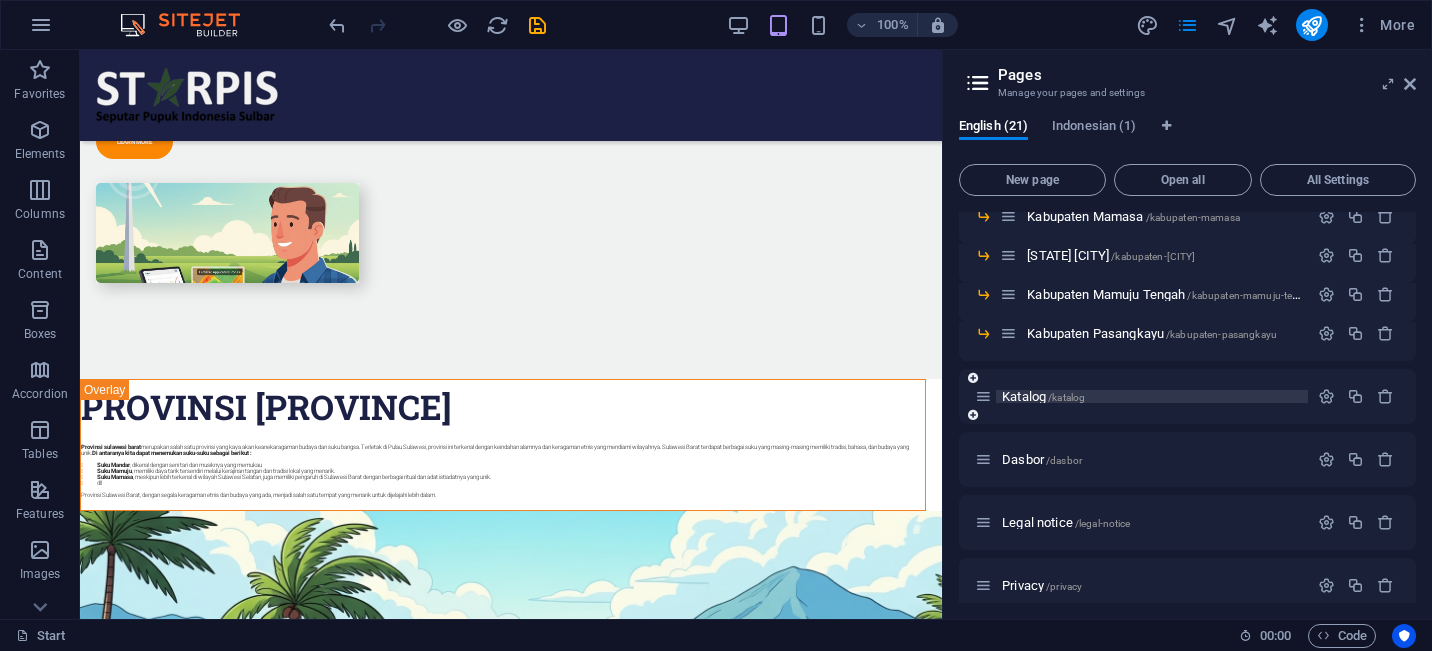 click on "Katalog /katalog" at bounding box center [1043, 396] 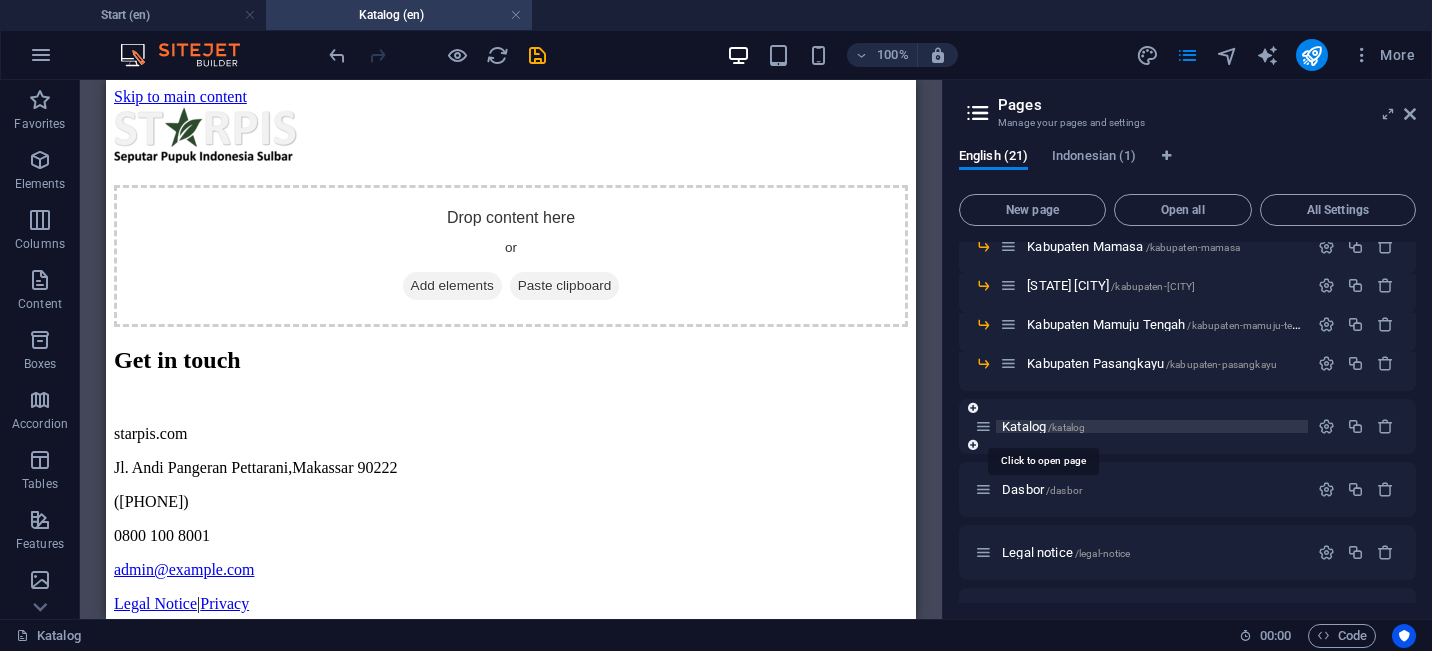 scroll, scrollTop: 0, scrollLeft: 0, axis: both 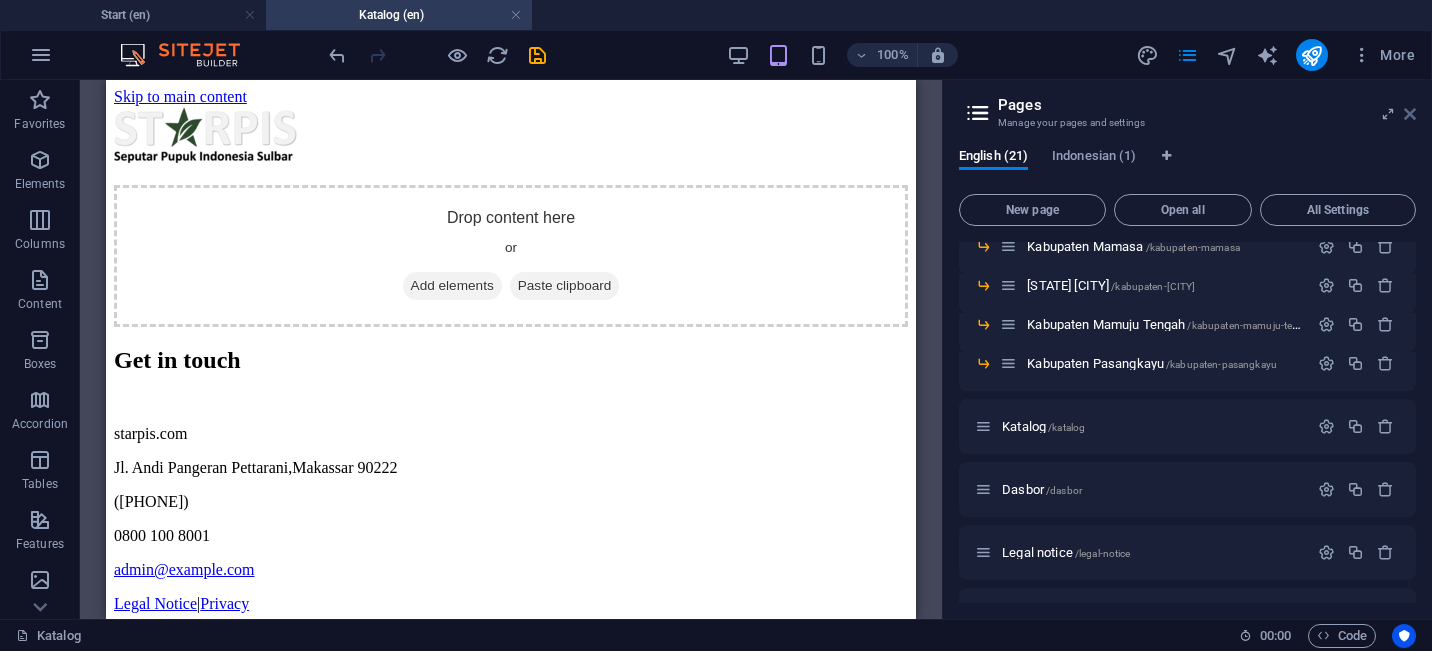 click at bounding box center (1410, 114) 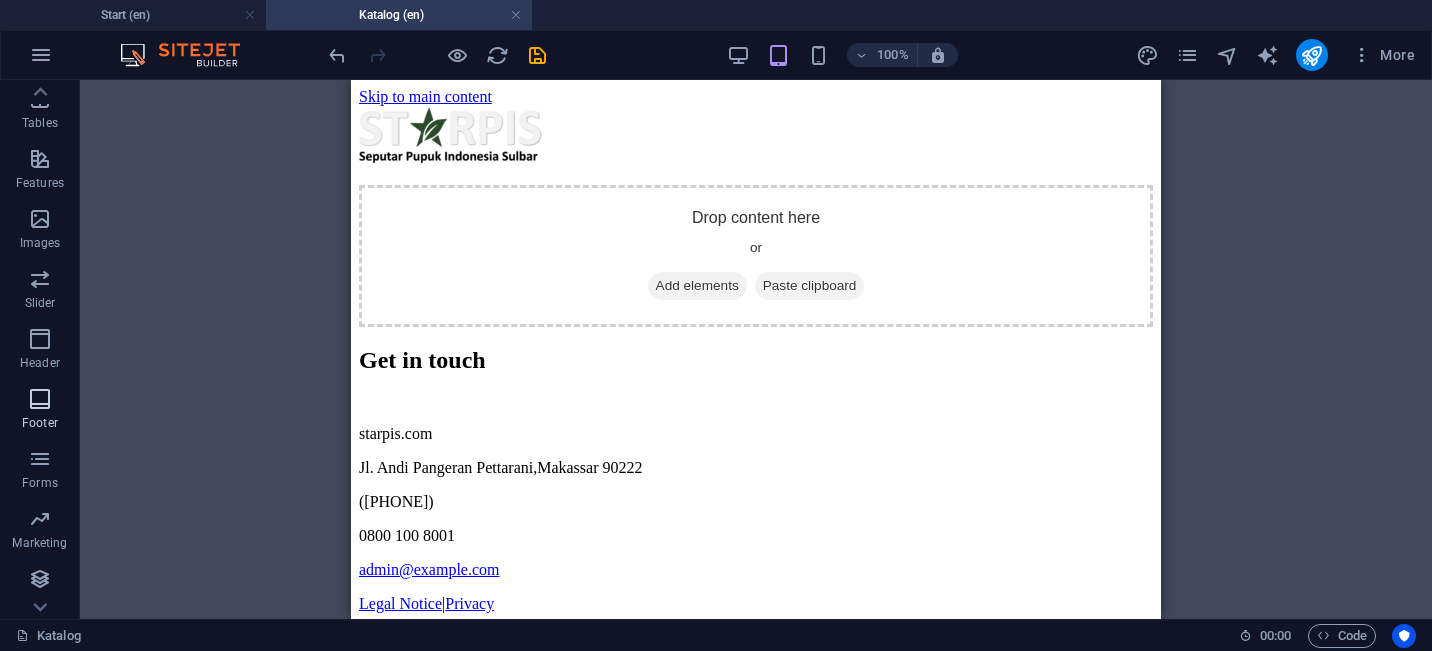 scroll, scrollTop: 361, scrollLeft: 0, axis: vertical 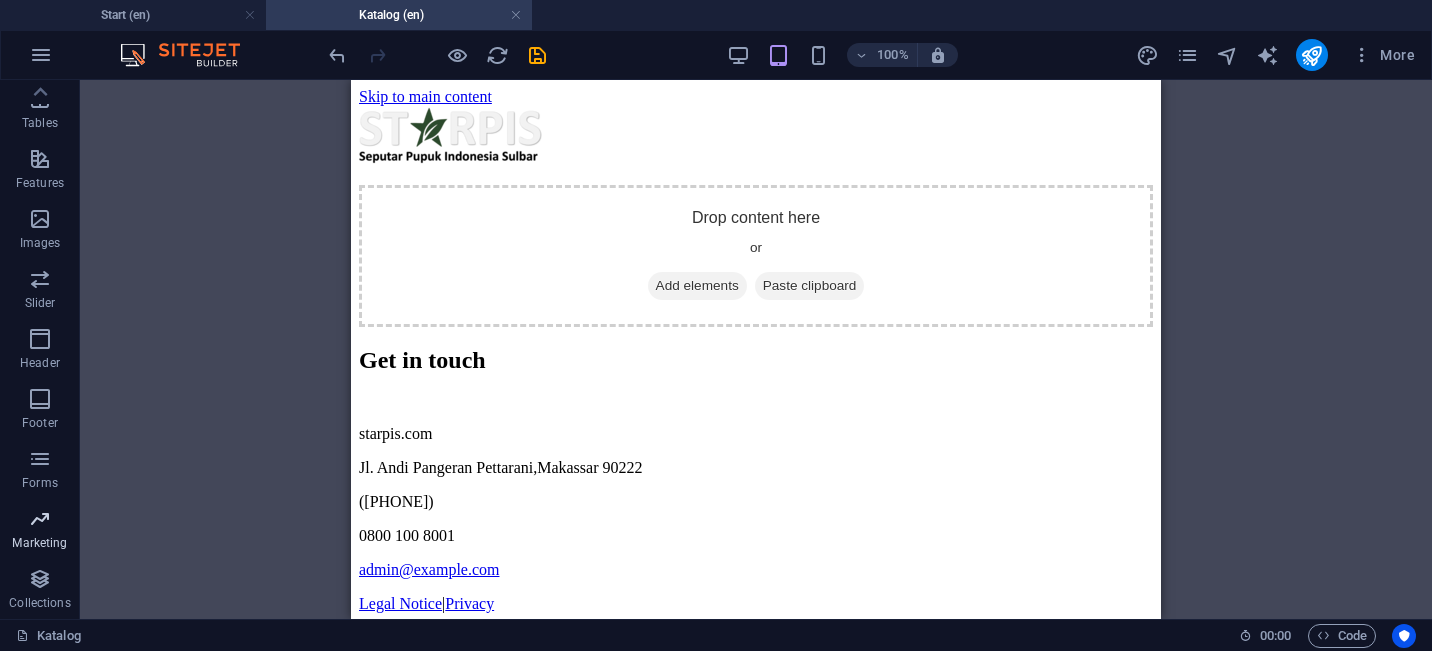 click on "Marketing" at bounding box center [39, 543] 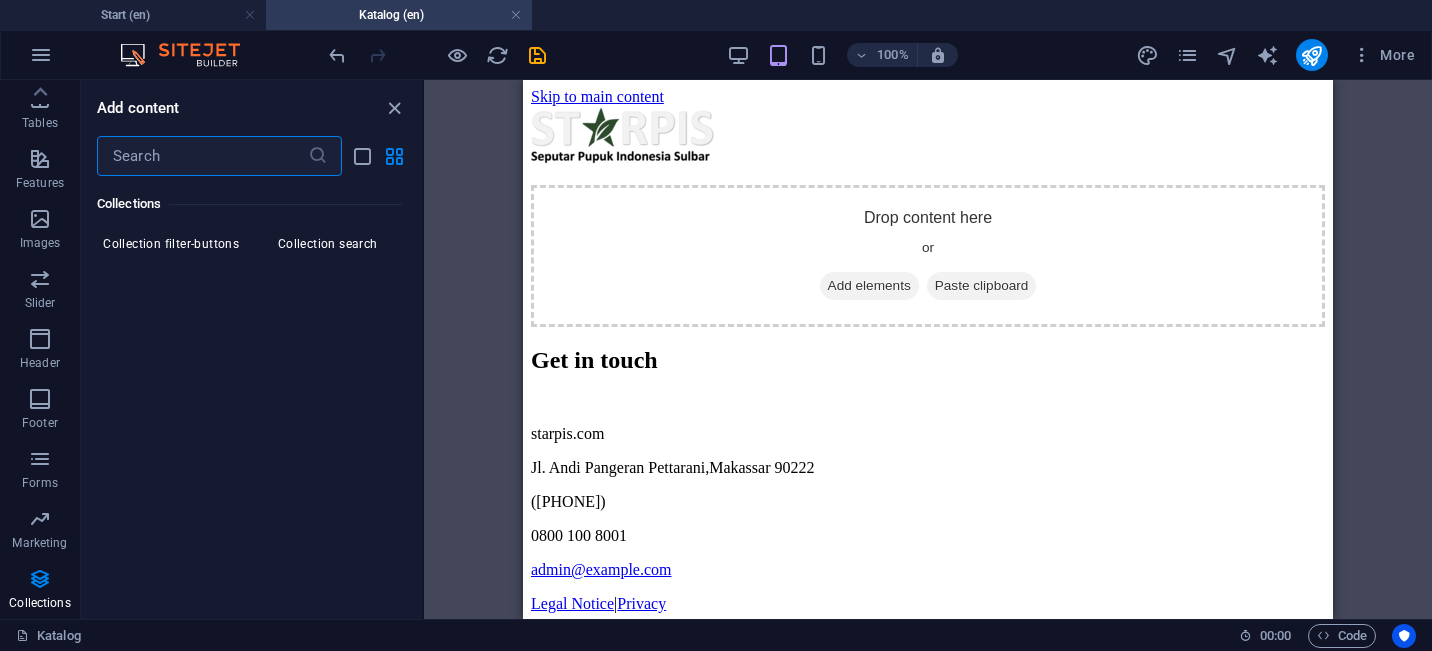 scroll, scrollTop: 19294, scrollLeft: 0, axis: vertical 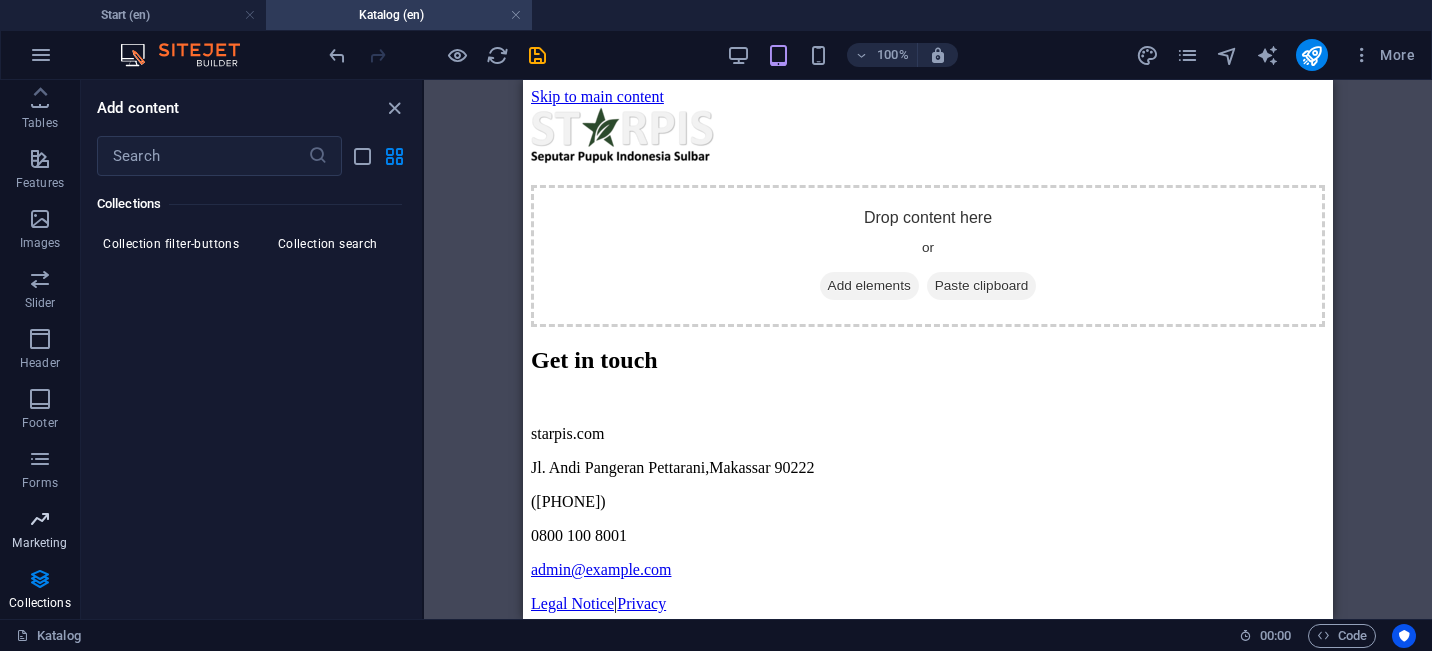click on "Marketing" at bounding box center (40, 531) 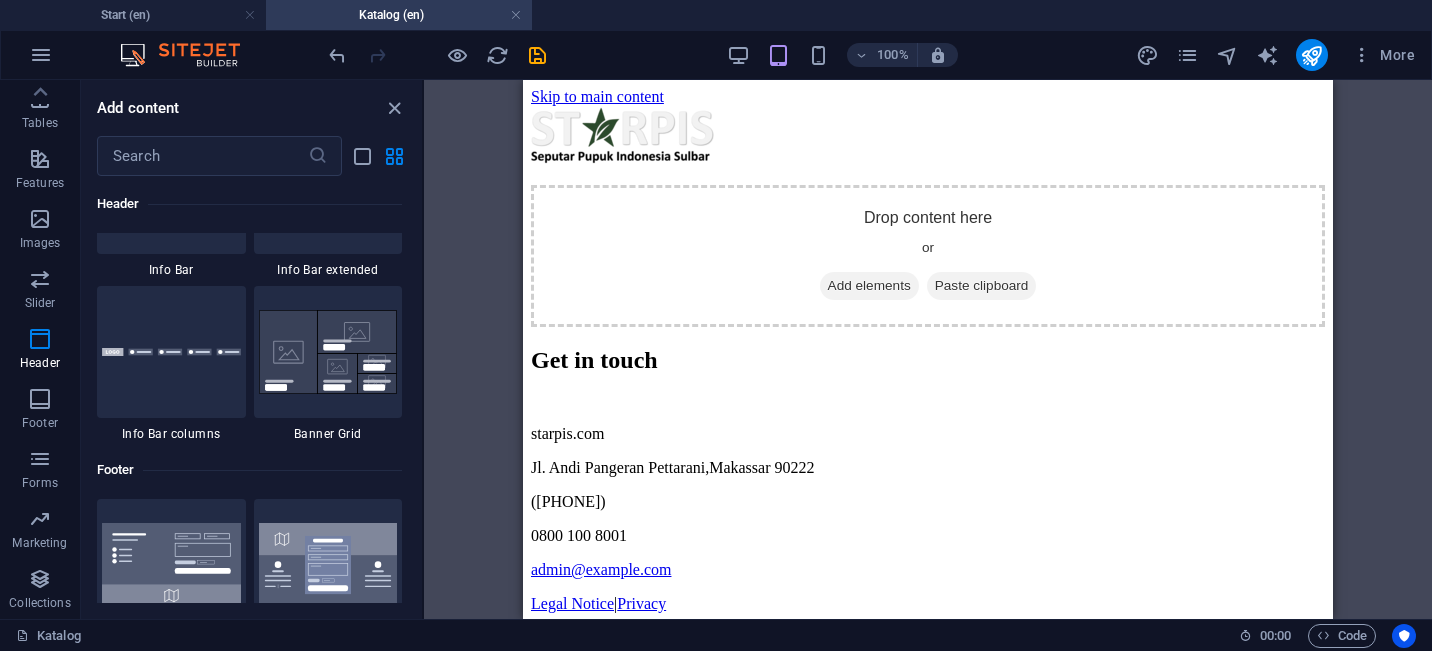 scroll, scrollTop: 12978, scrollLeft: 0, axis: vertical 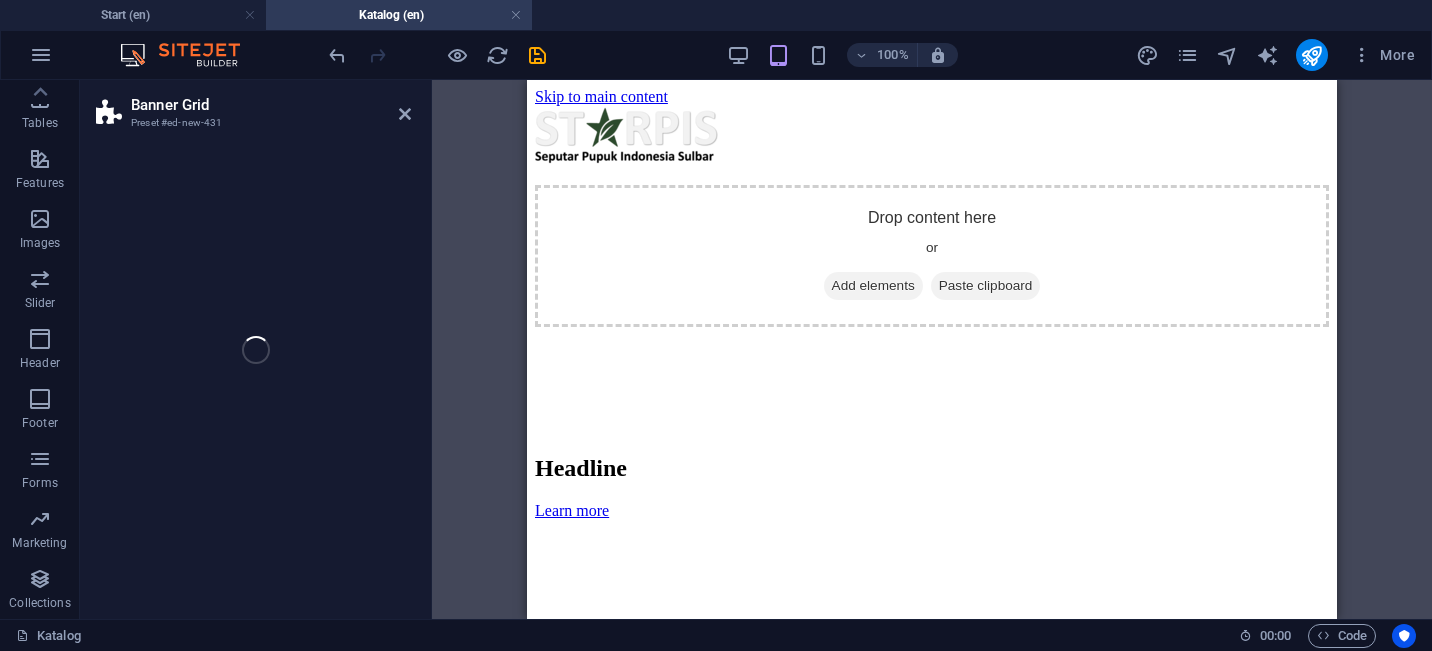 select on "vh" 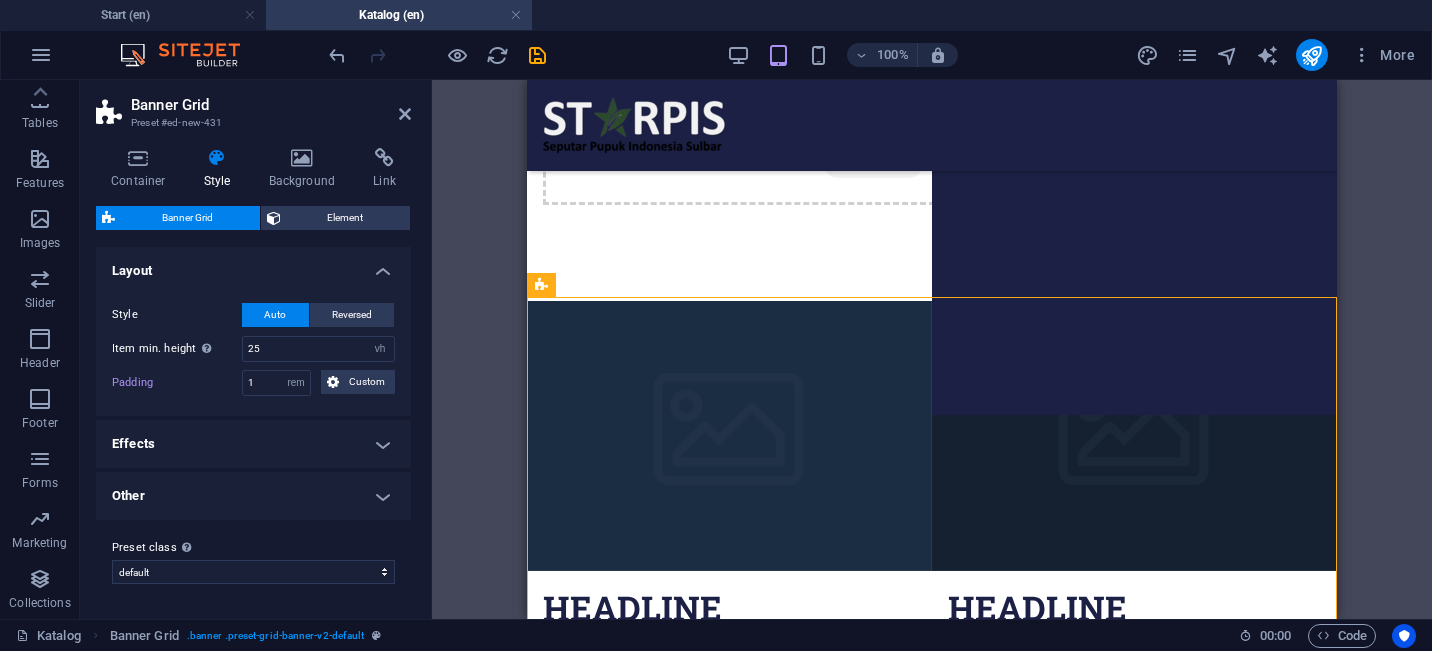 scroll, scrollTop: 203, scrollLeft: 0, axis: vertical 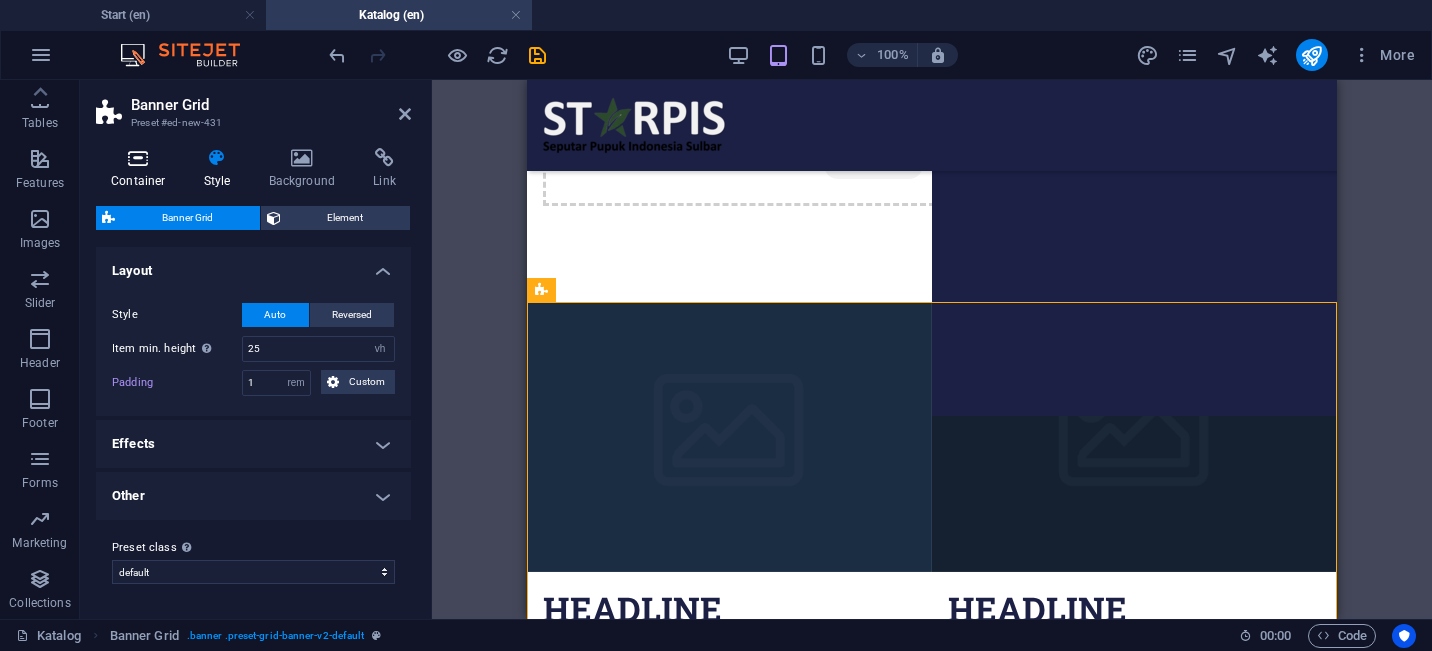 click on "Container" at bounding box center [142, 169] 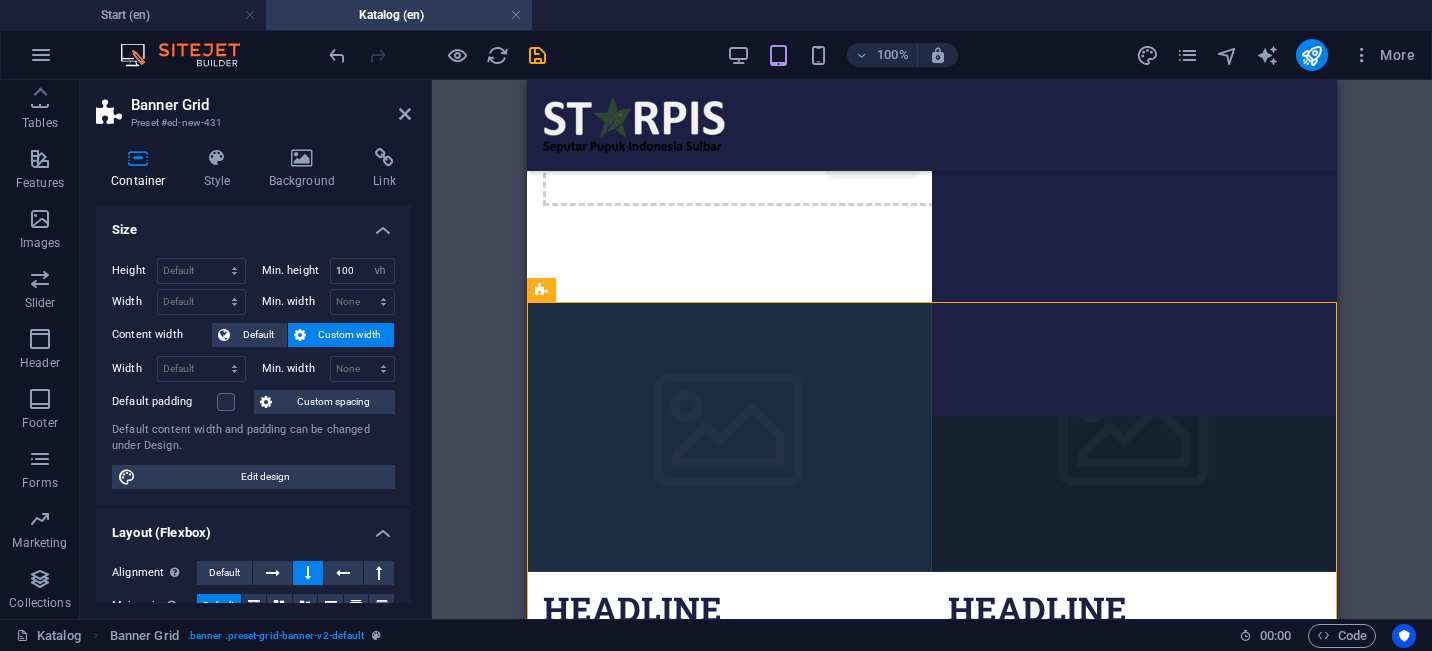 click on "Container" at bounding box center [142, 169] 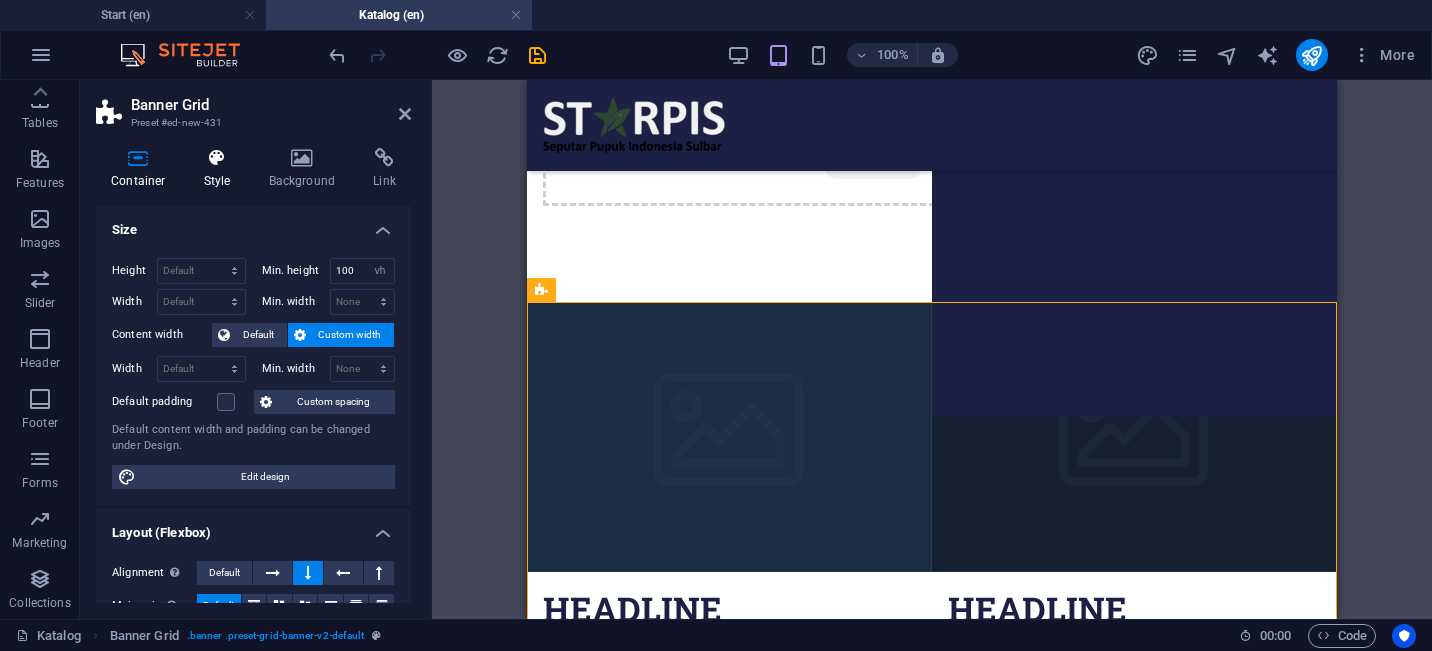 click on "Style" at bounding box center [221, 169] 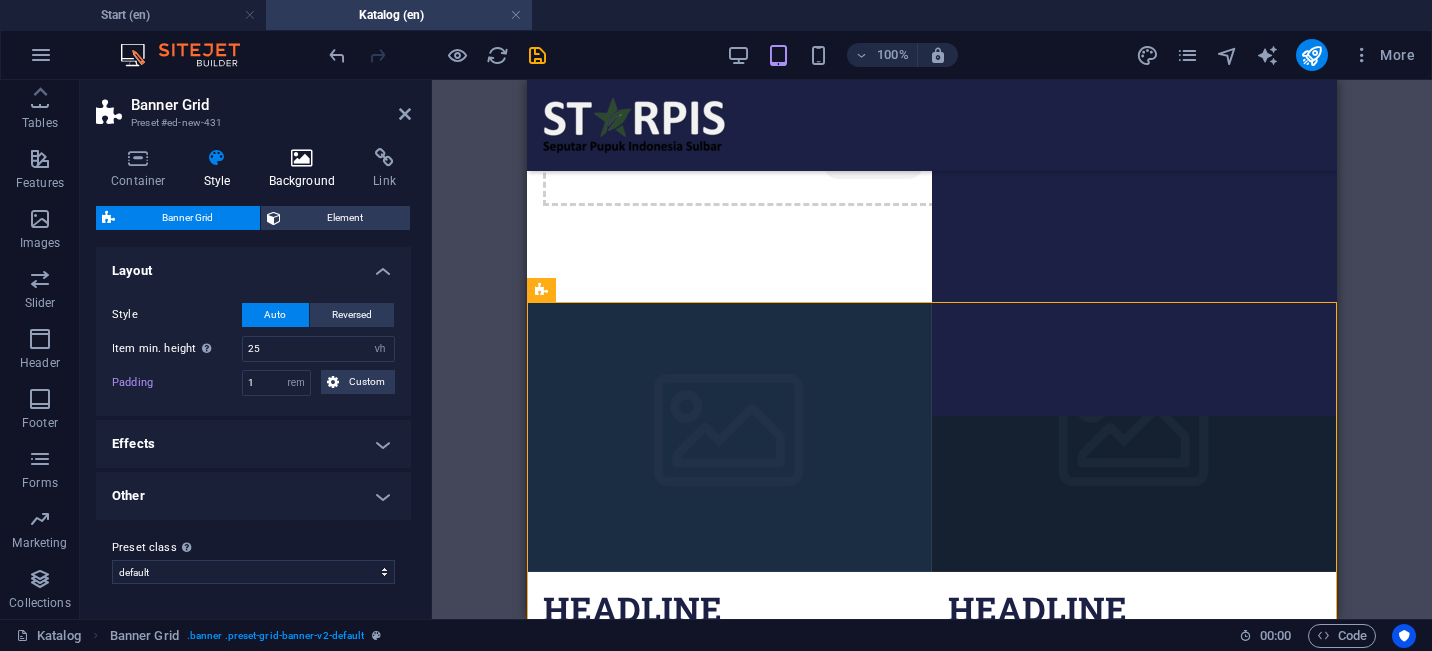 click on "Background" at bounding box center [306, 169] 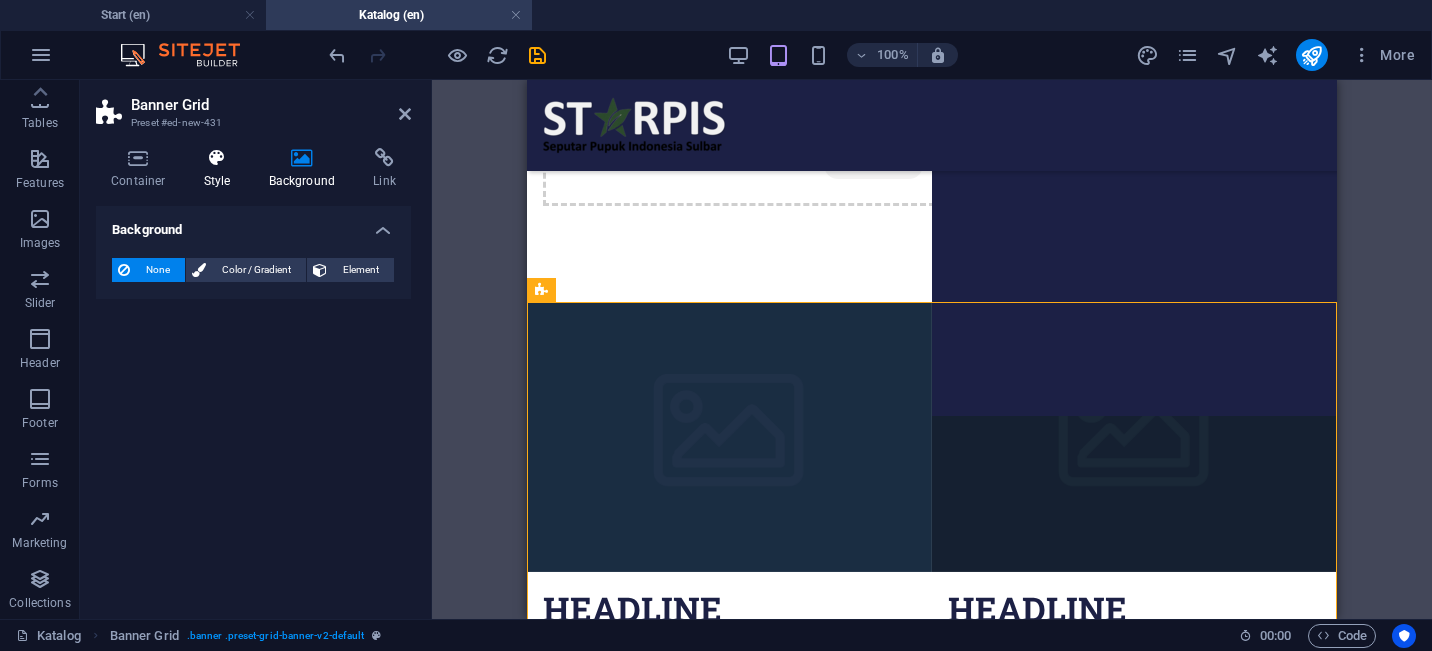 click on "Style" at bounding box center (221, 169) 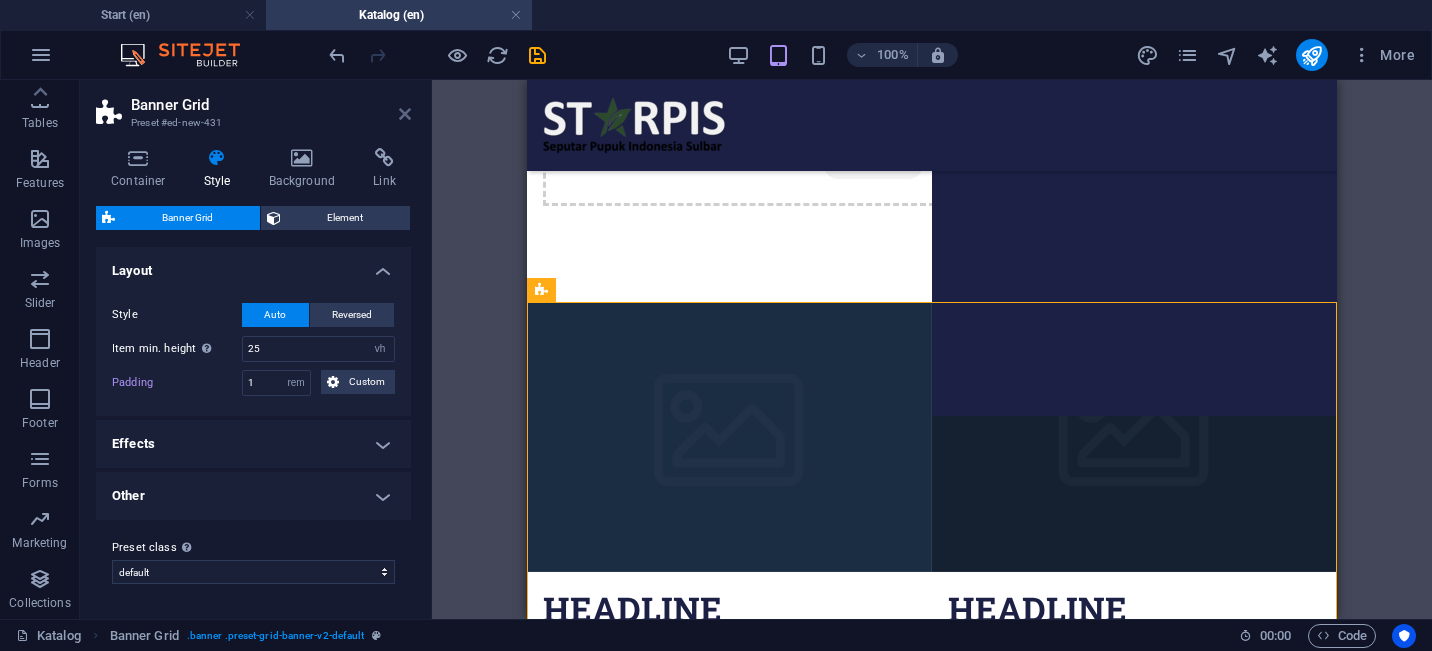 click at bounding box center (405, 114) 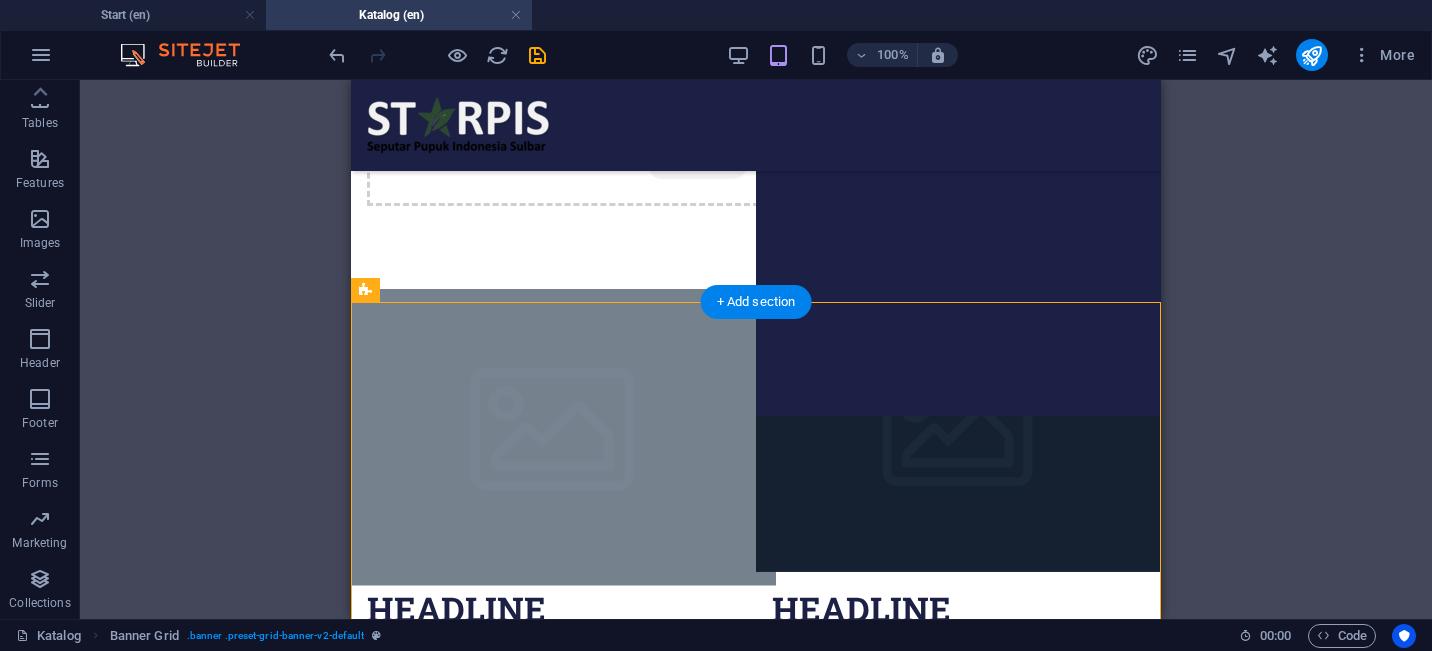 click at bounding box center [554, 437] 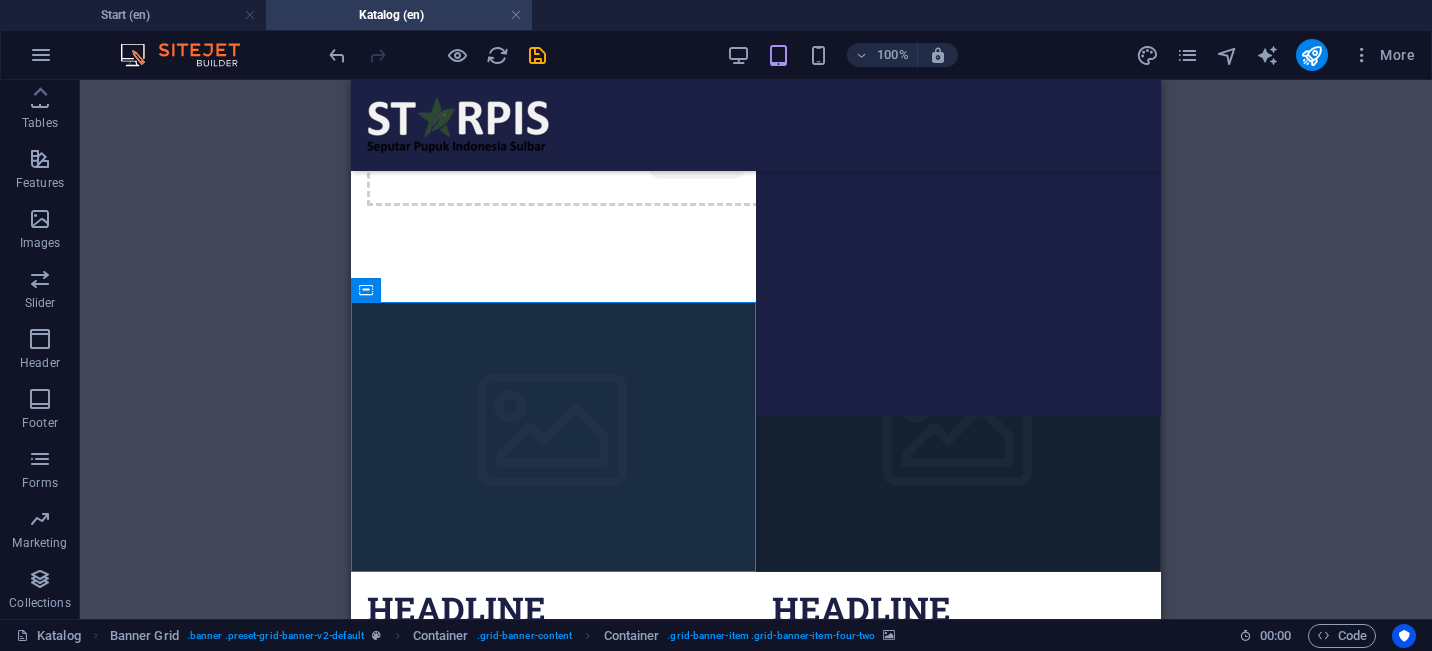 click on "Drag here to replace the existing content. Press “Ctrl” if you want to create a new element. Reference Container Placeholder Banner Grid H2 Banner Grid Container Container H2 Container" at bounding box center [756, 349] 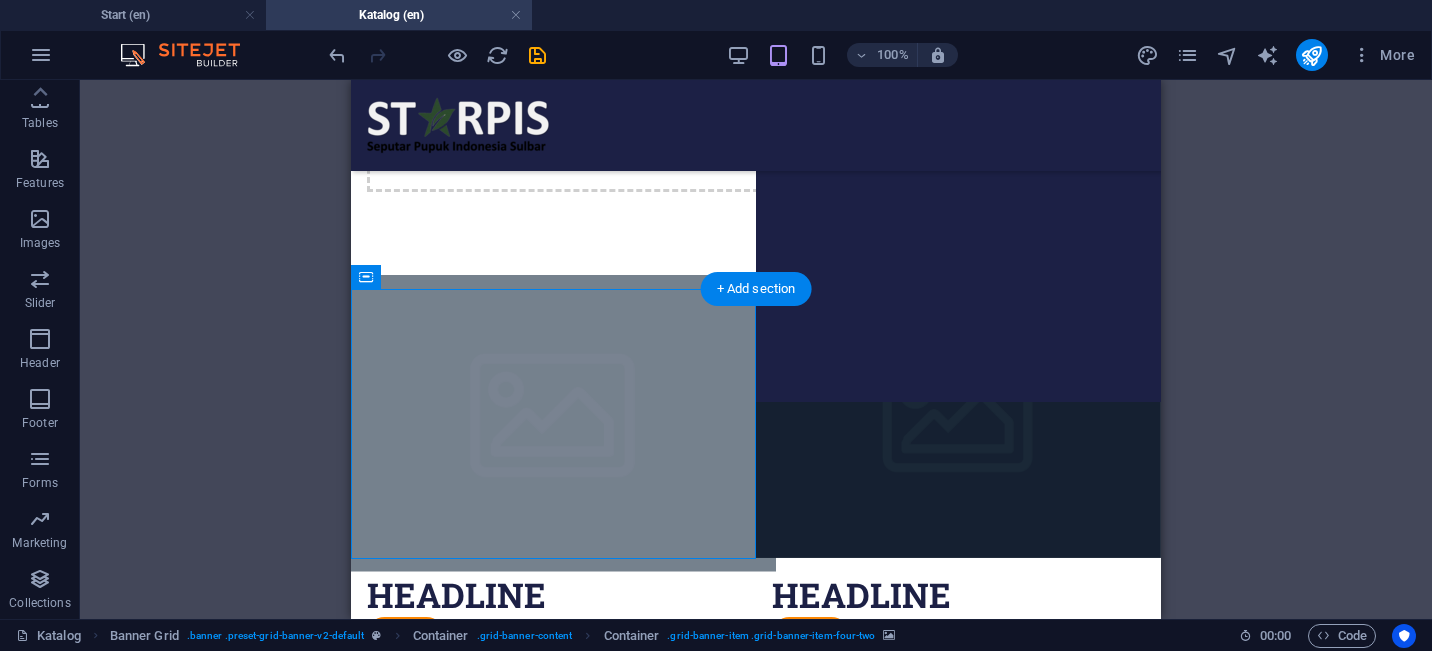 scroll, scrollTop: 215, scrollLeft: 0, axis: vertical 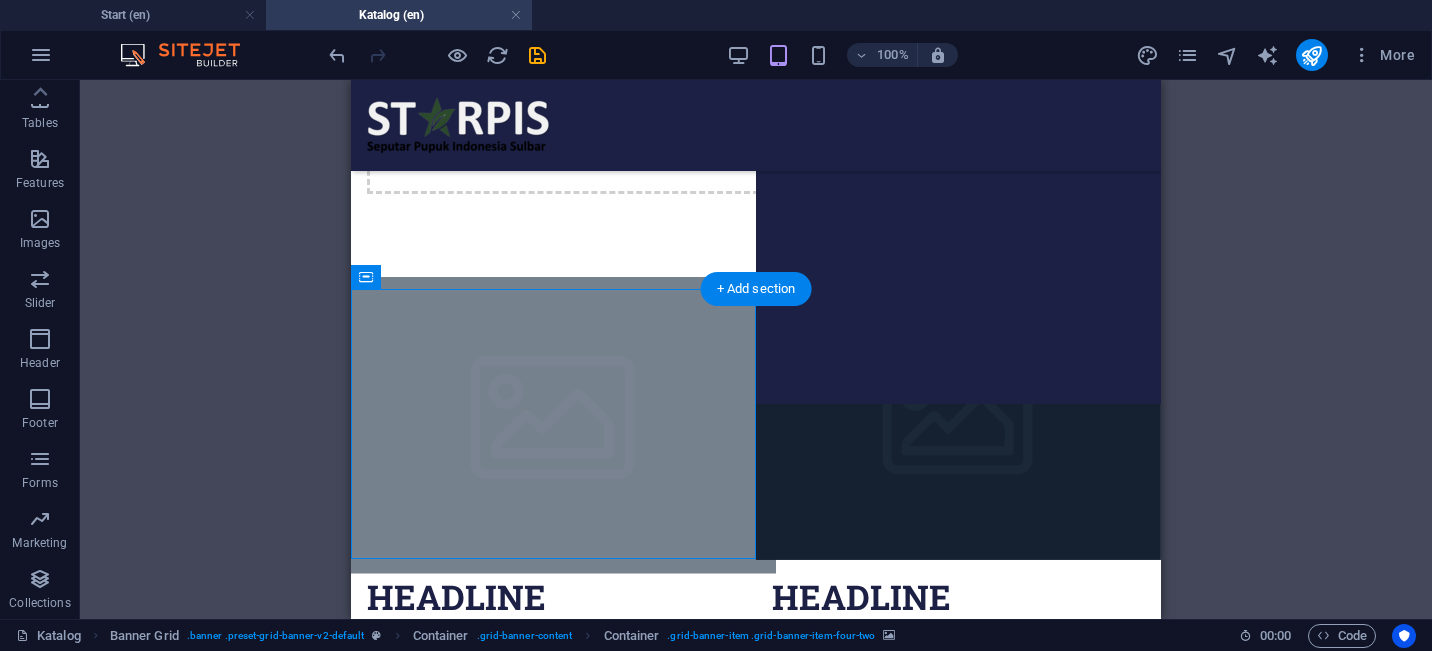 click at bounding box center [554, 425] 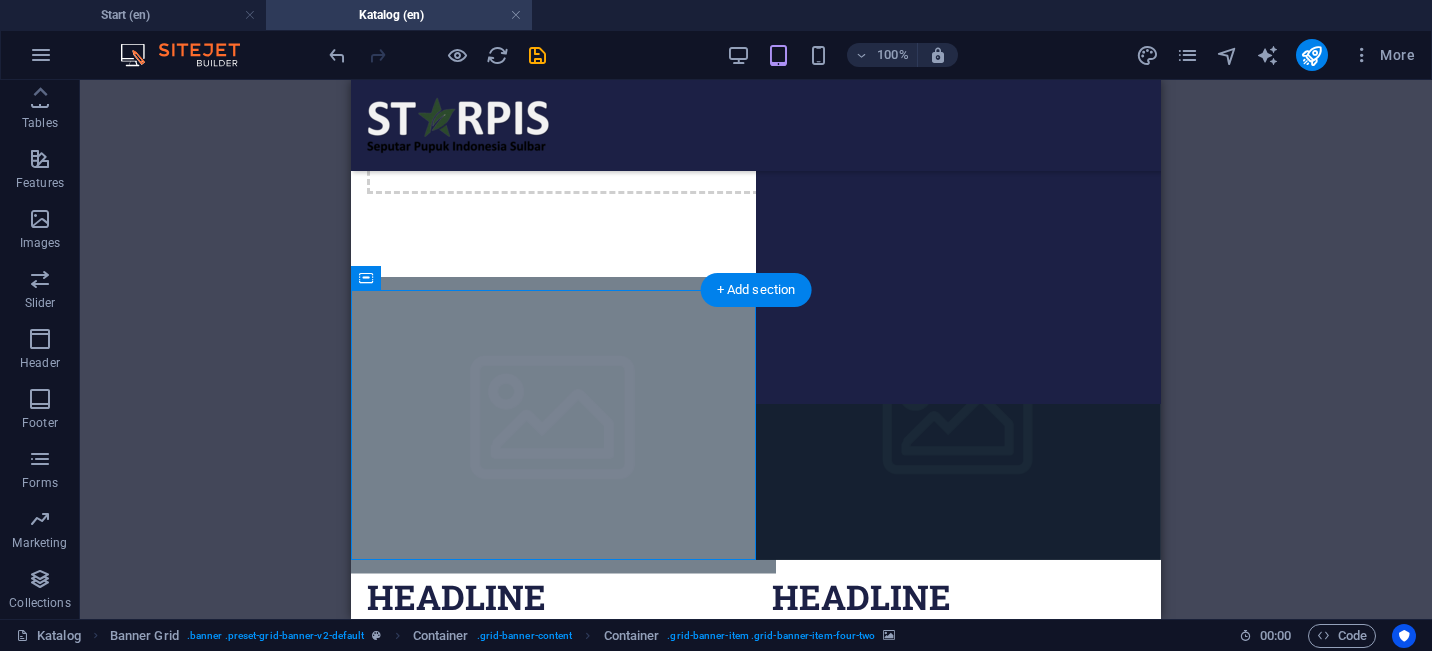 click at bounding box center (554, 425) 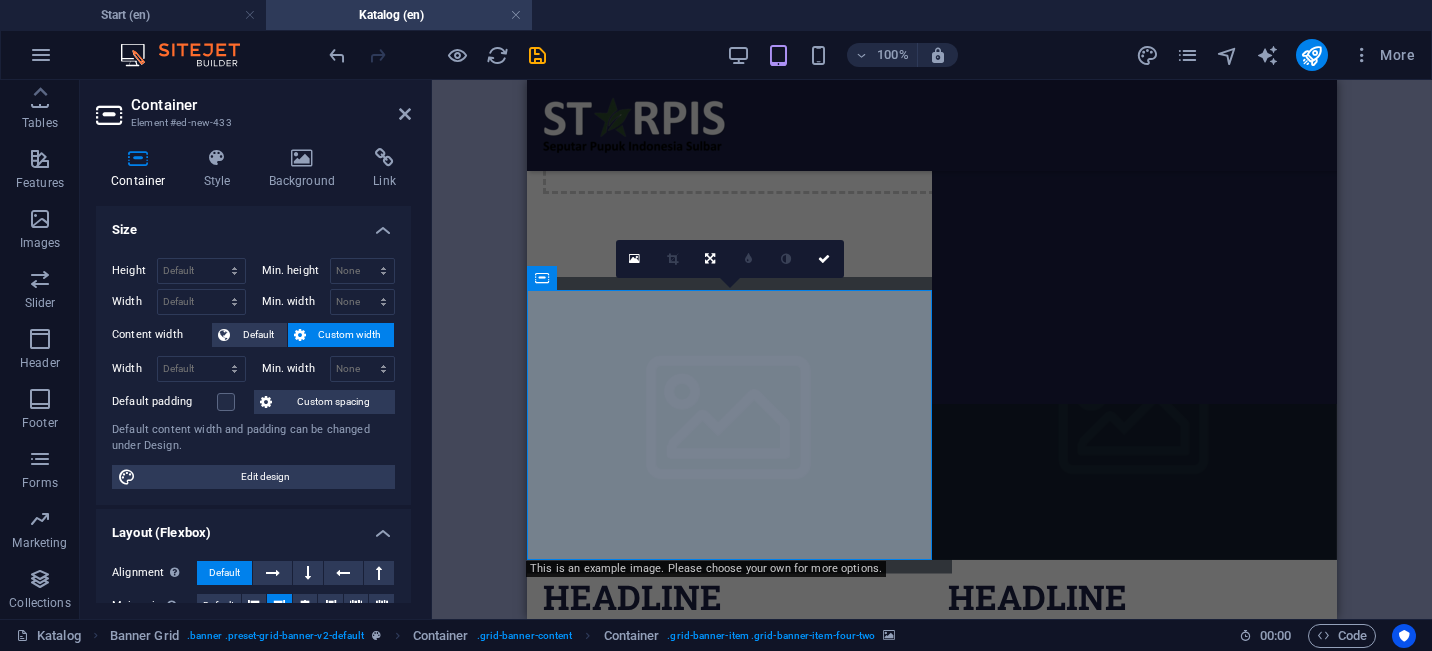 click at bounding box center [730, 425] 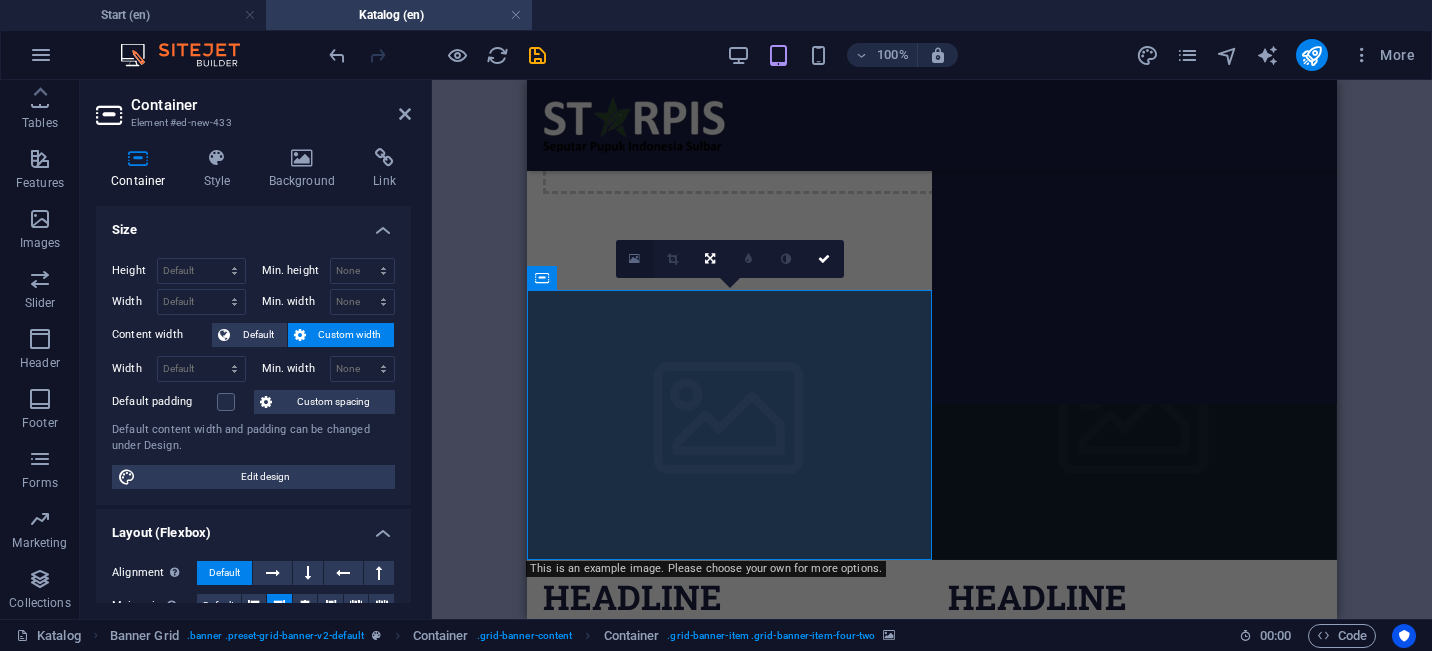 click at bounding box center (634, 259) 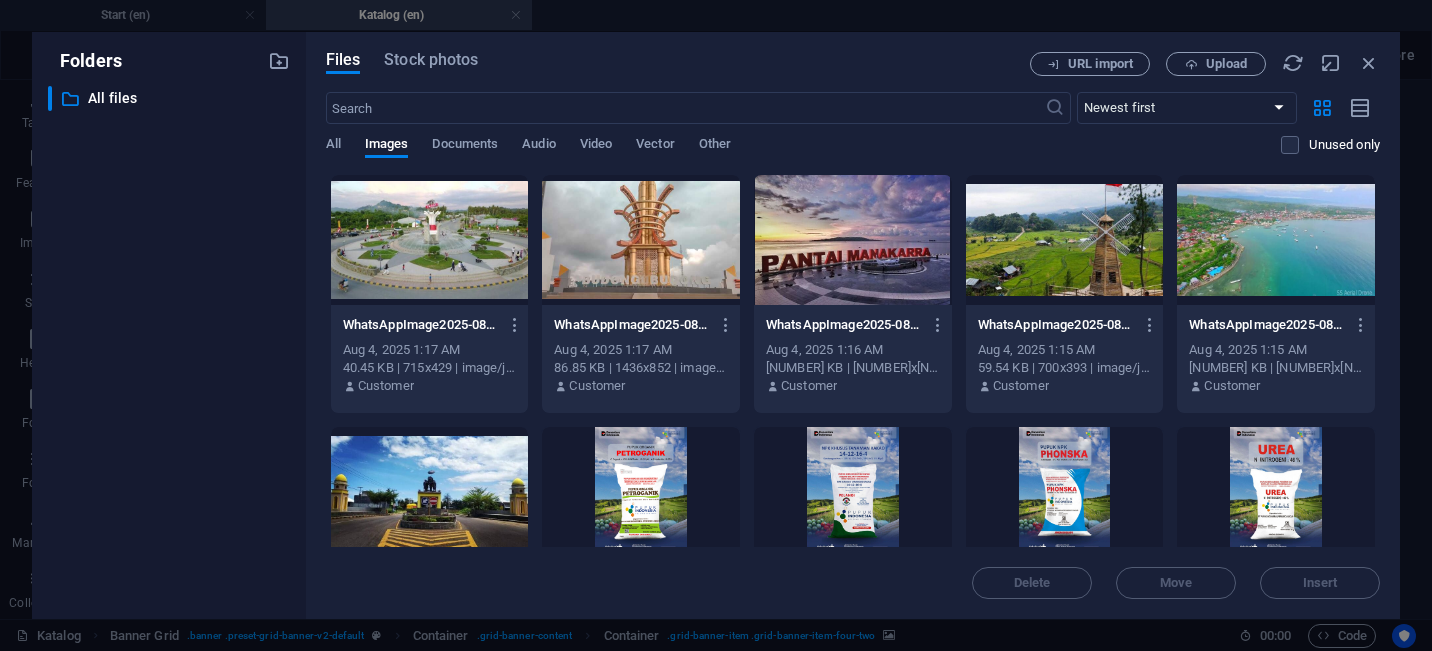 click at bounding box center [1276, 492] 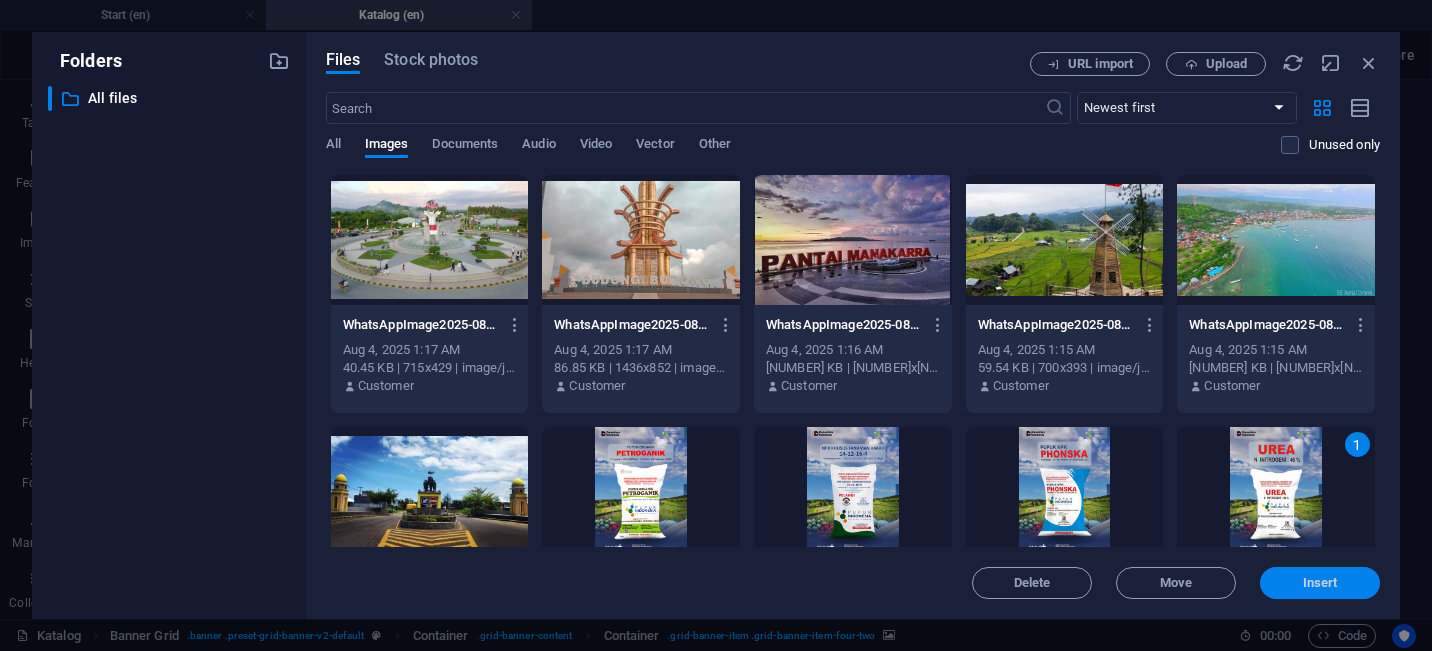 click on "Insert" at bounding box center (1320, 583) 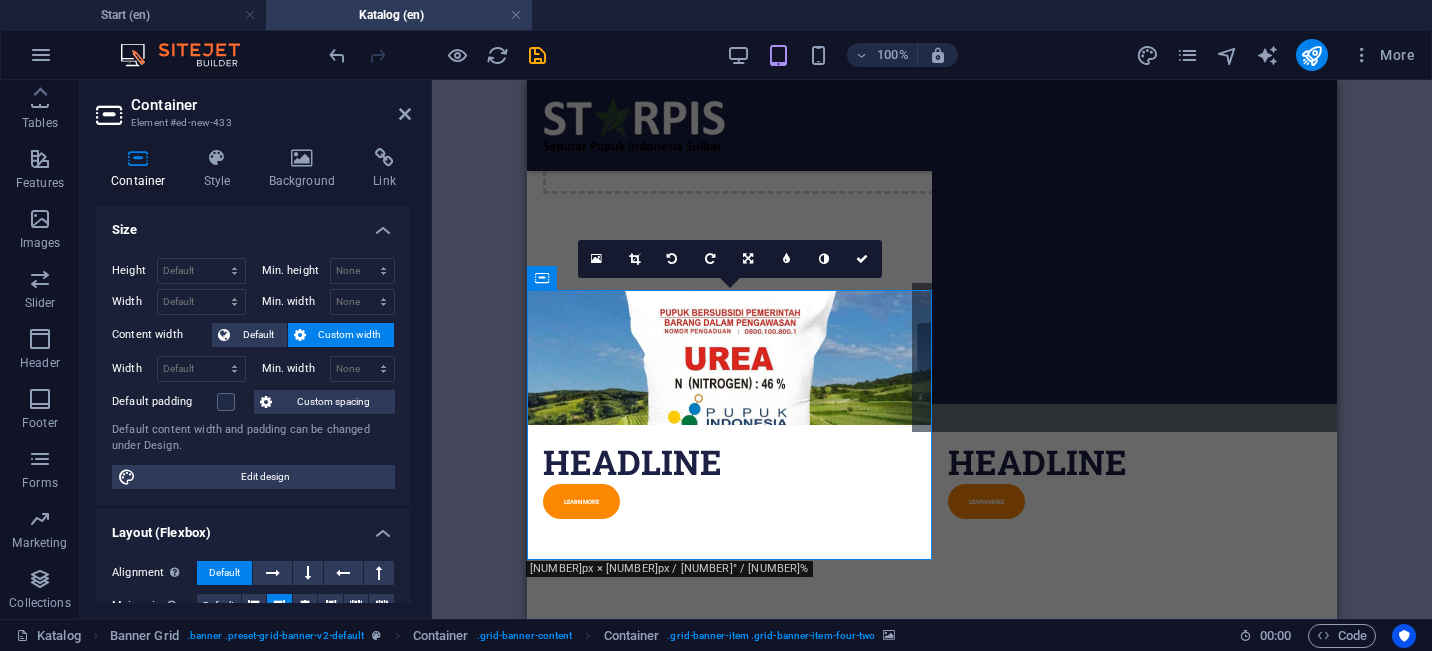 click at bounding box center [1135, 357] 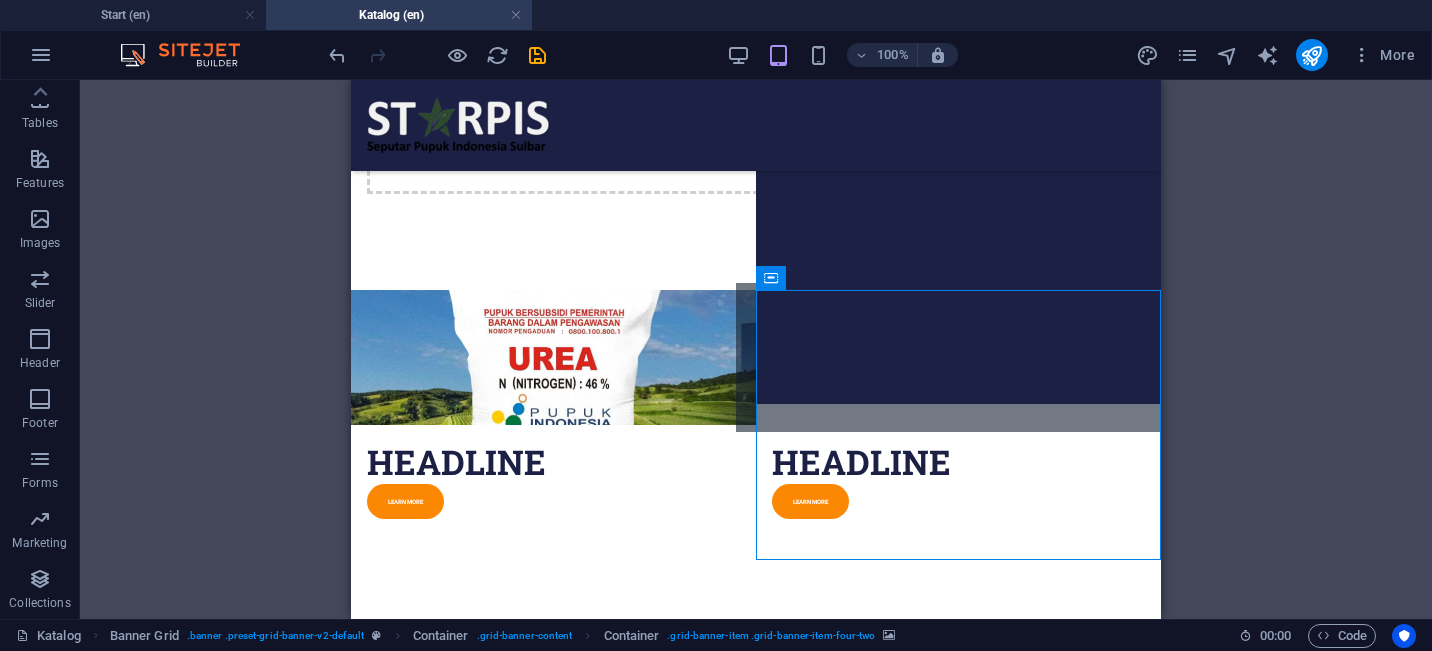 click at bounding box center (959, 357) 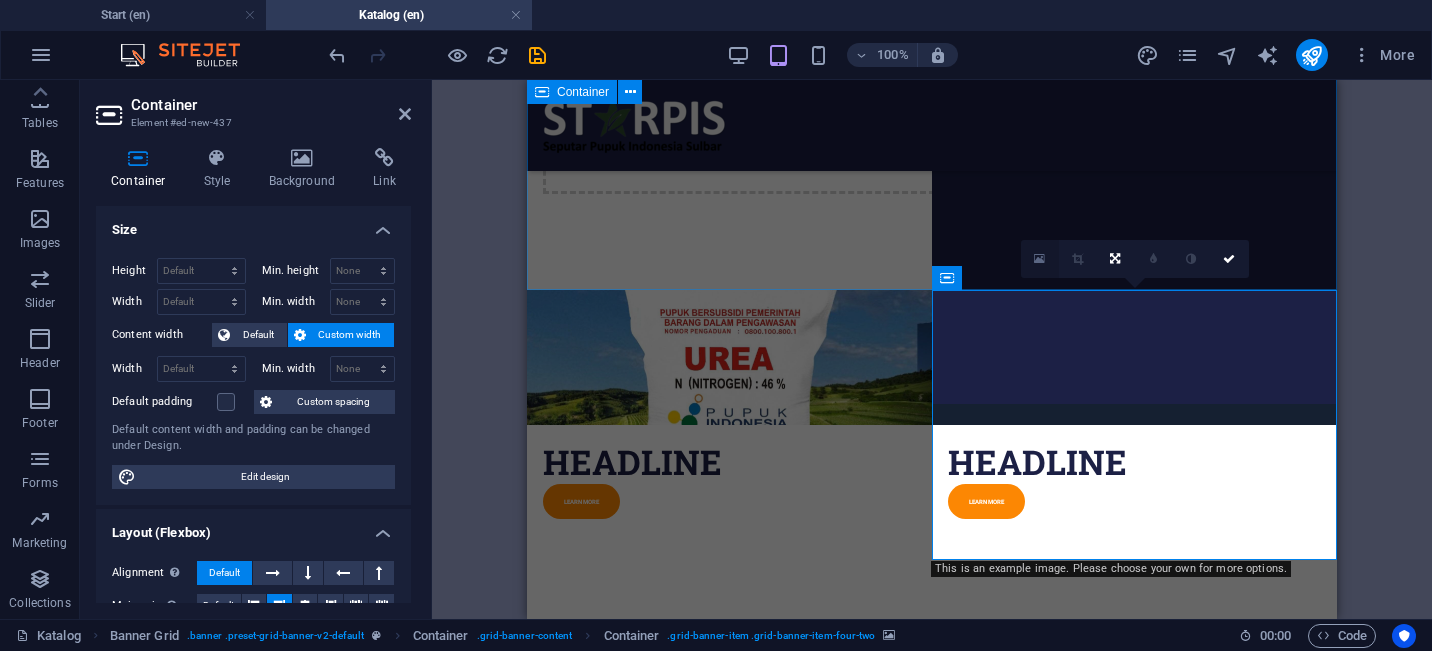 click at bounding box center (1039, 259) 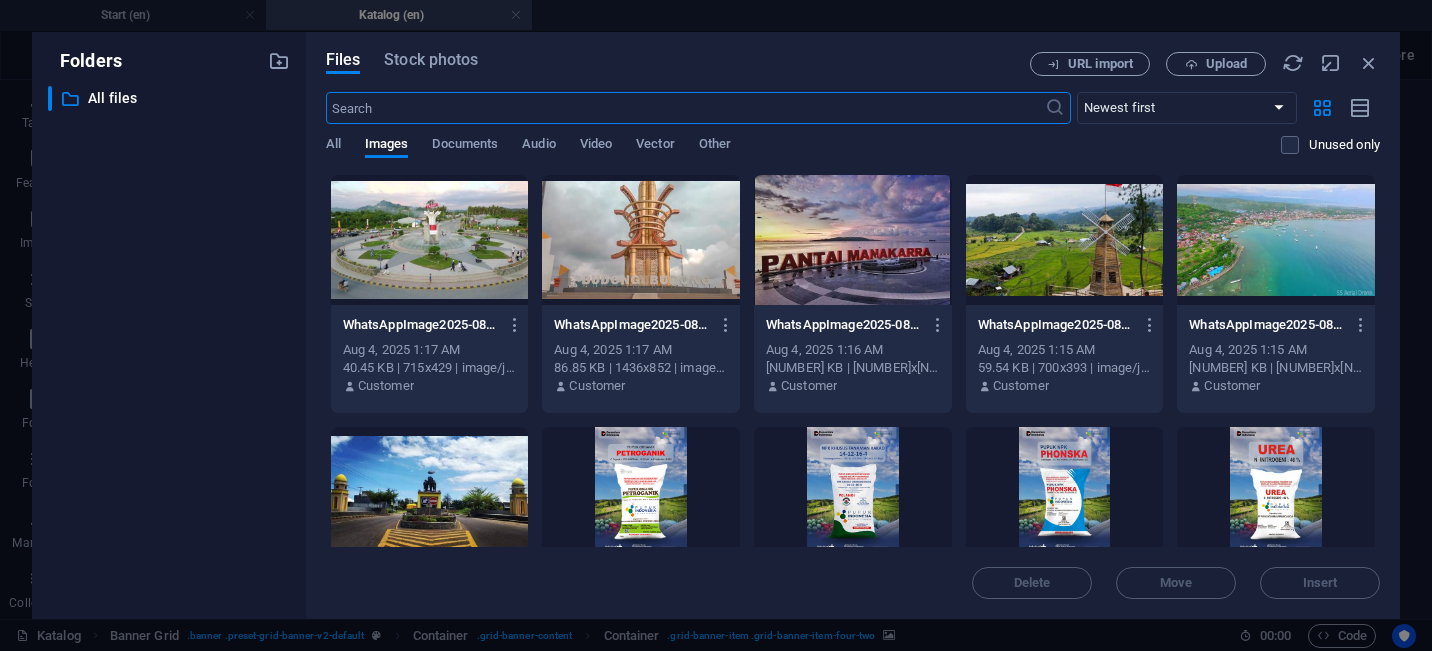 click at bounding box center [1065, 492] 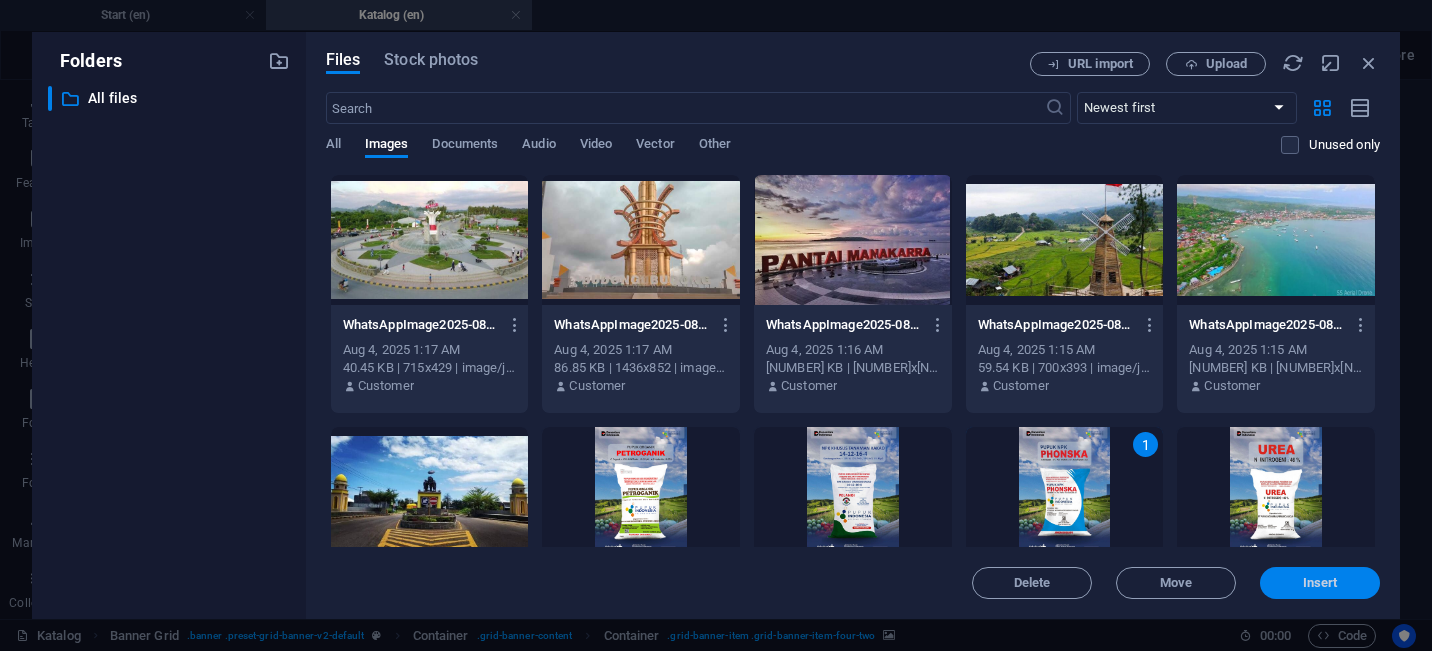 click on "Insert" at bounding box center [1320, 583] 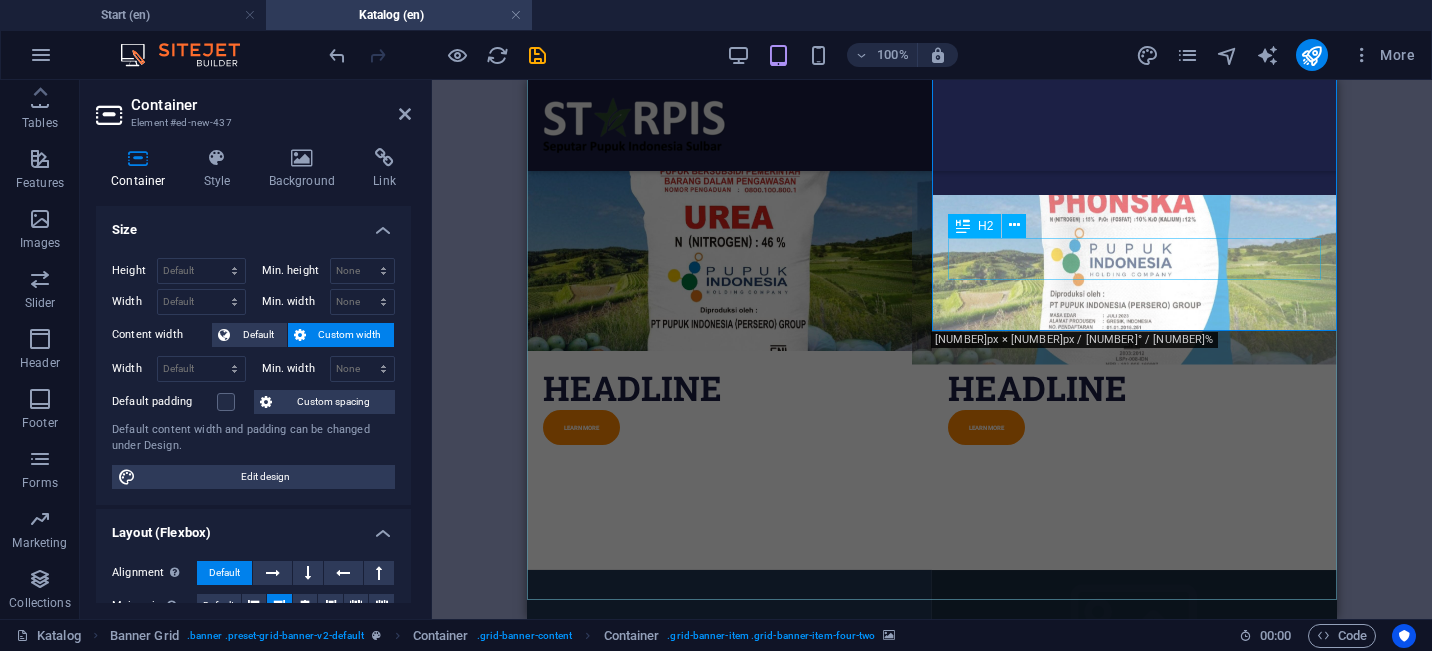 scroll, scrollTop: 451, scrollLeft: 0, axis: vertical 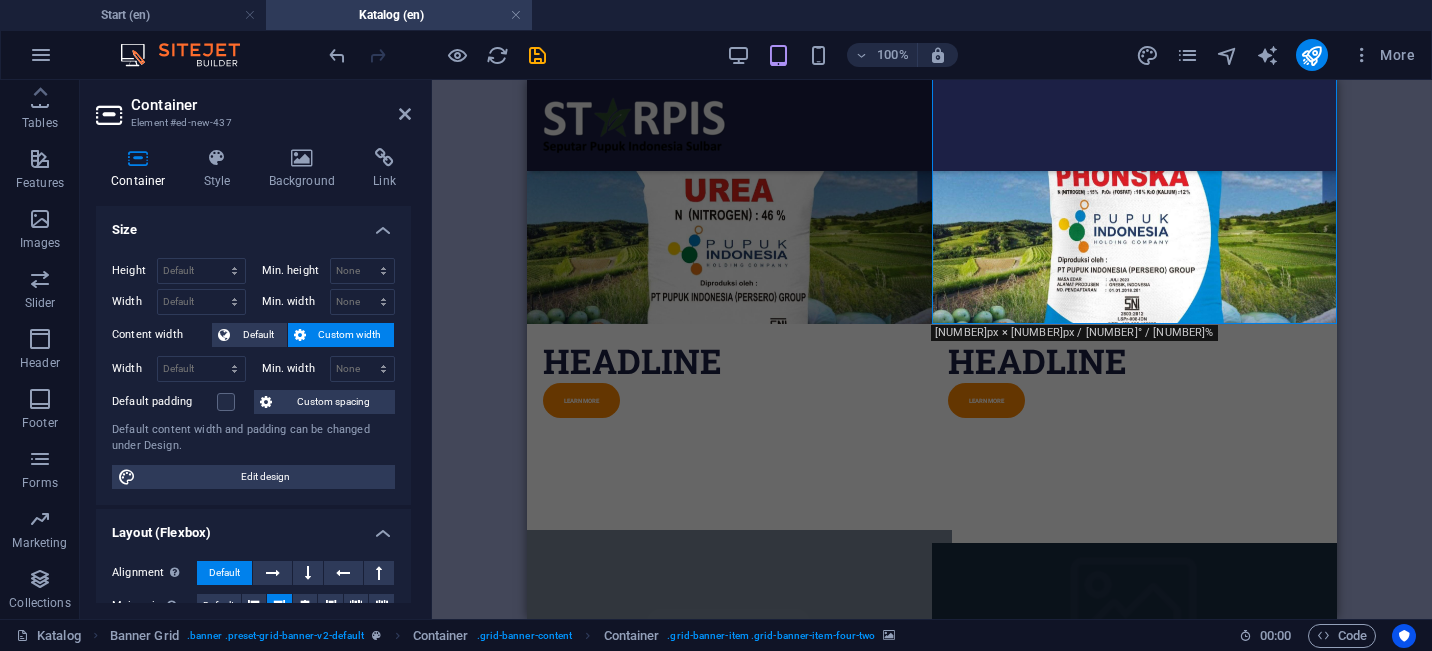 click at bounding box center [730, 678] 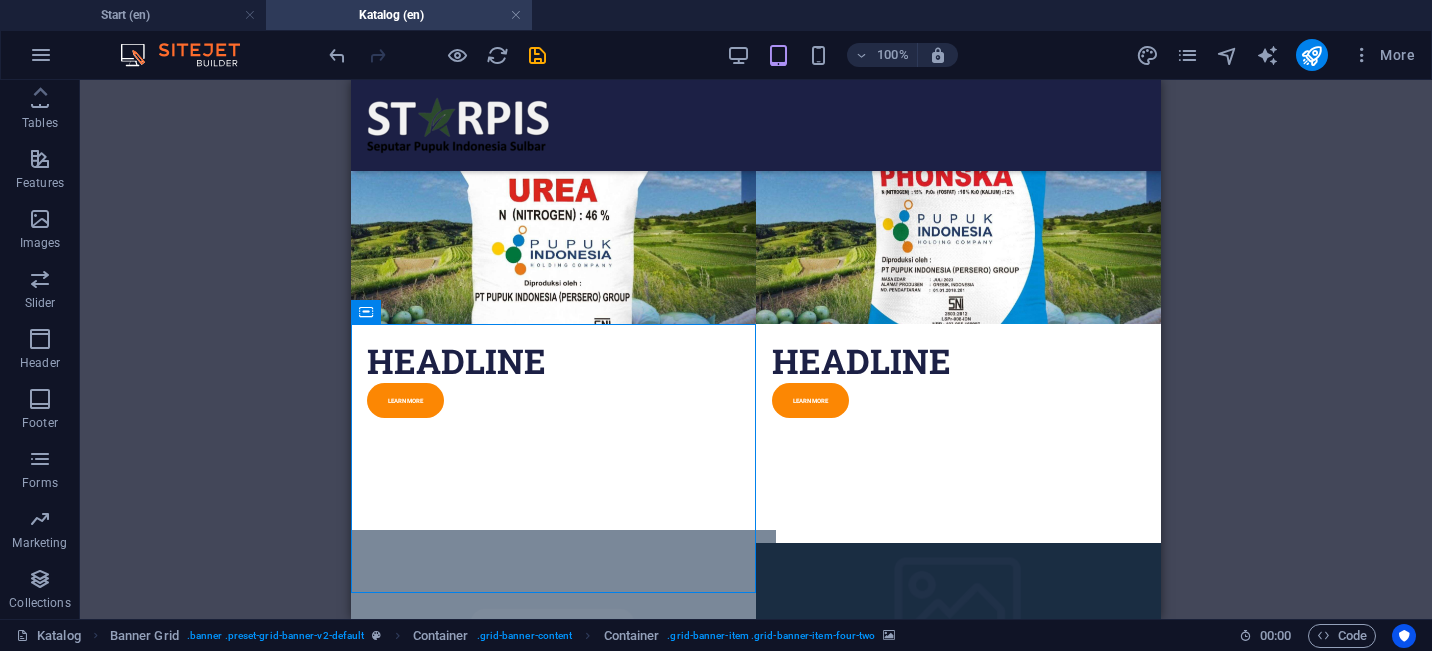 click on "Learn more" at bounding box center (958, 754) 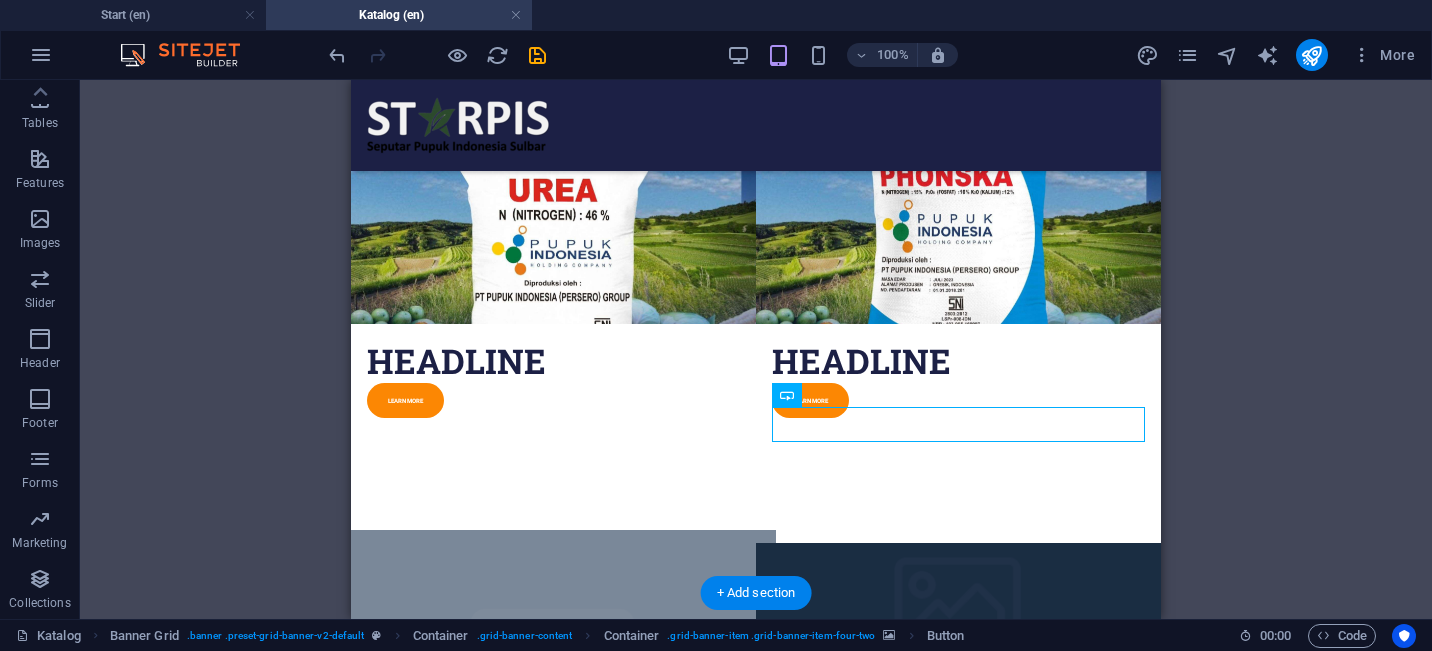 click at bounding box center (554, 678) 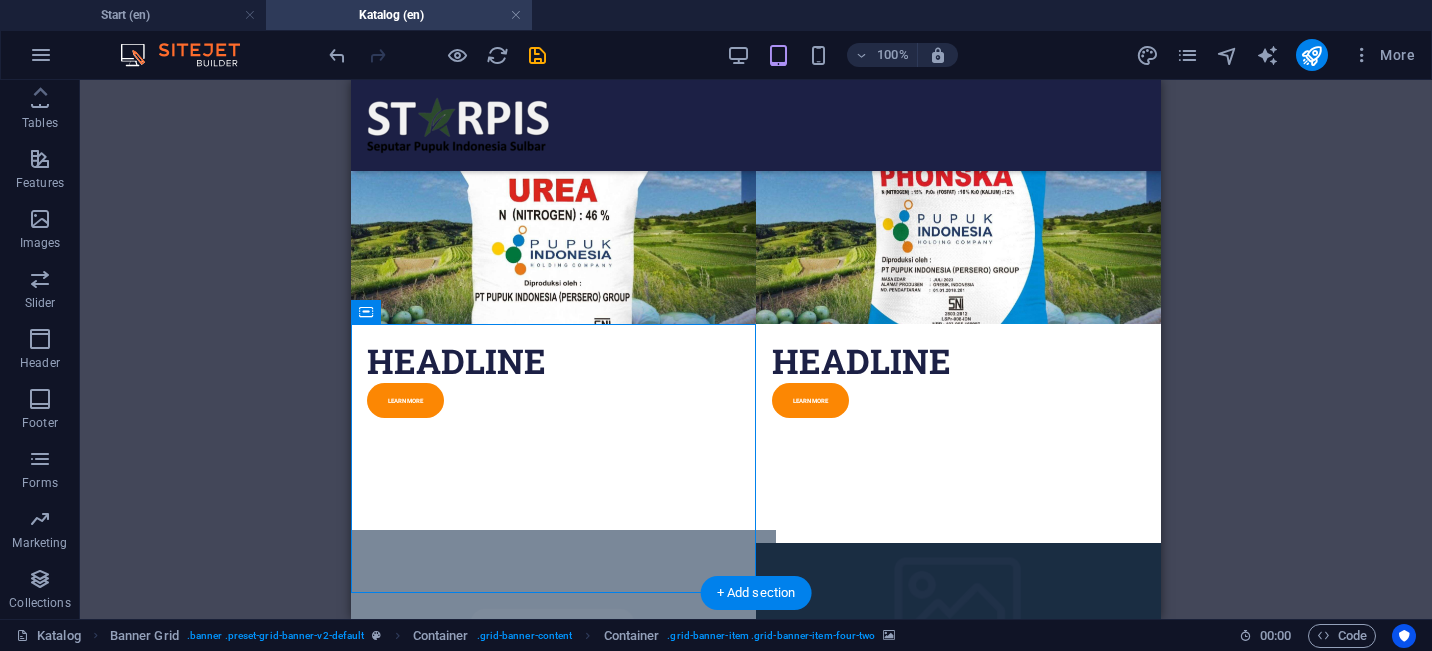 click at bounding box center (554, 678) 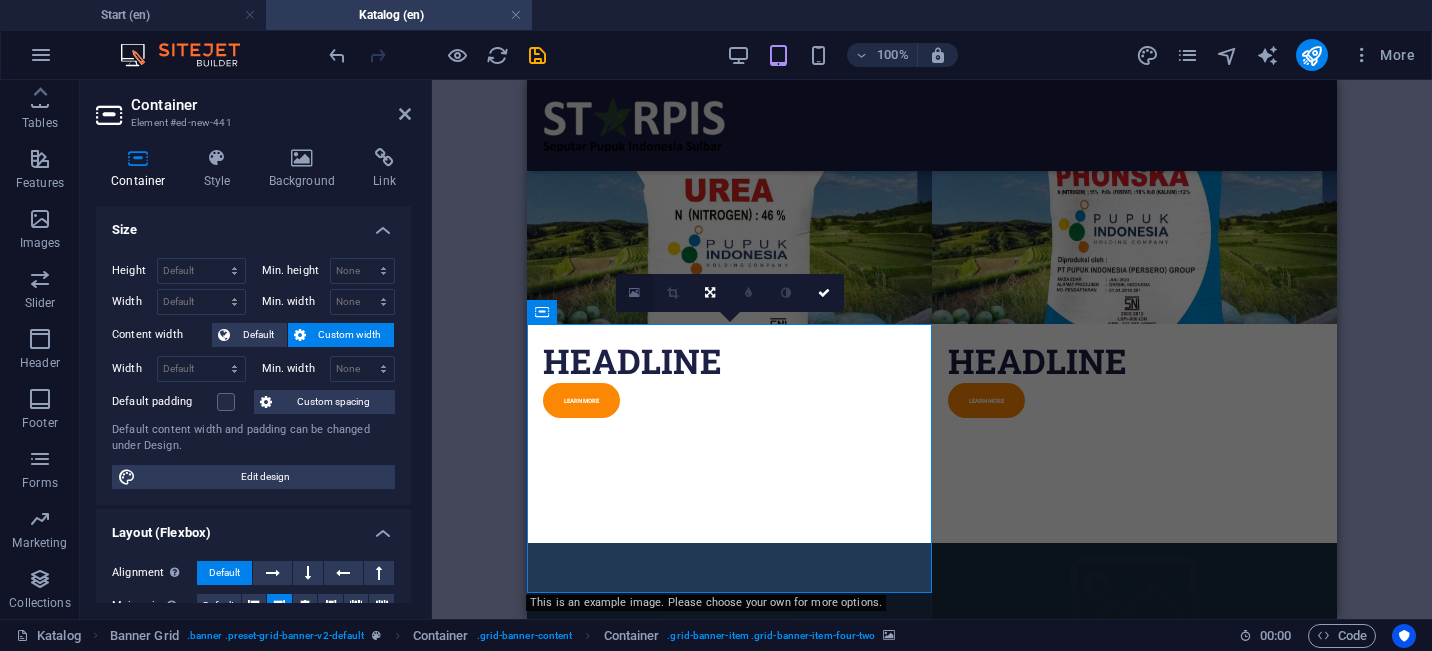 click at bounding box center (635, 293) 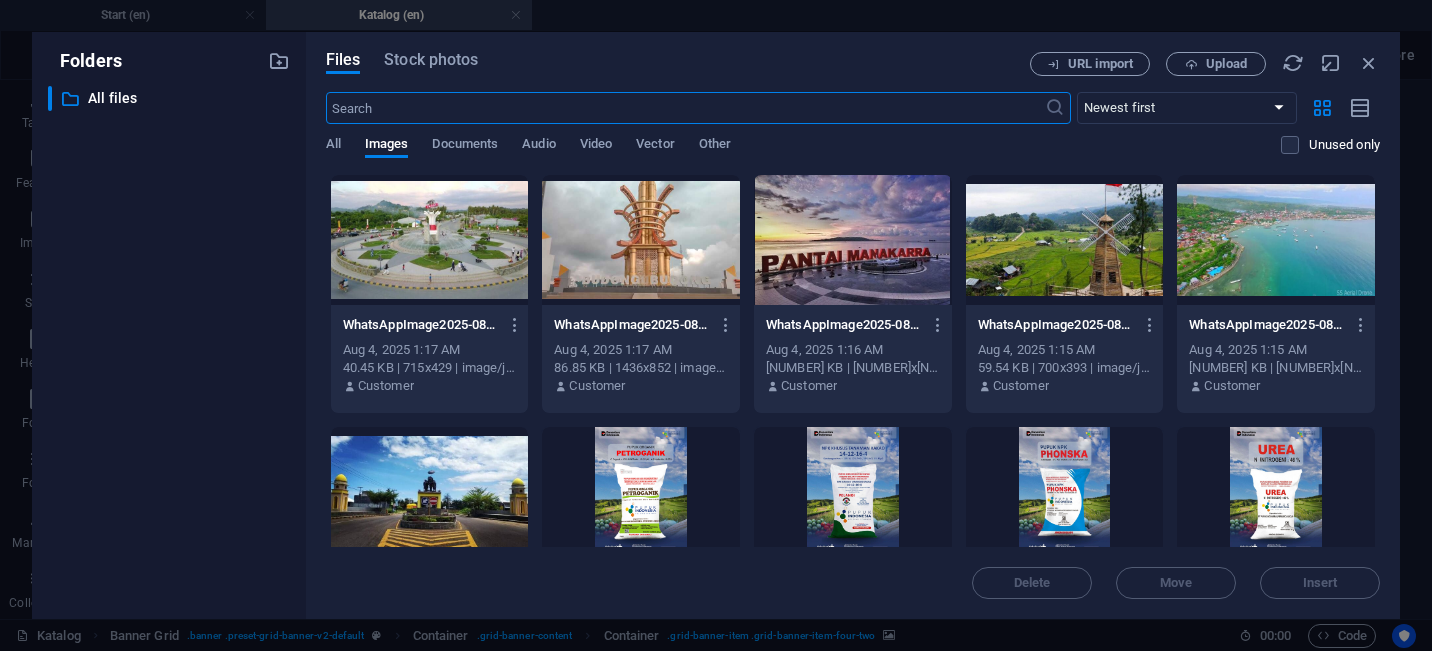 click at bounding box center [853, 492] 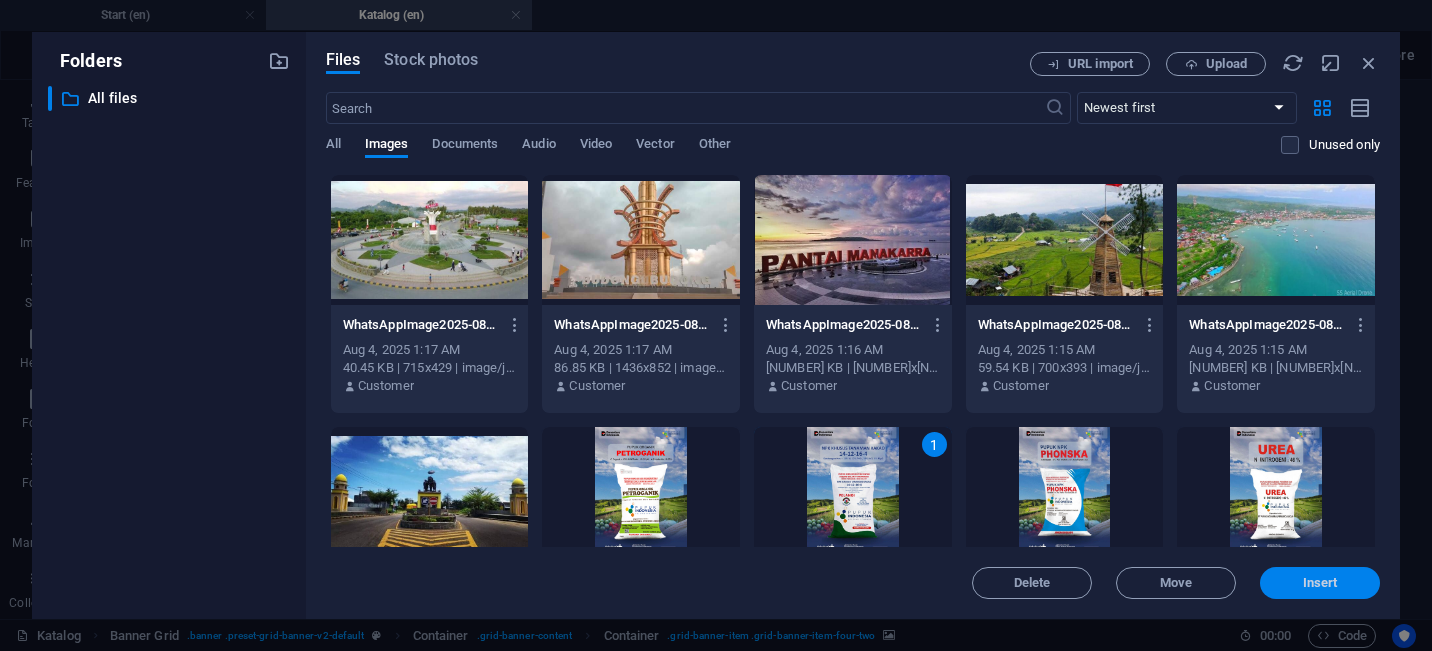 click on "Insert" at bounding box center (1320, 583) 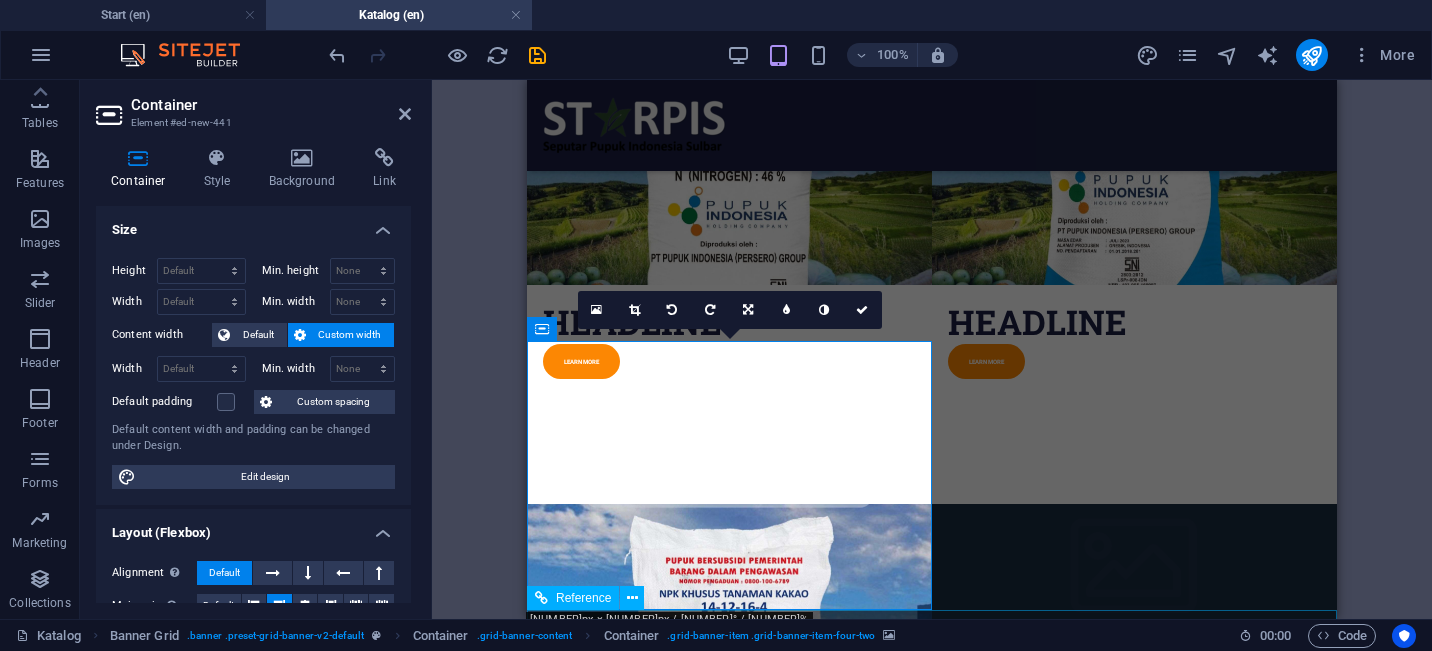 scroll, scrollTop: 434, scrollLeft: 0, axis: vertical 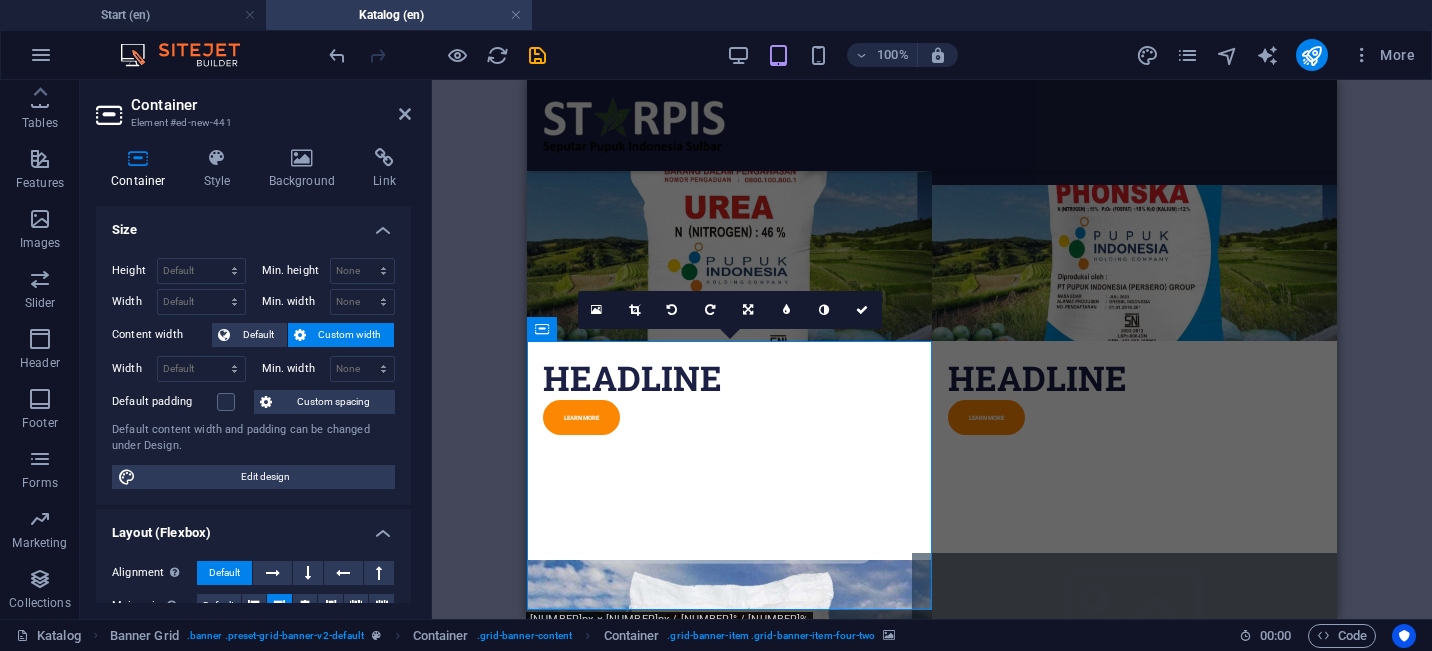 click at bounding box center (1135, 627) 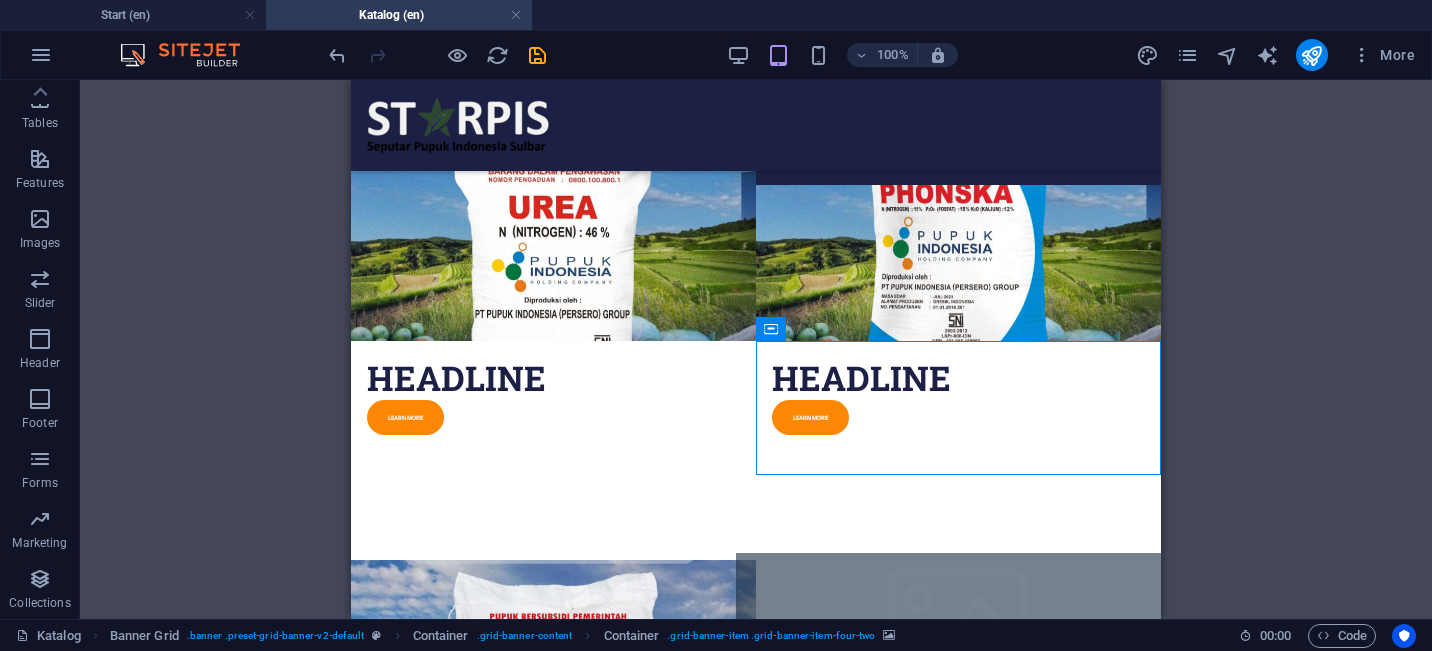 click at bounding box center (959, 627) 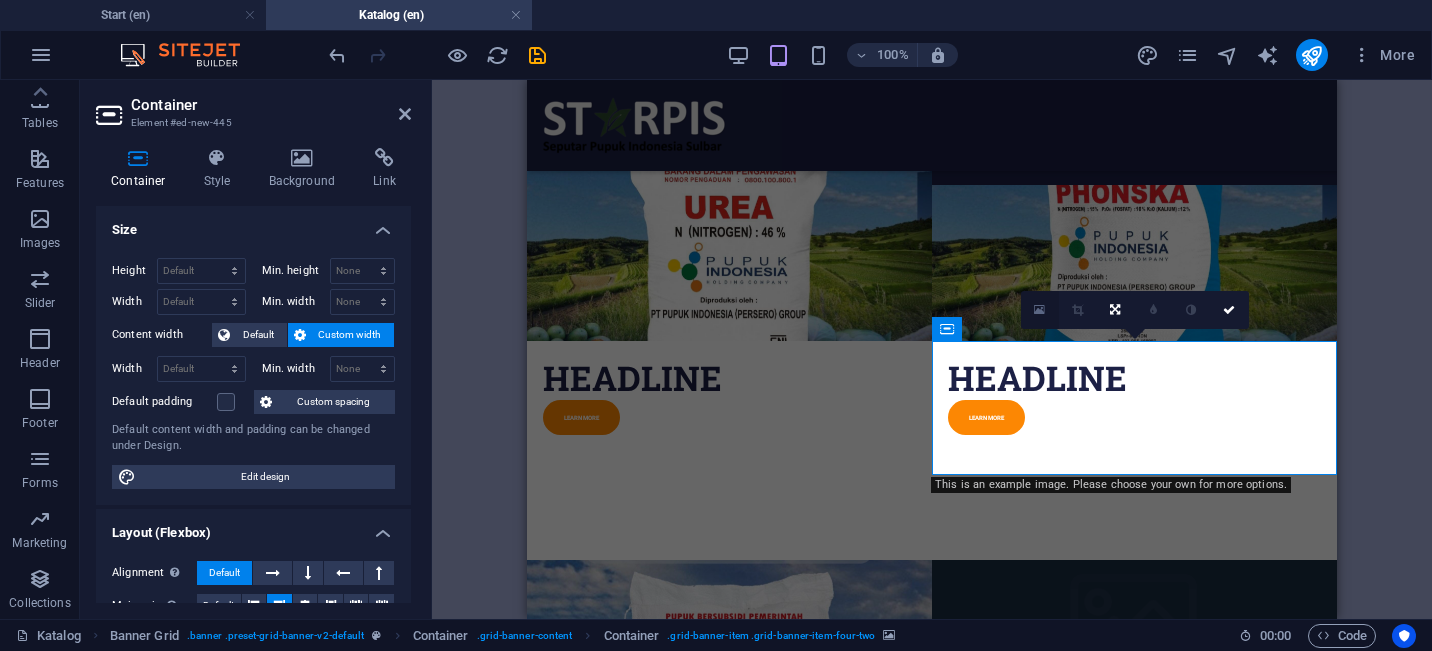 click at bounding box center [1039, 310] 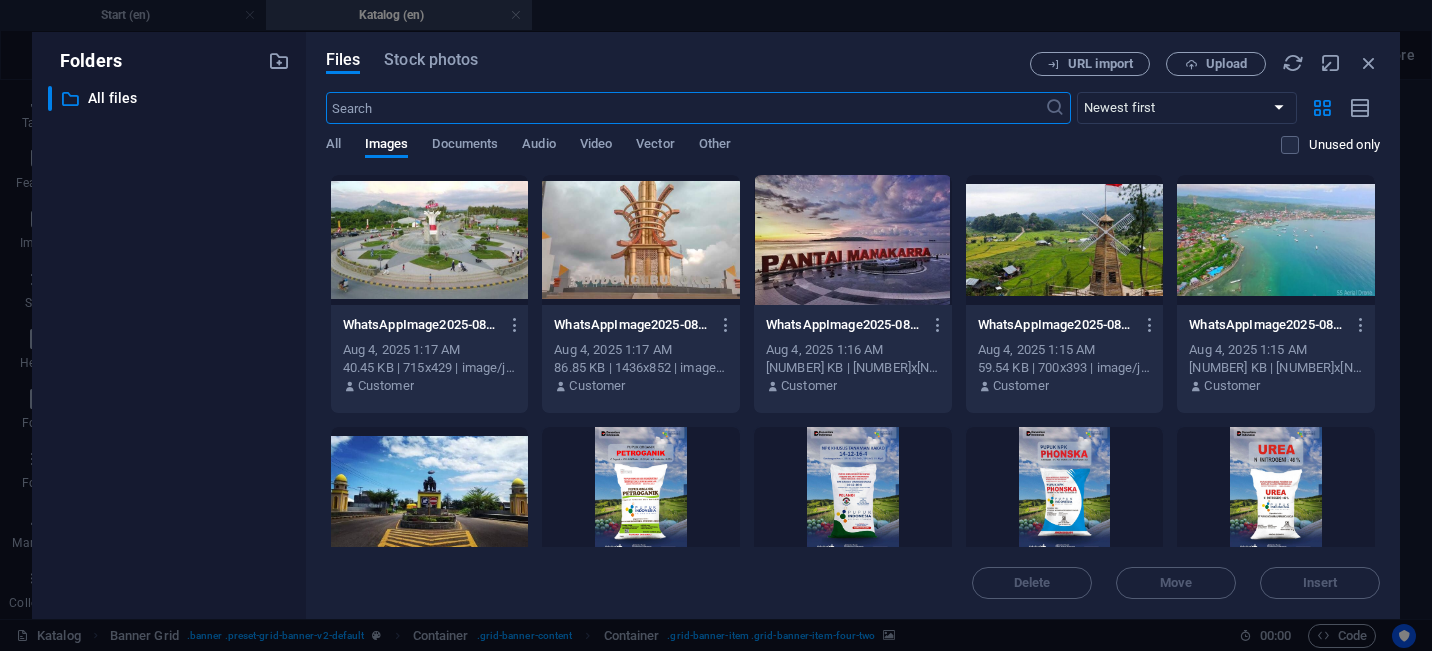 click at bounding box center [641, 492] 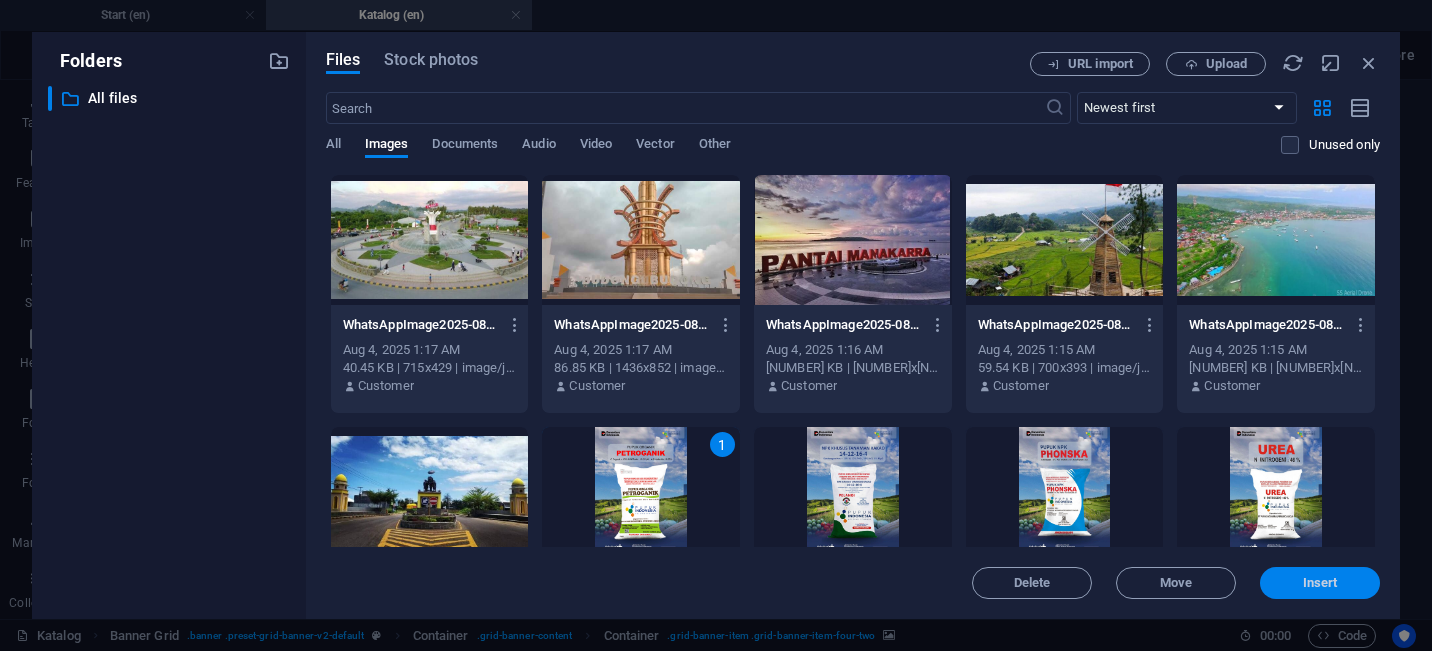 click on "Insert" at bounding box center [1320, 583] 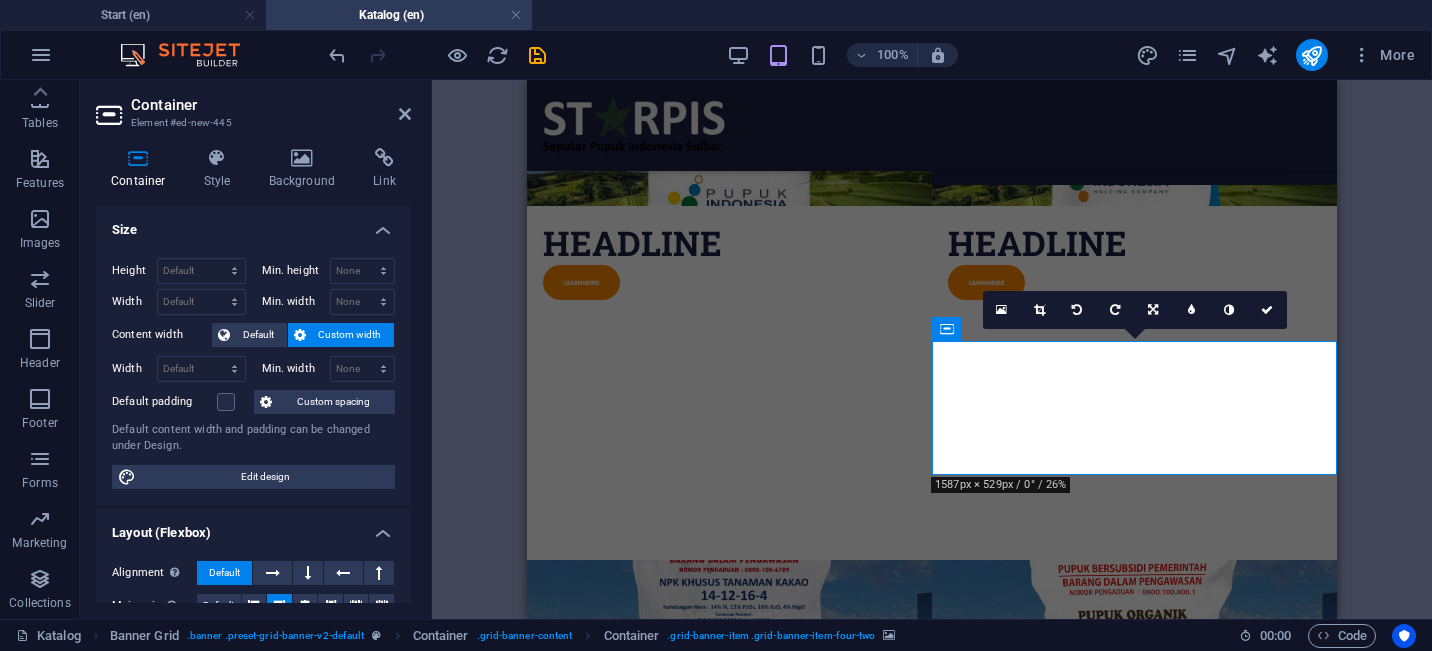 click at bounding box center (1135, 872) 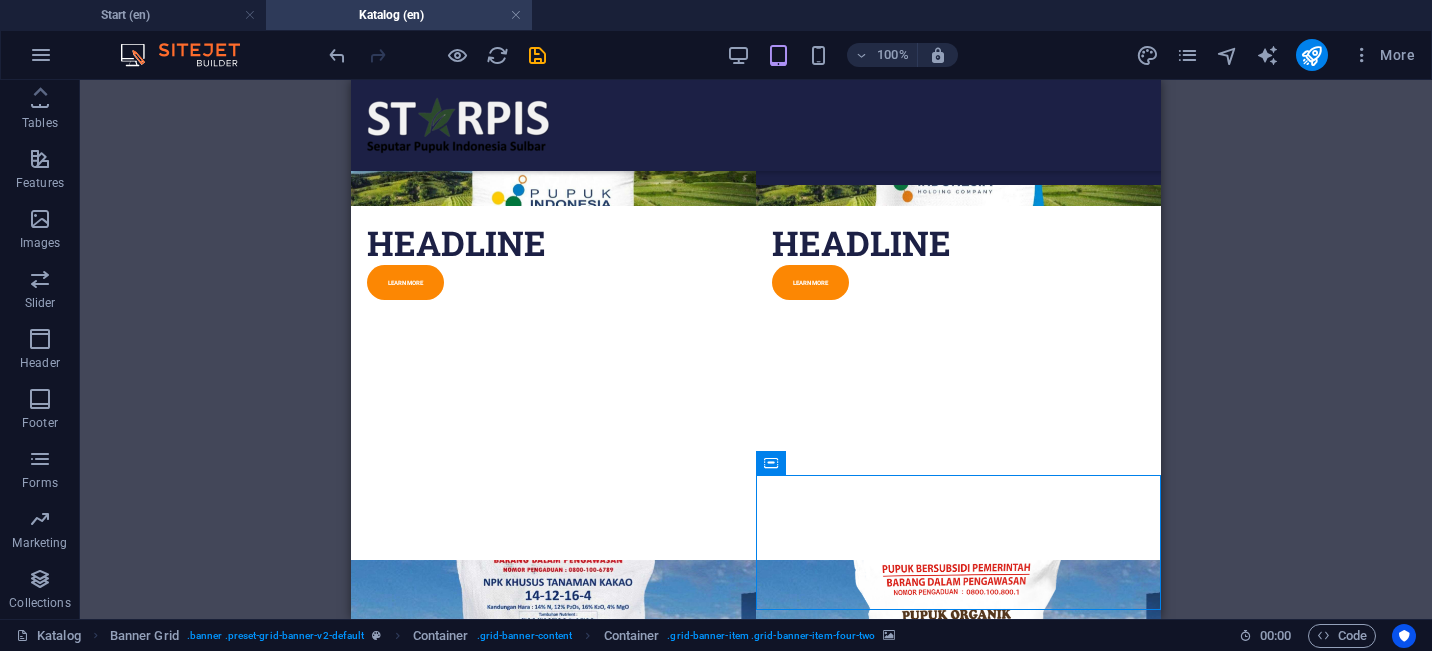 click on "Drag here to replace the existing content. Press “Ctrl” if you want to create a new element. Reference Container Placeholder Banner Grid H2 Banner Grid Container Container H2 Container Banner Grid Container Container Button H2 Button Container Button Container H2 H2 Reference" at bounding box center (756, 349) 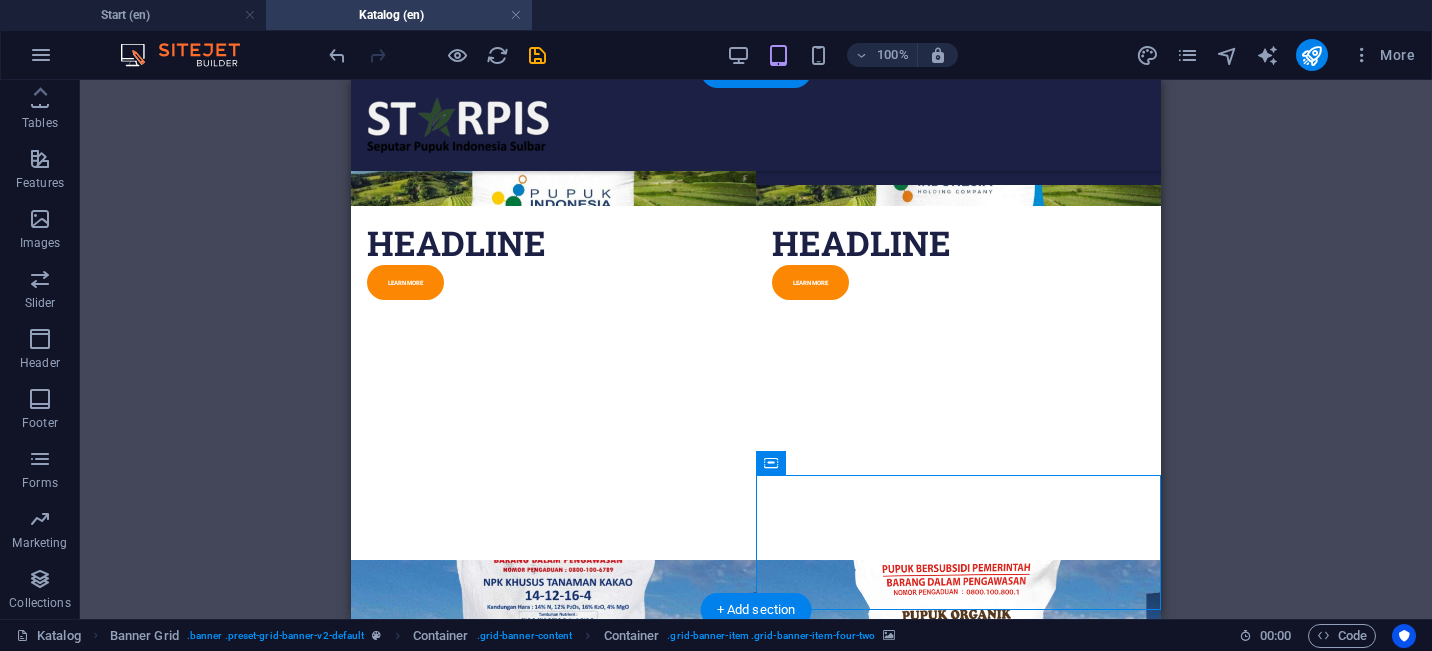 click at bounding box center (959, 872) 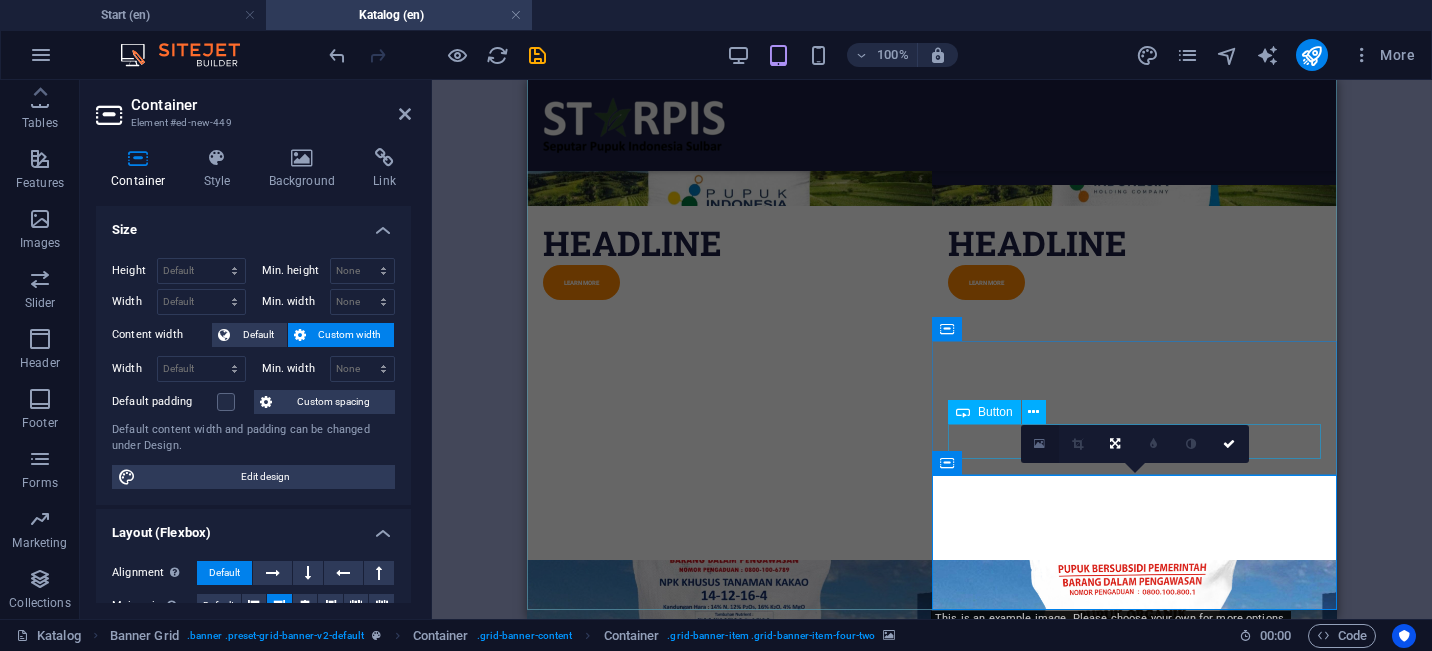 click at bounding box center (1039, 444) 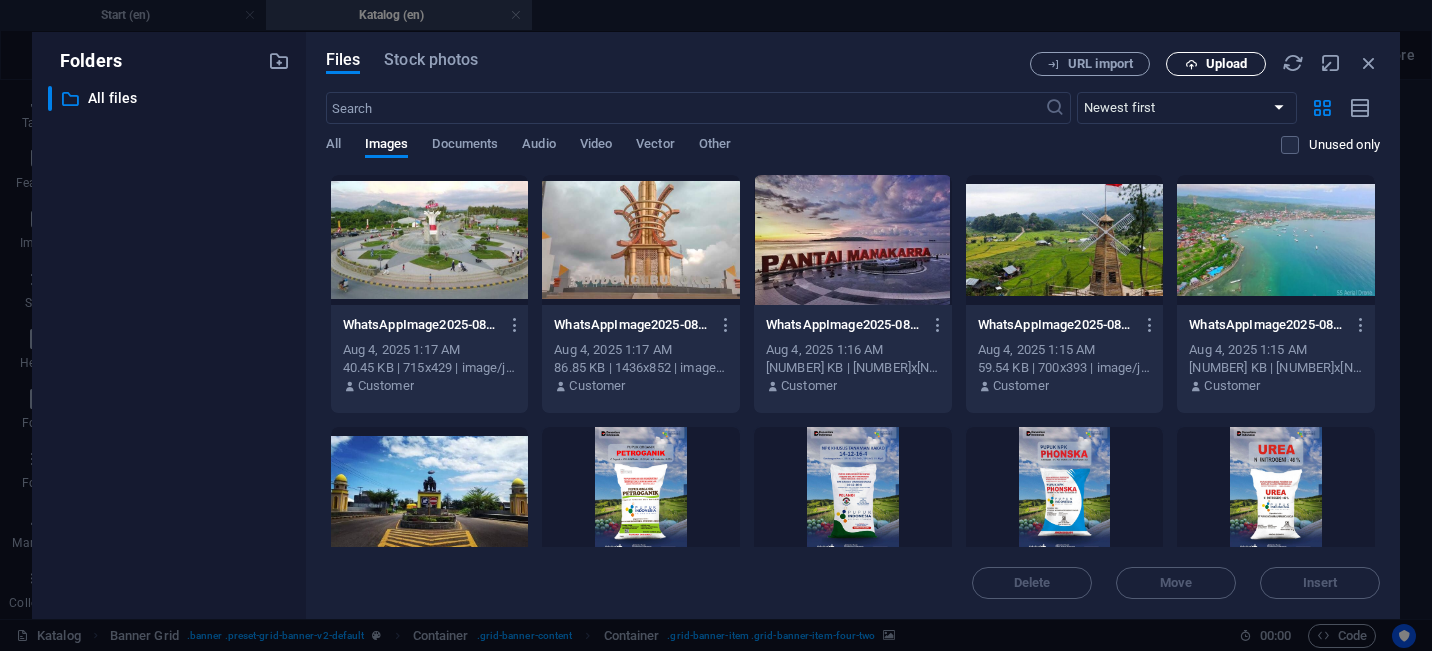 click on "Upload" at bounding box center (1226, 64) 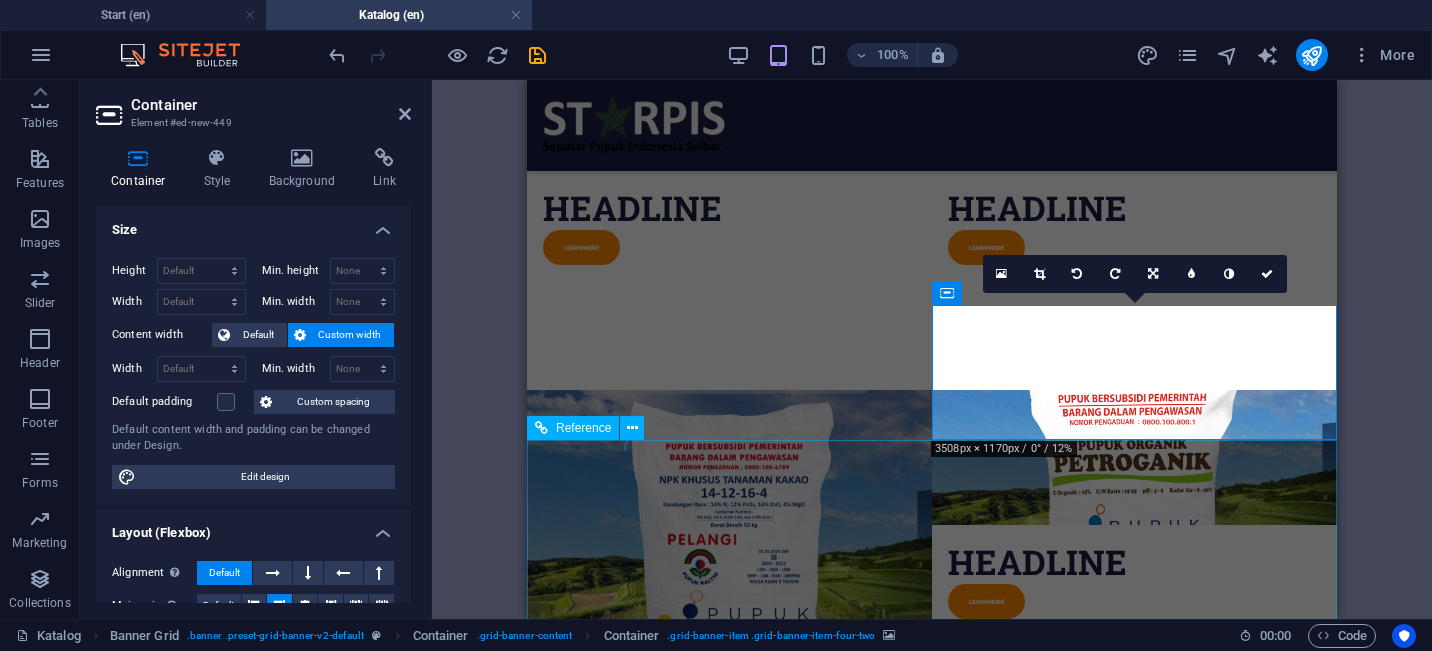 scroll, scrollTop: 603, scrollLeft: 0, axis: vertical 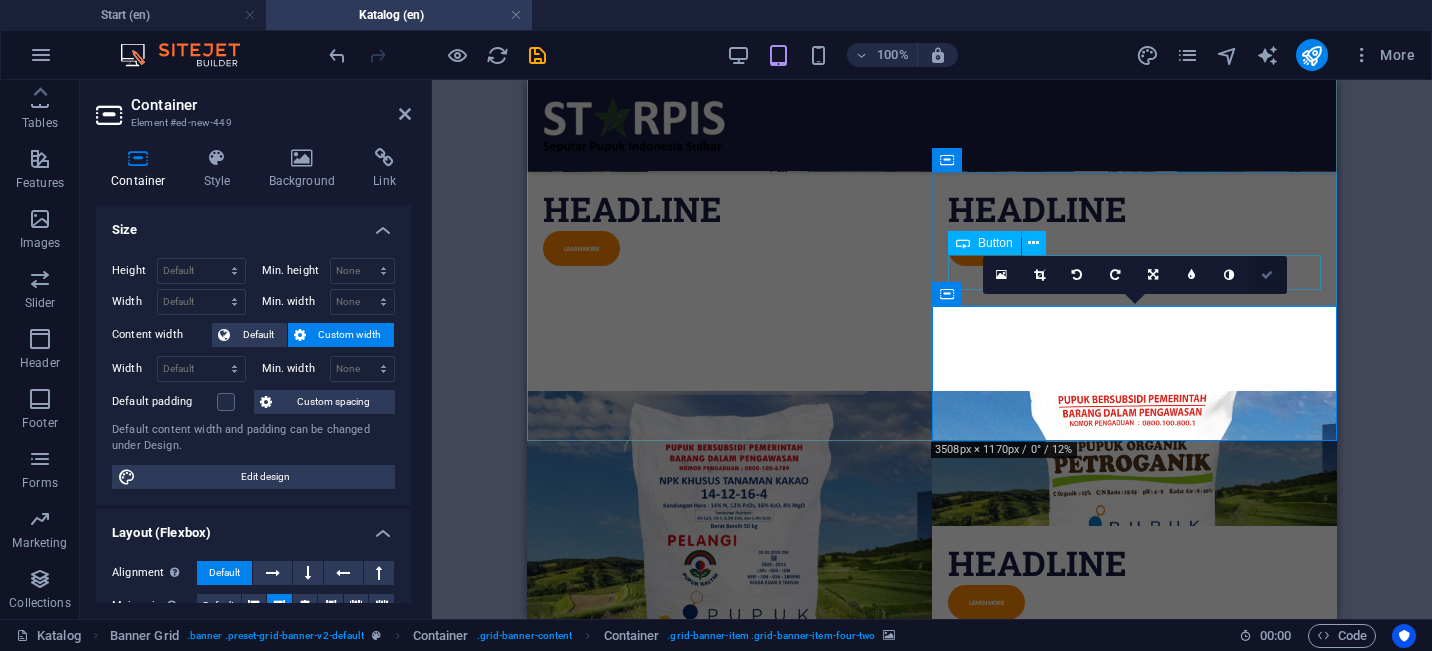 click at bounding box center [1267, 275] 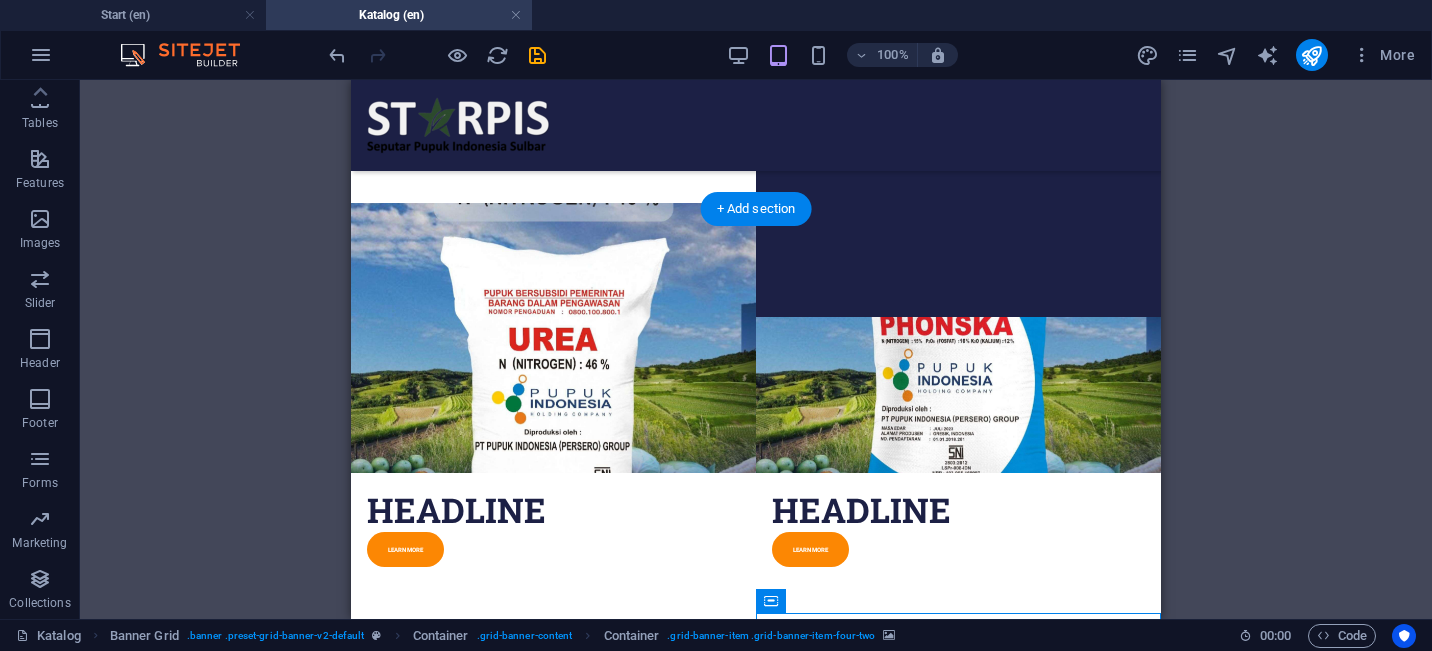 scroll, scrollTop: 296, scrollLeft: 0, axis: vertical 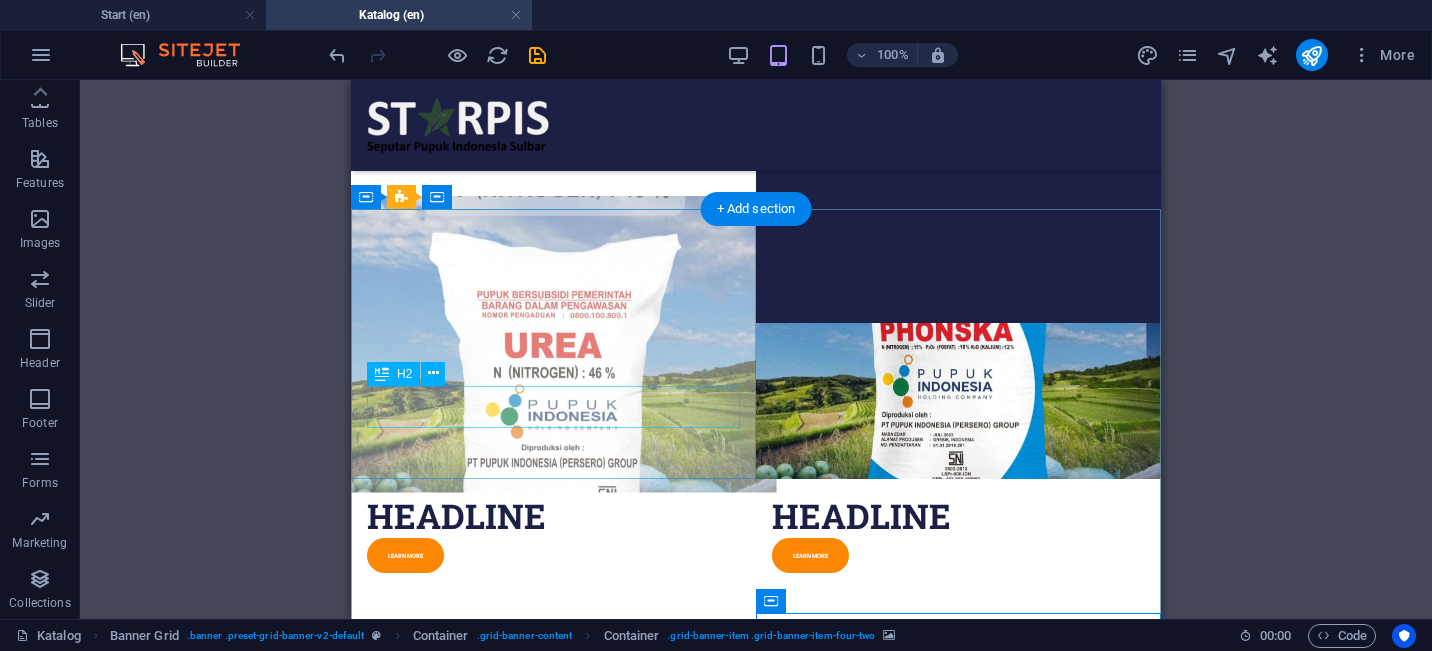 click on "Headline" at bounding box center [553, 516] 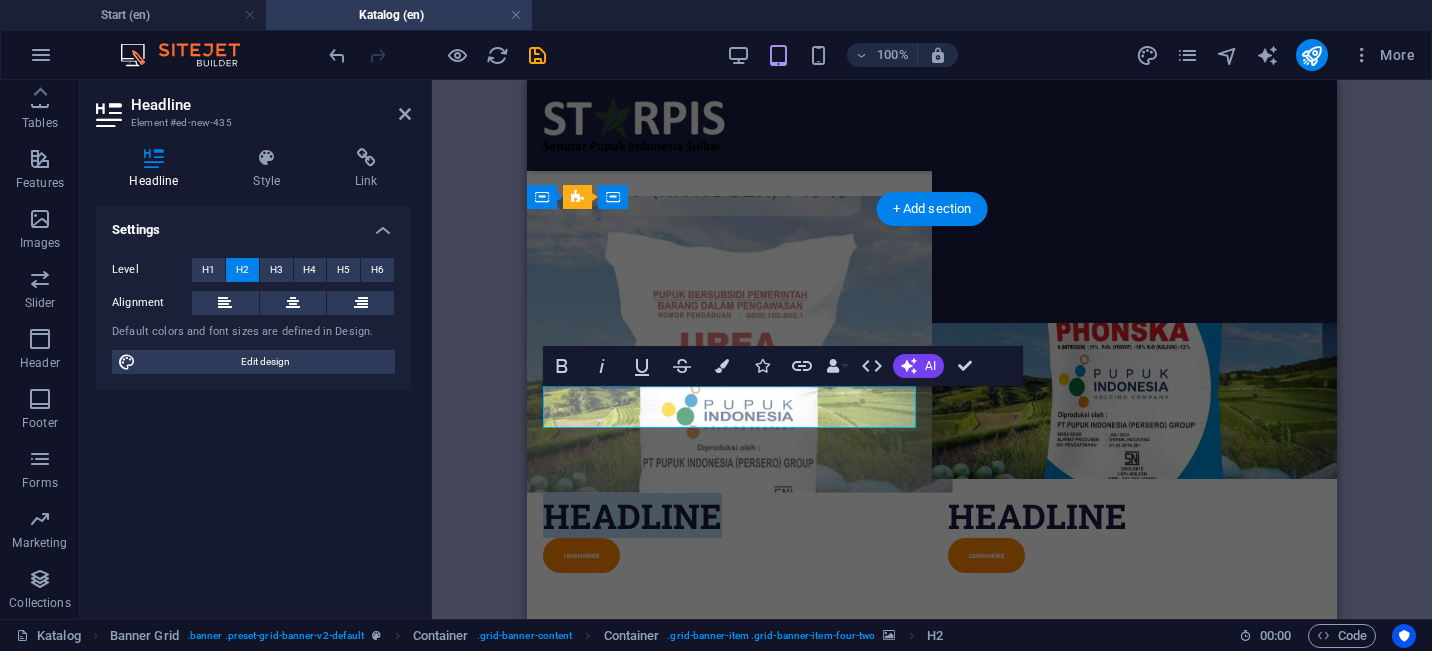 type 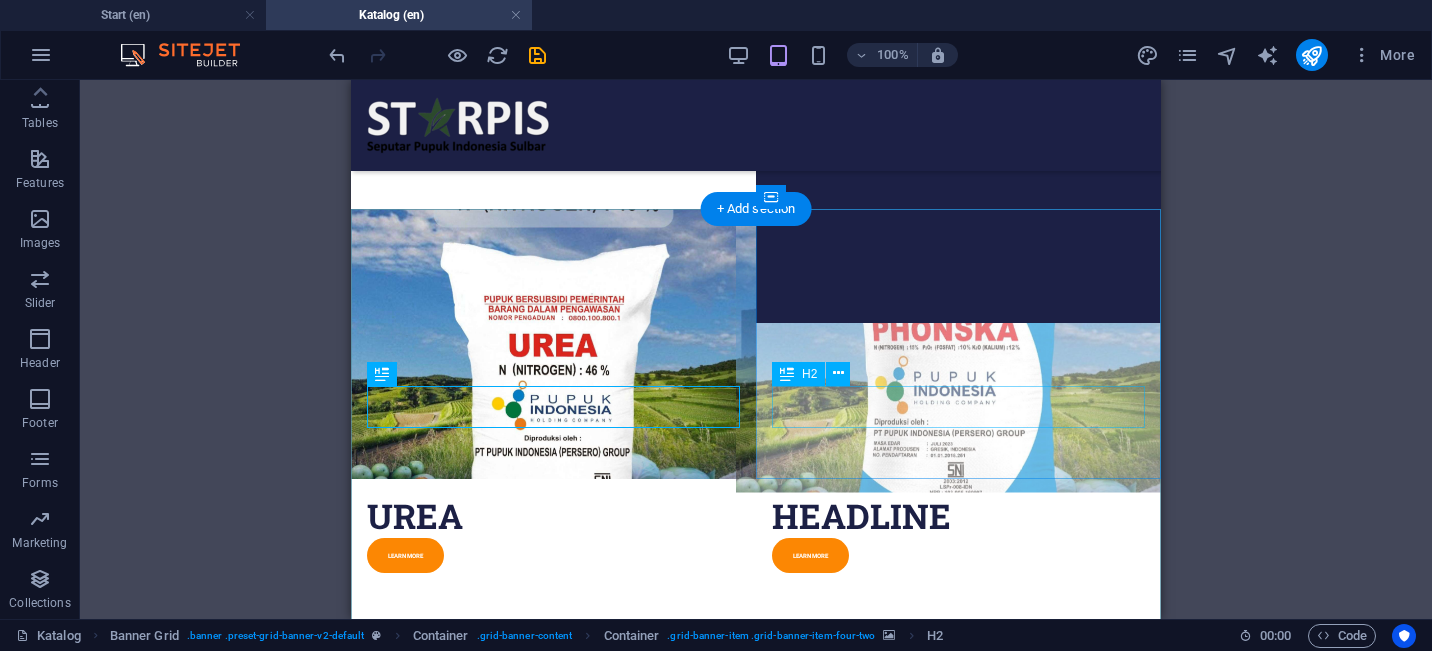 click on "Headline" at bounding box center [958, 516] 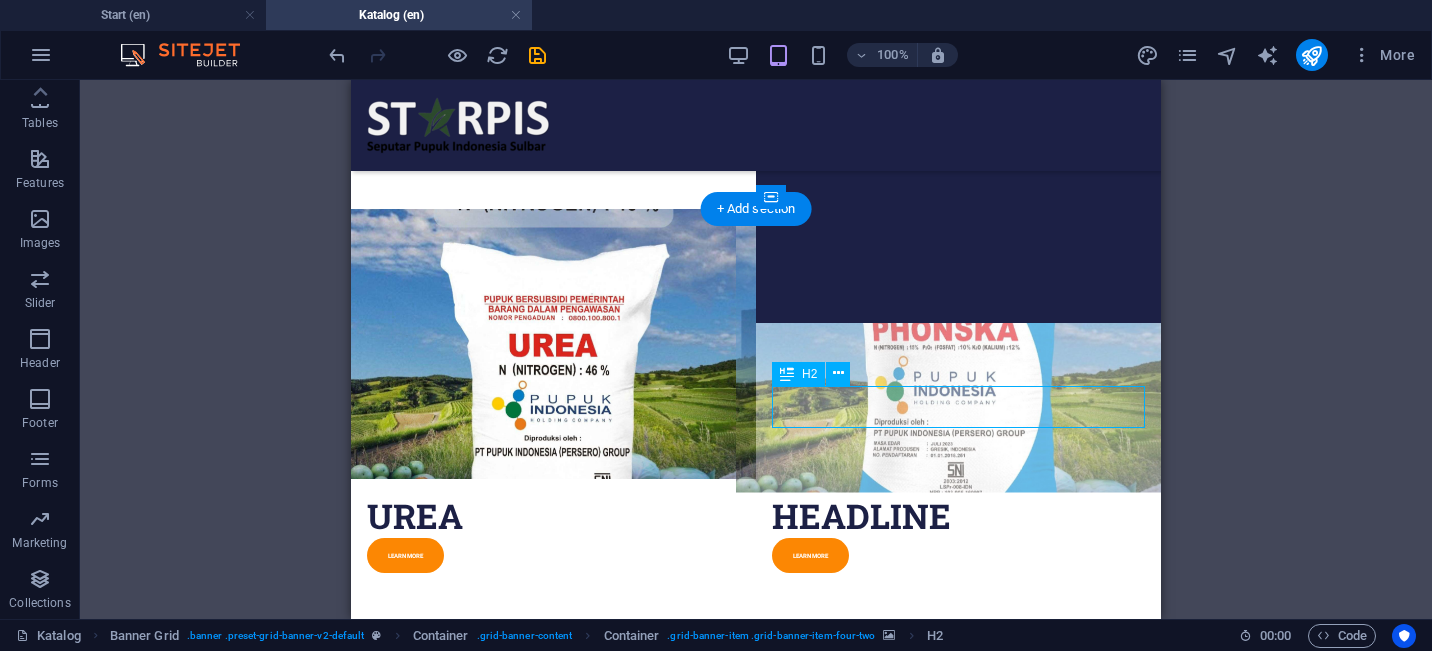 click on "Headline" at bounding box center (958, 516) 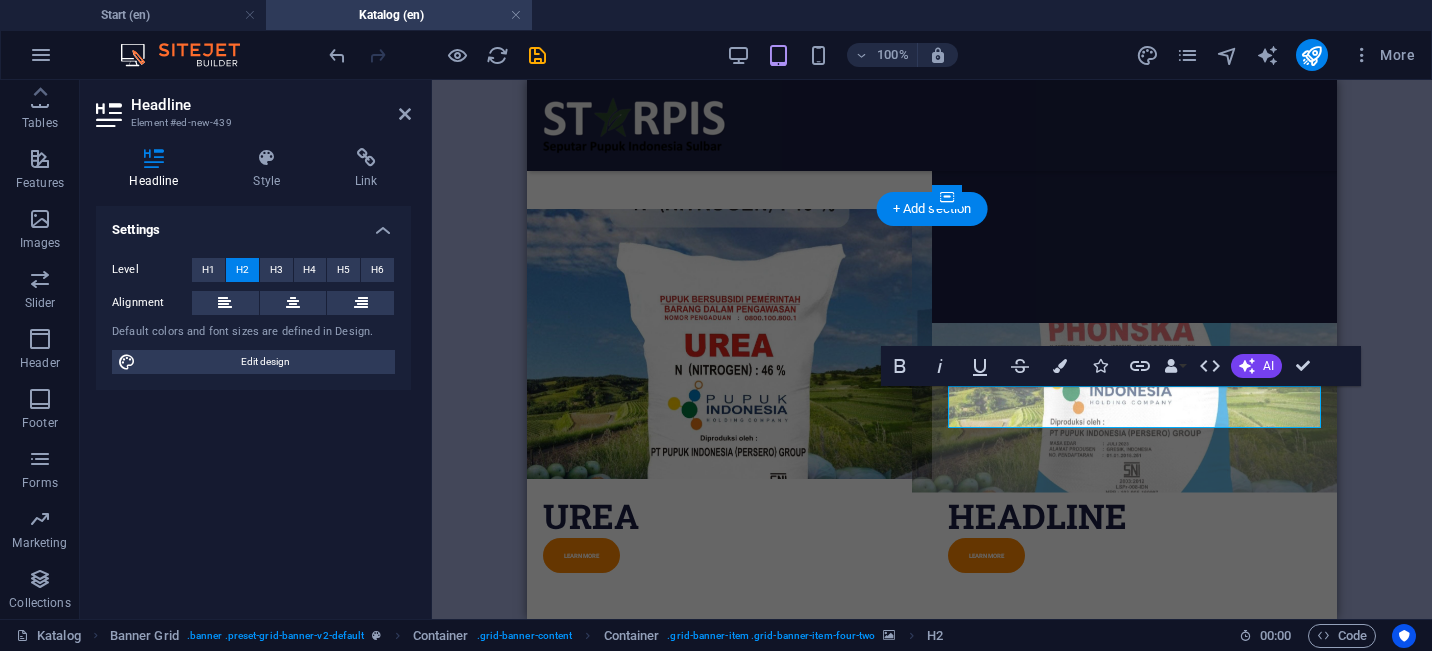 type 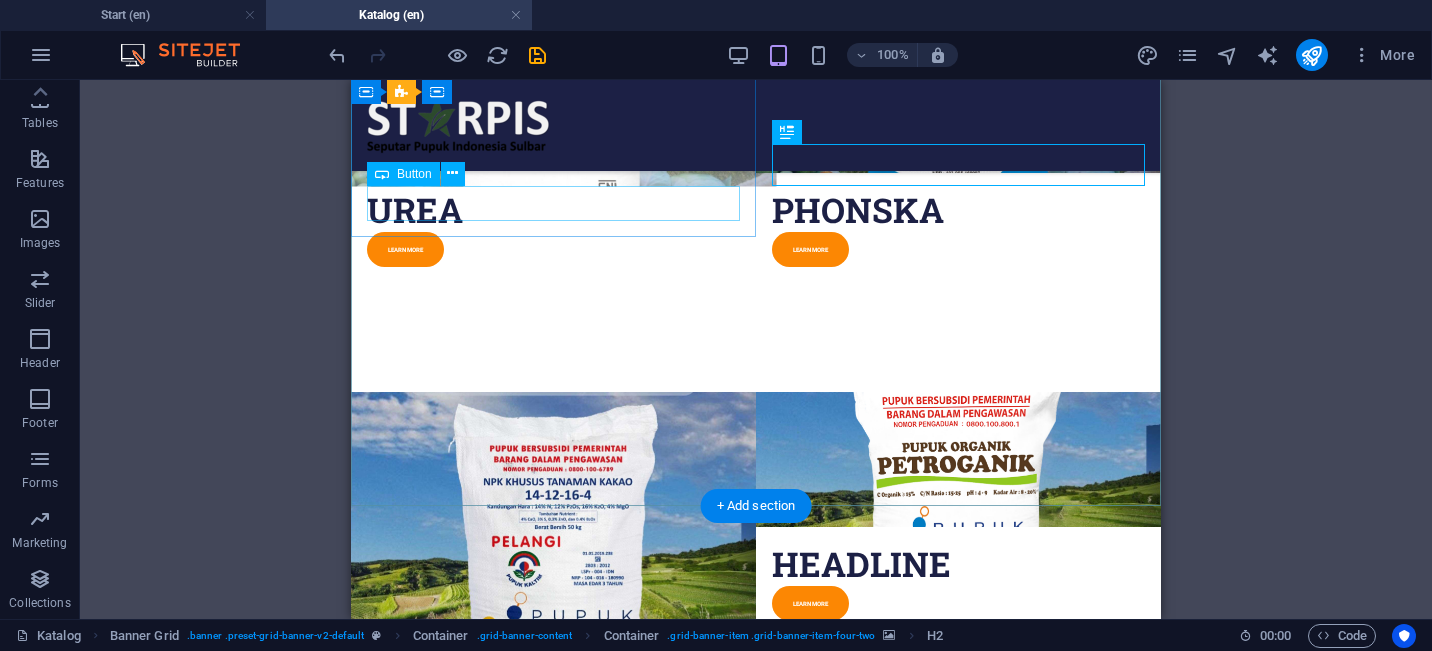 scroll, scrollTop: 625, scrollLeft: 0, axis: vertical 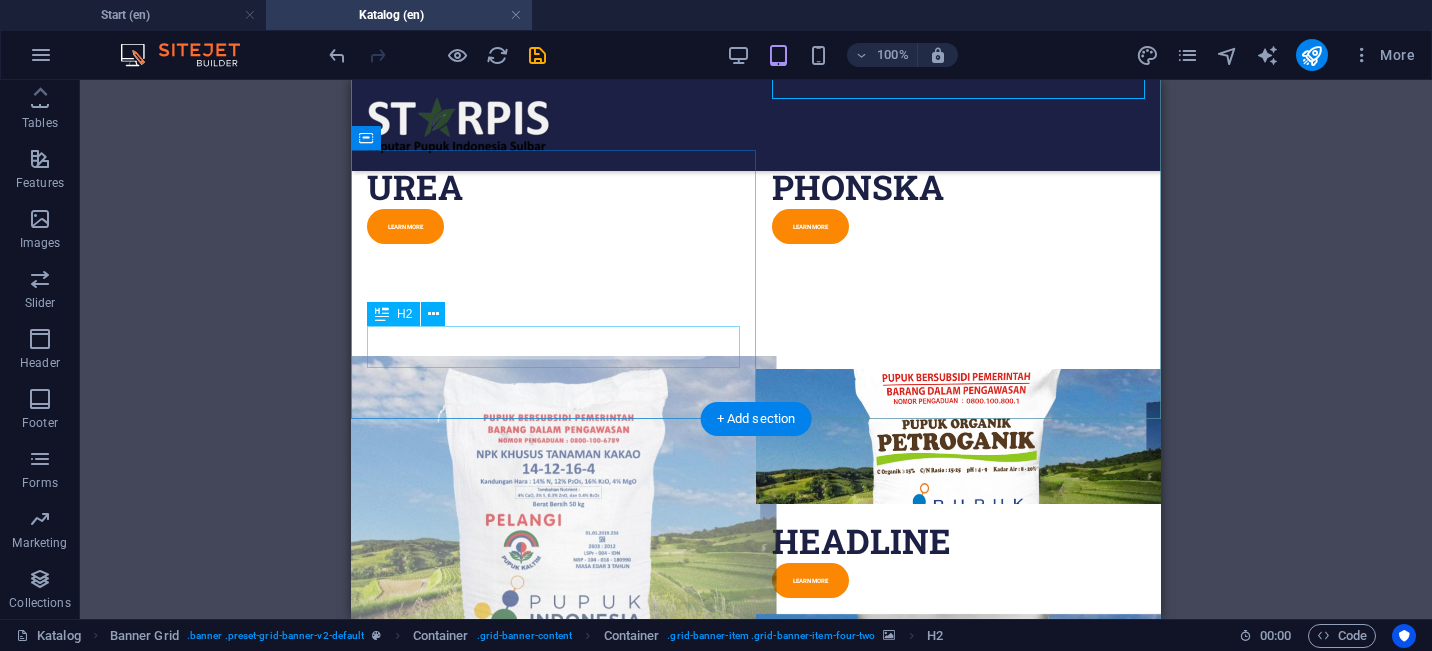 click on "Headline" at bounding box center (553, 676) 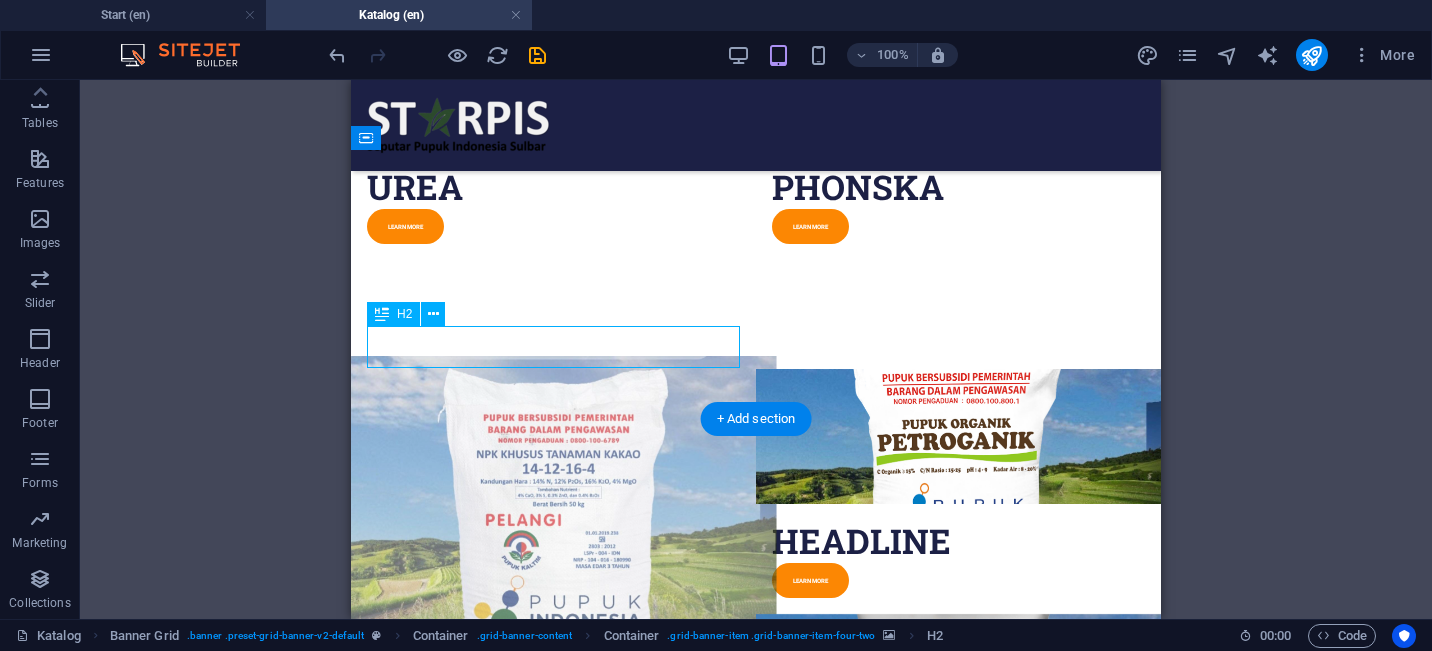 click on "Headline" at bounding box center (553, 676) 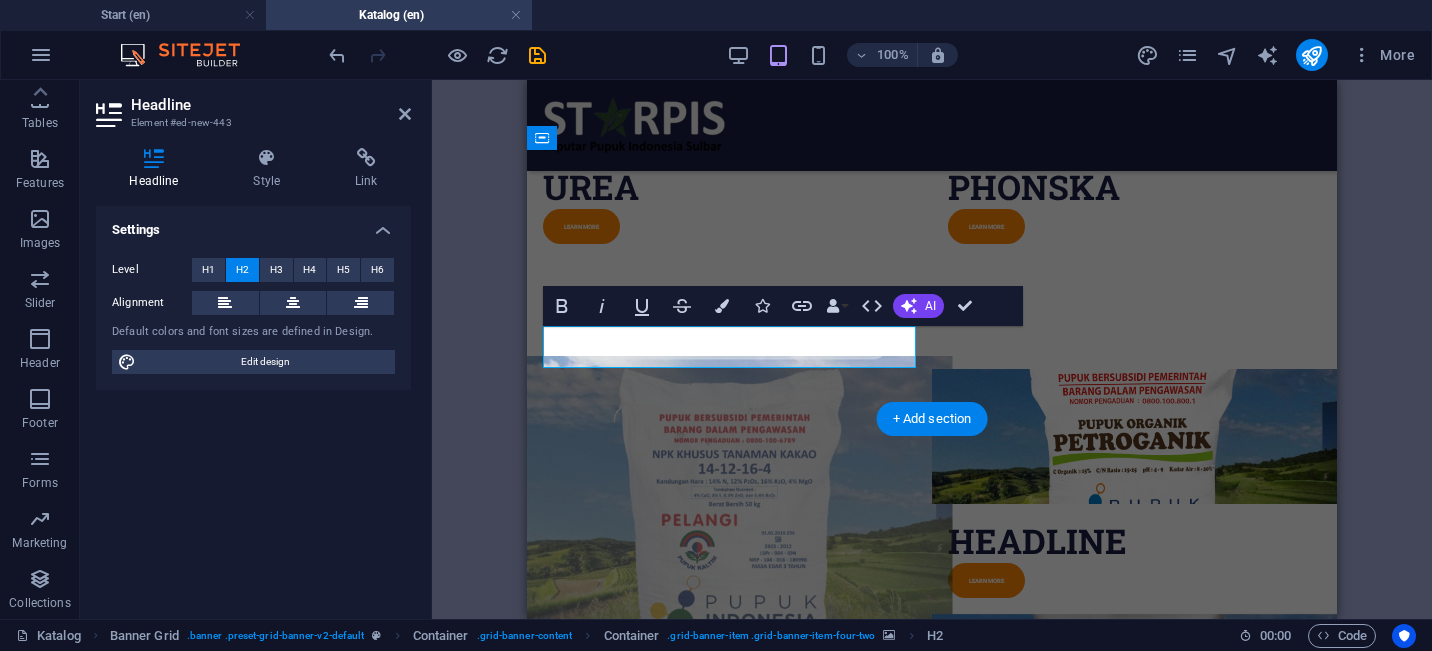 type 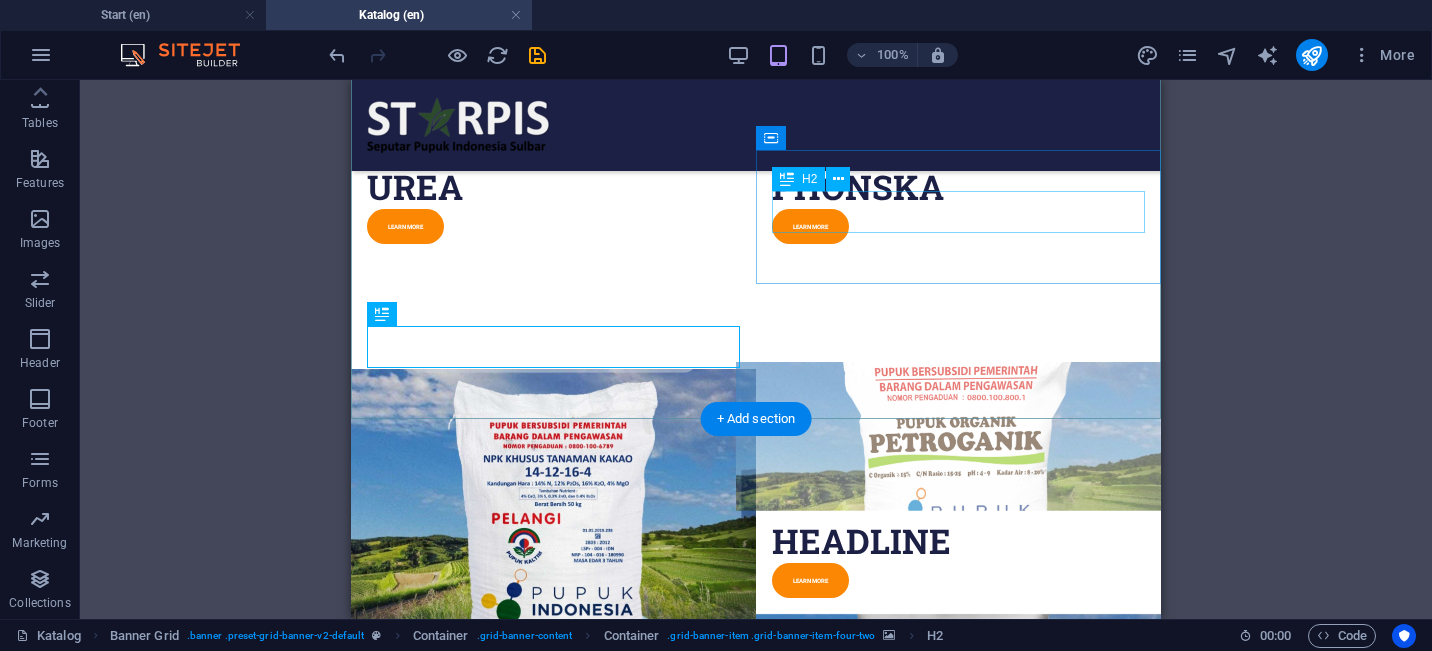click on "Headline" at bounding box center [958, 541] 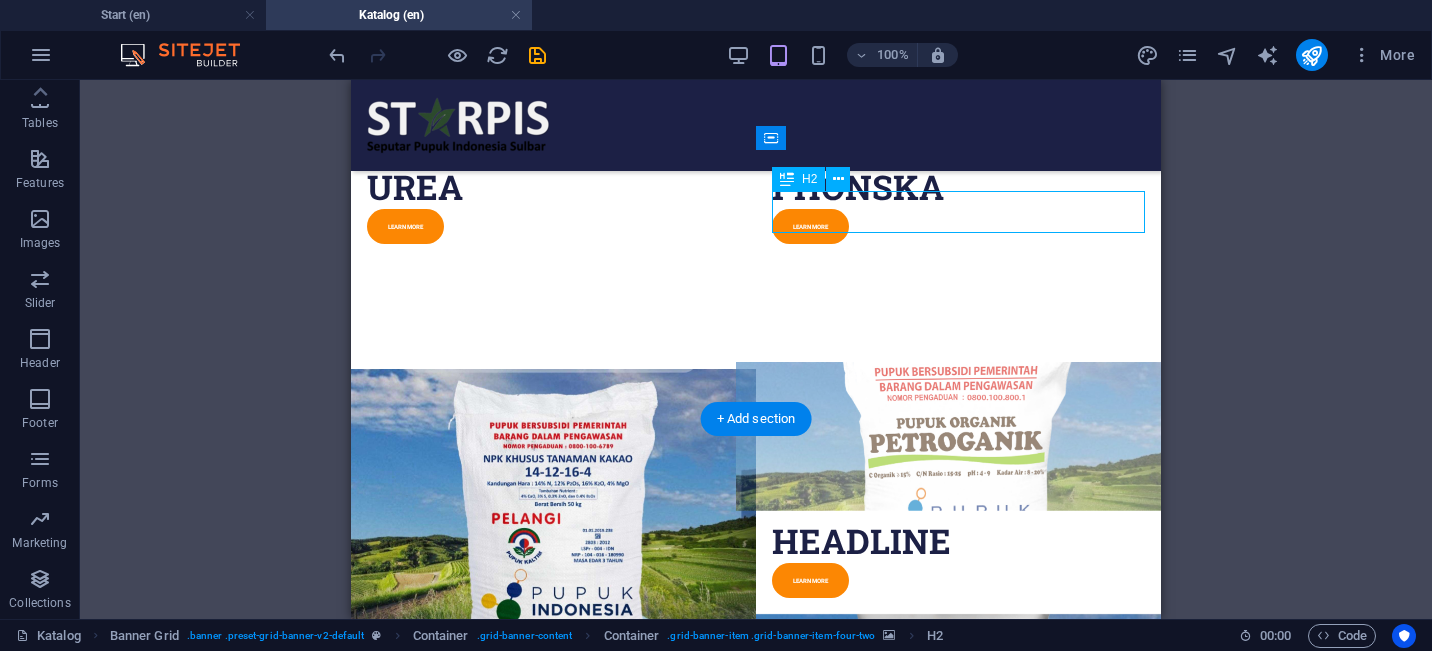 click on "Headline" at bounding box center (958, 541) 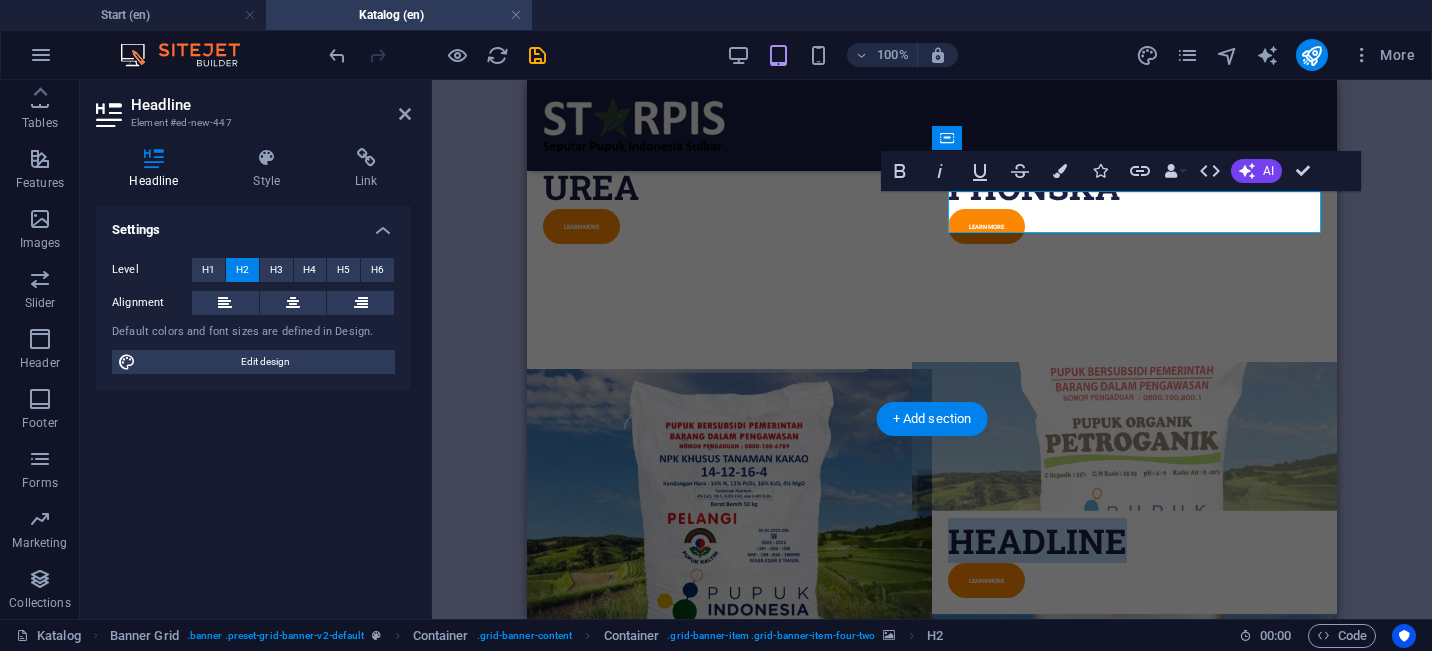 type 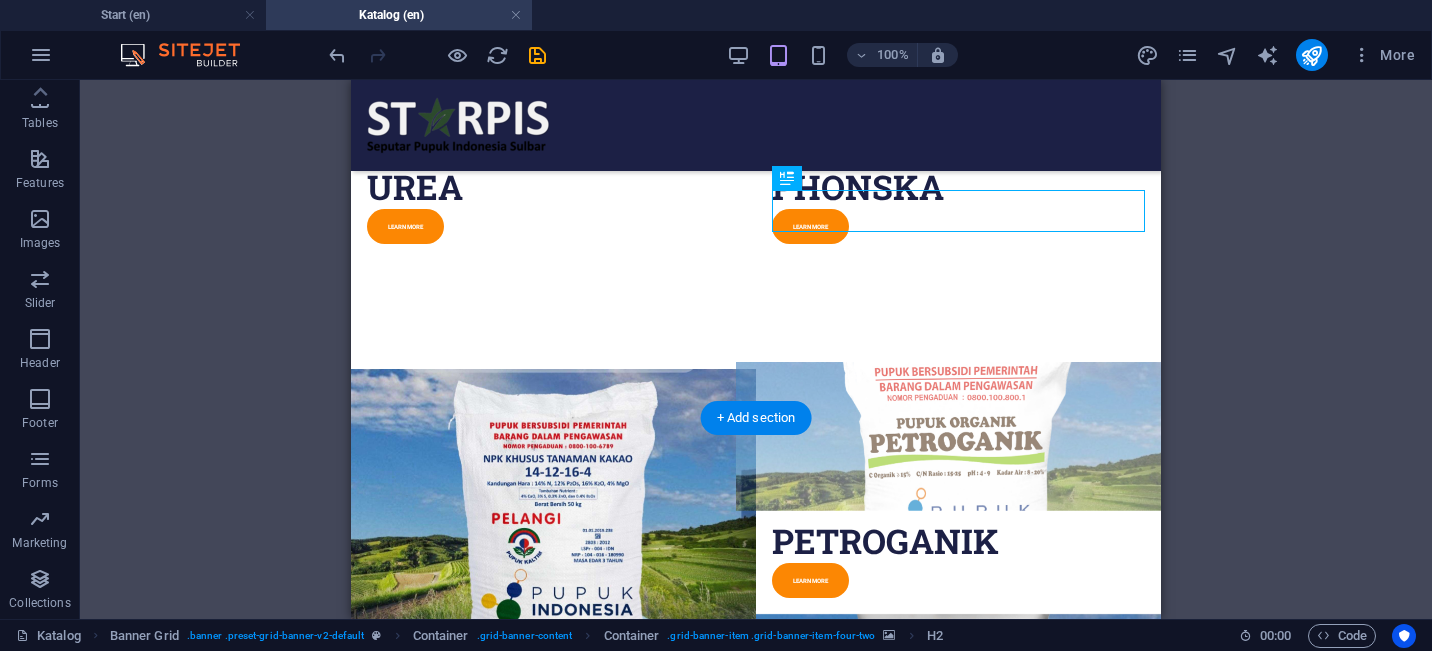 scroll, scrollTop: 645, scrollLeft: 0, axis: vertical 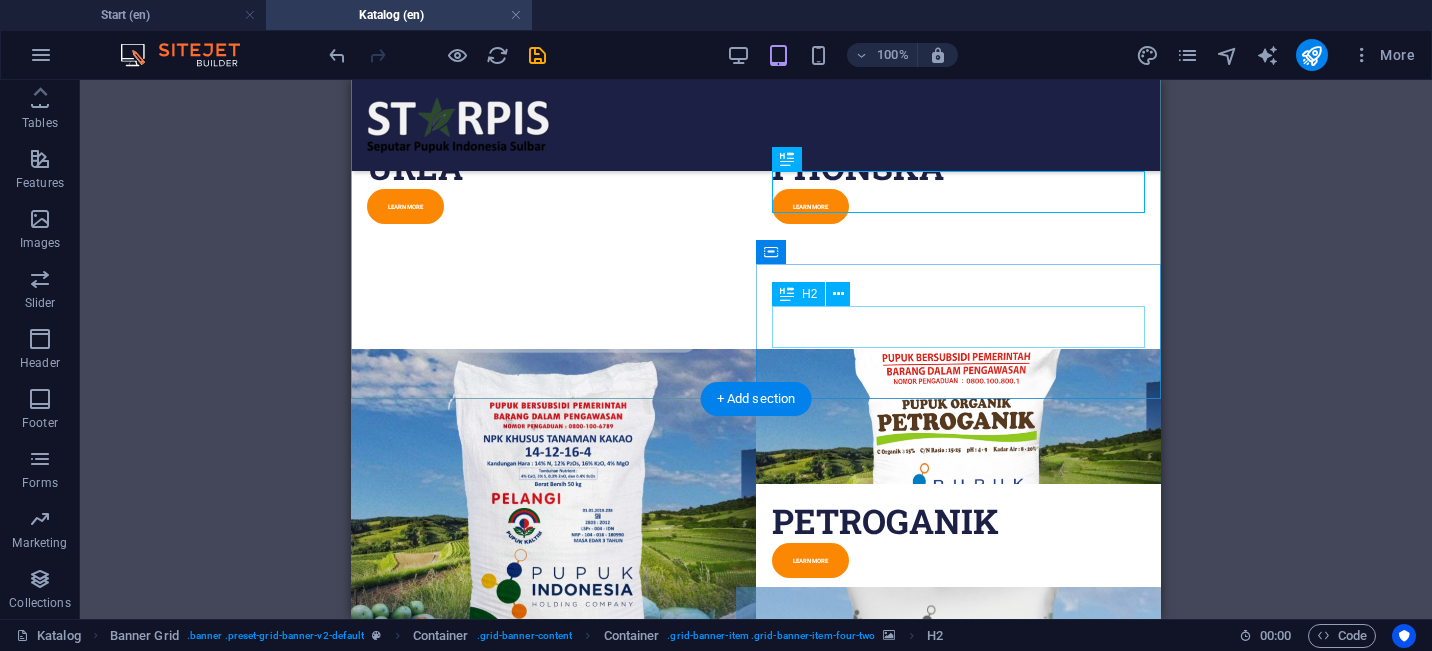 click on "Headline" at bounding box center [958, 766] 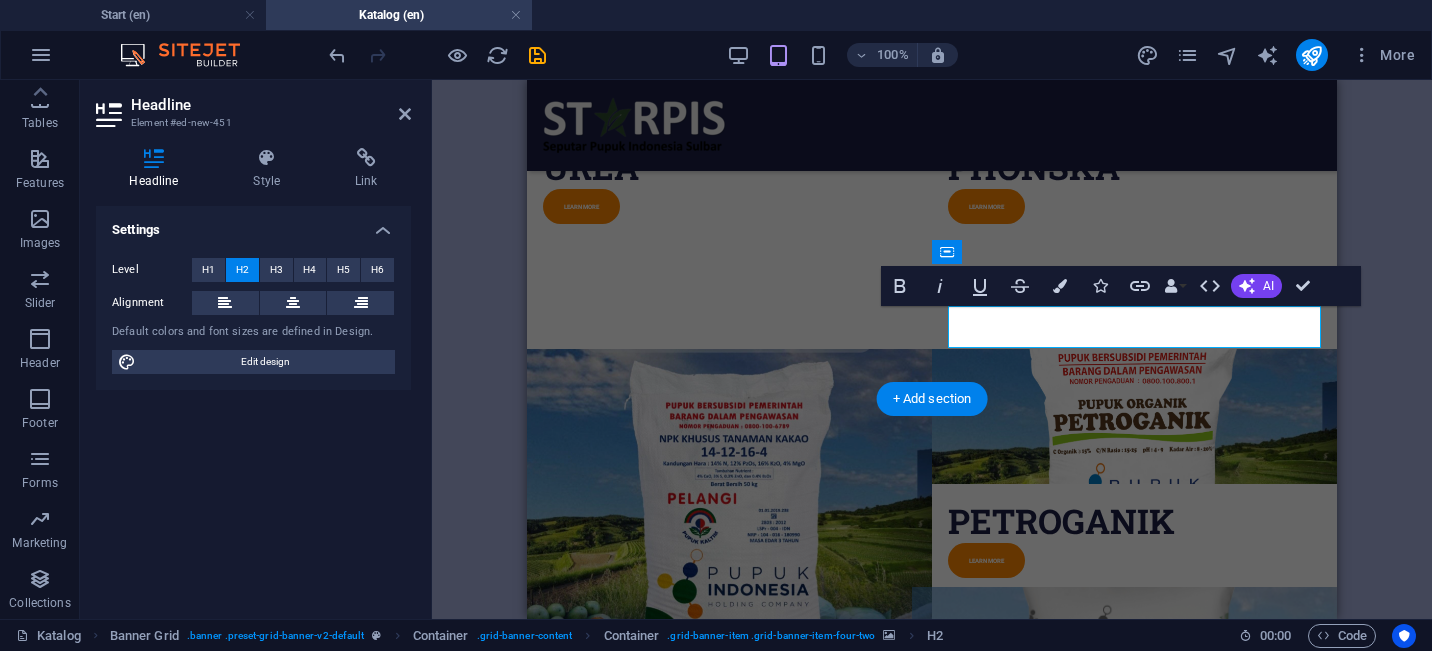 type 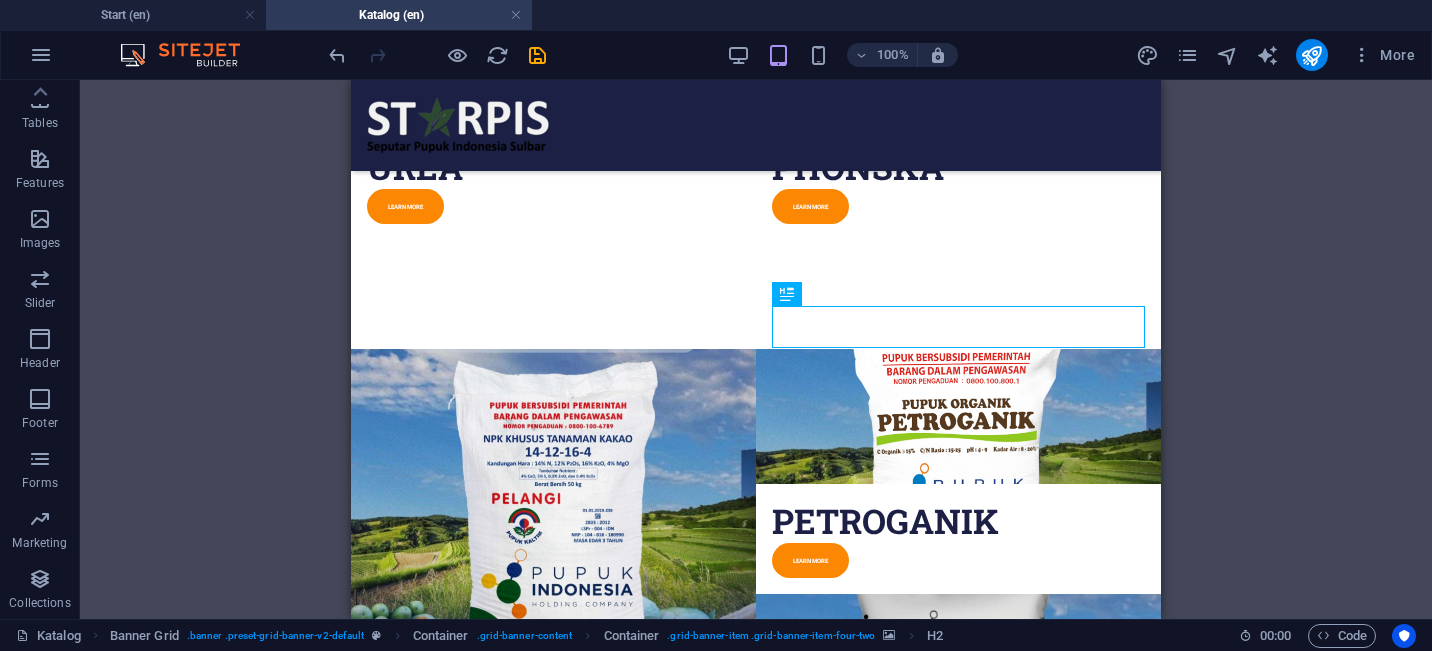 click on "Reference   Container   Placeholder   Banner Grid   H2   Banner Grid   Container   Container   H2   Container   Banner Grid   Container   Container   Button   H2   Button   Container   Button   Container   H2   H2   Reference   Button   Button" at bounding box center [756, 349] 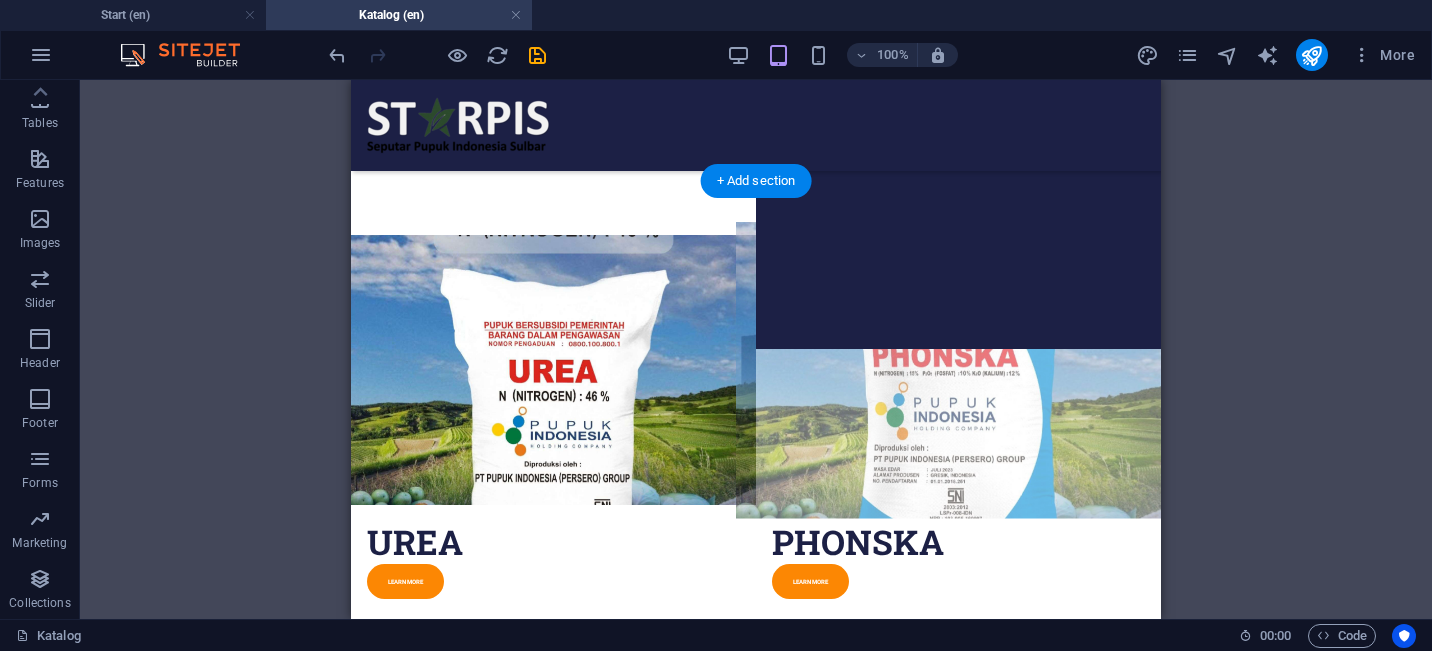 scroll, scrollTop: 324, scrollLeft: 0, axis: vertical 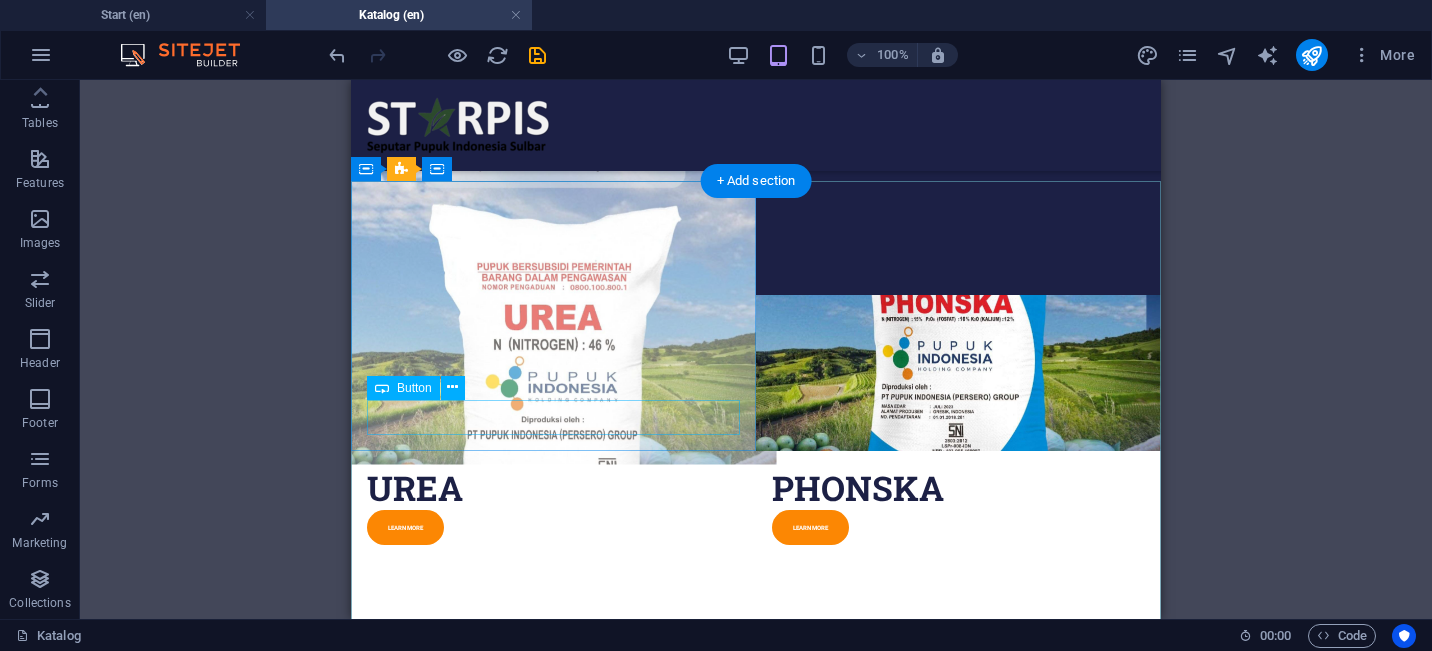 click on "Learn more" at bounding box center (553, 527) 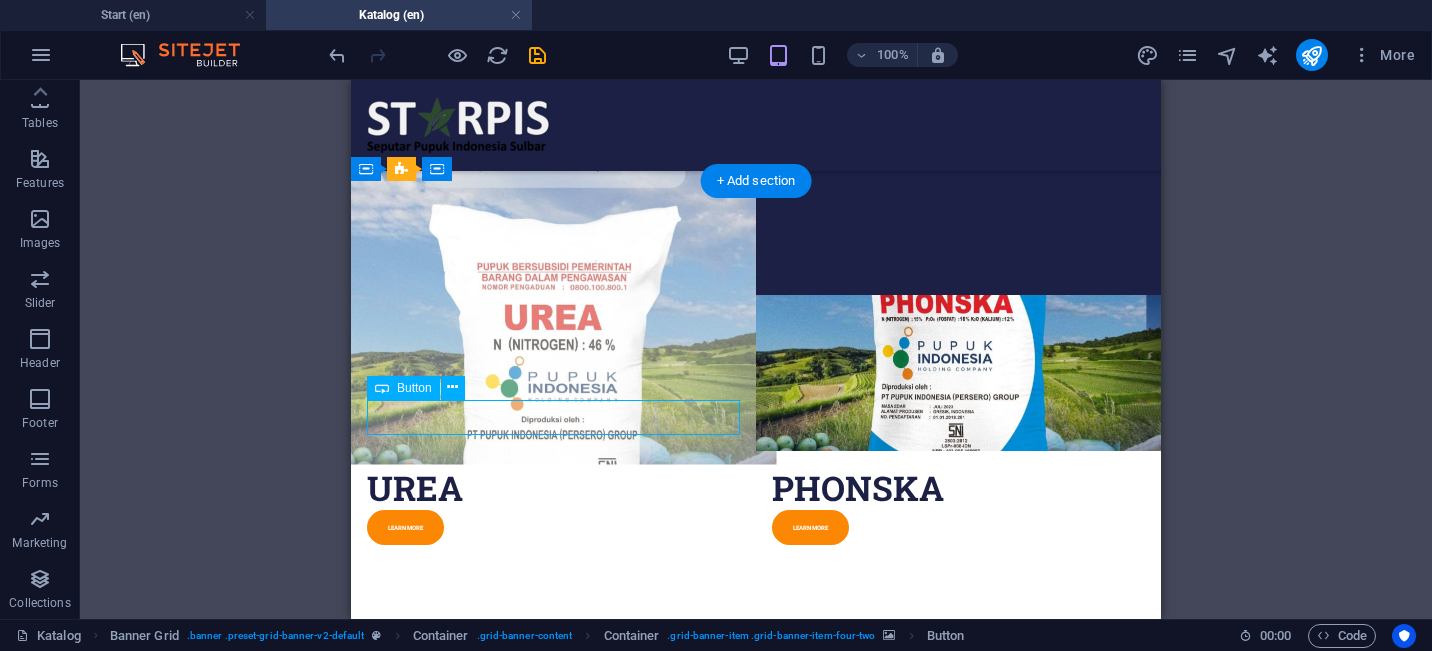 click on "Learn more" at bounding box center [553, 527] 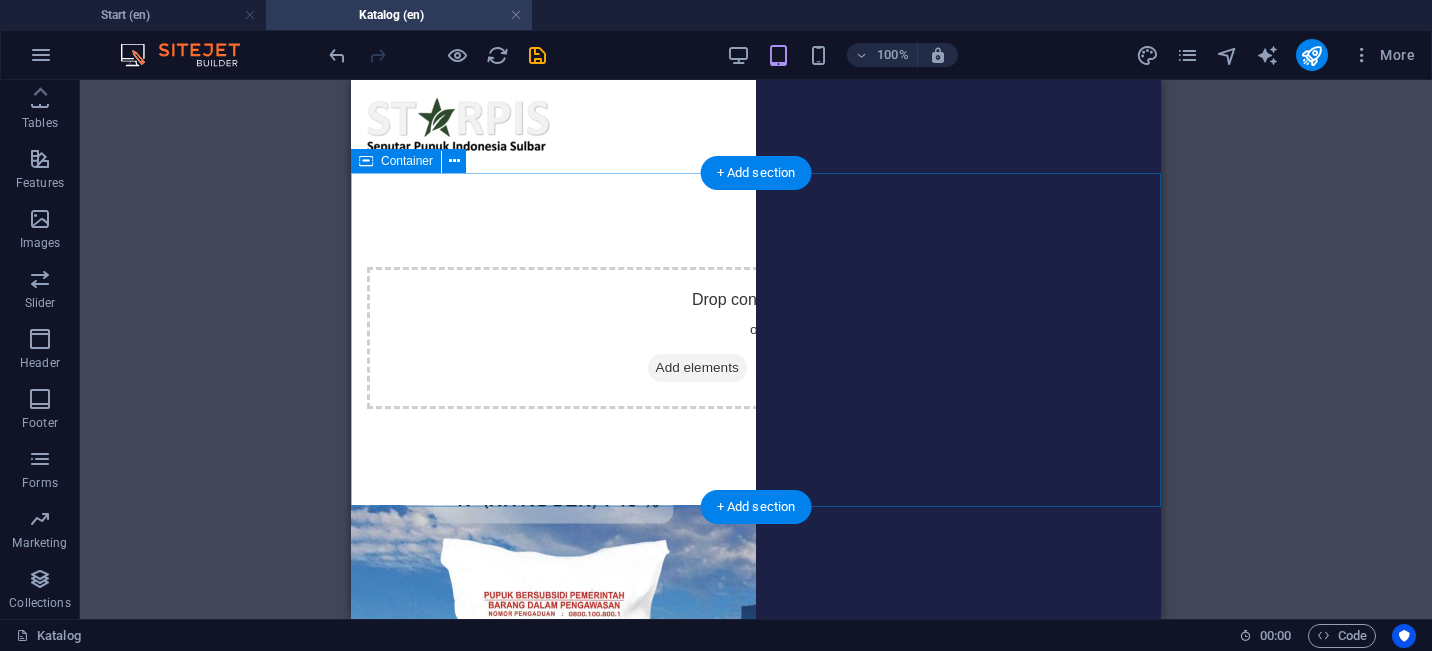 scroll, scrollTop: 0, scrollLeft: 0, axis: both 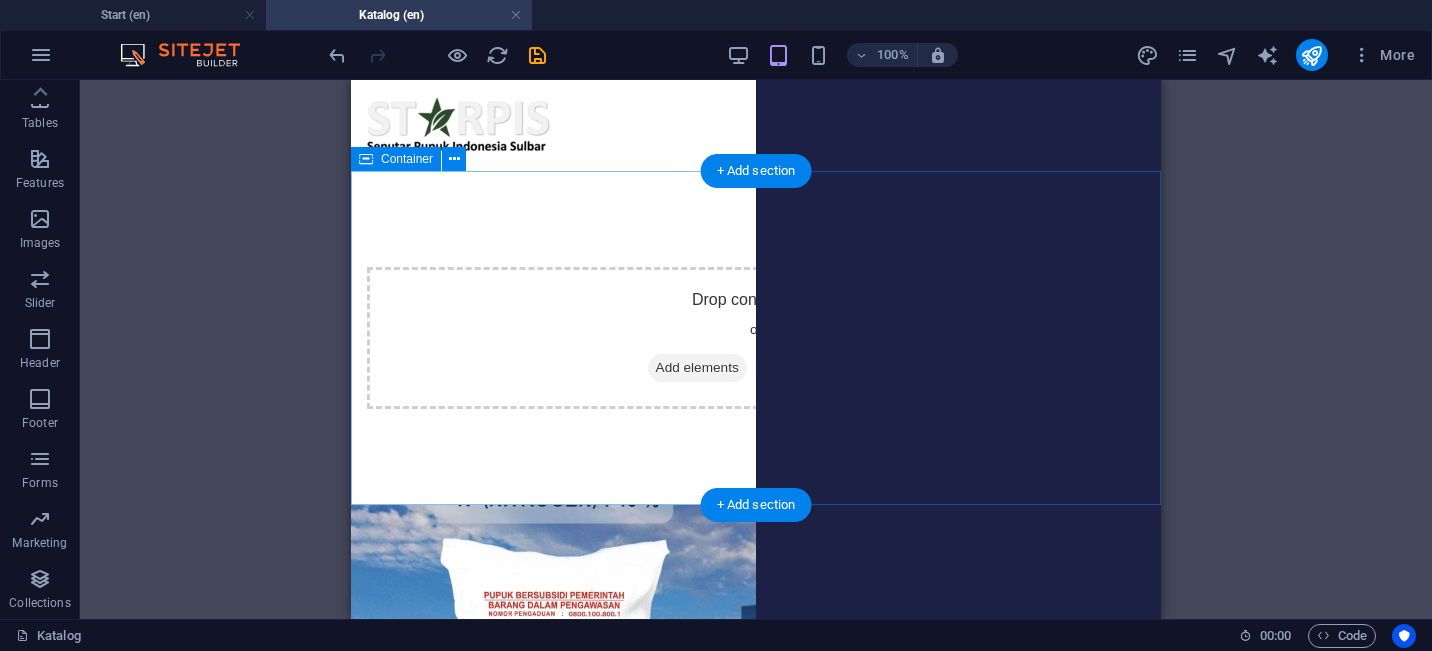 click on "Add elements" at bounding box center (697, 368) 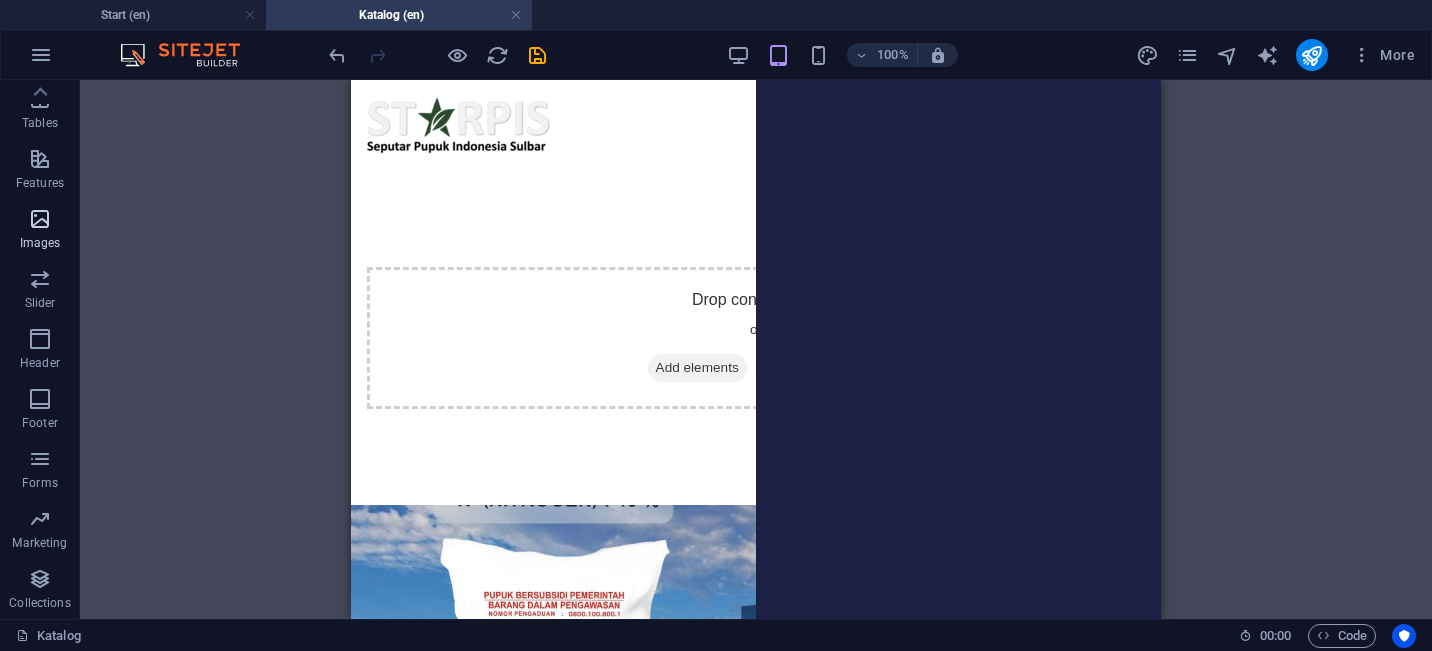 click on "Images" at bounding box center (40, 243) 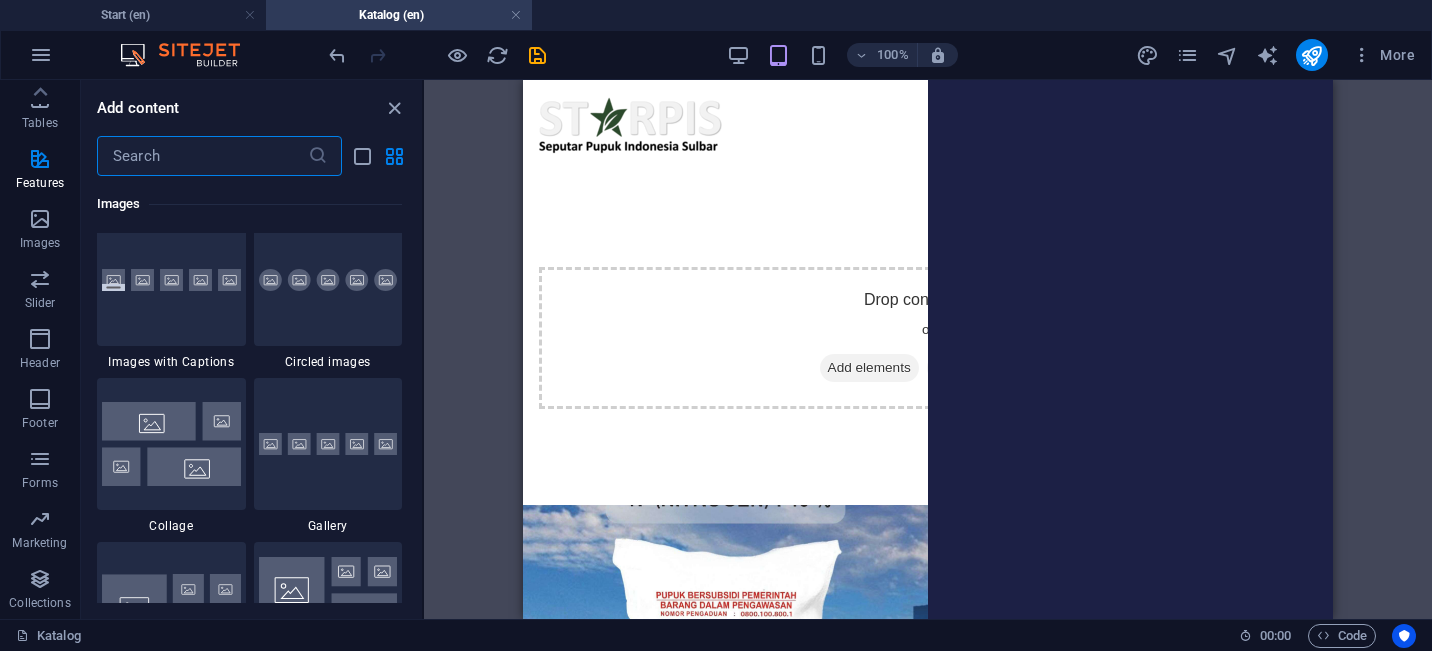 scroll, scrollTop: 10156, scrollLeft: 0, axis: vertical 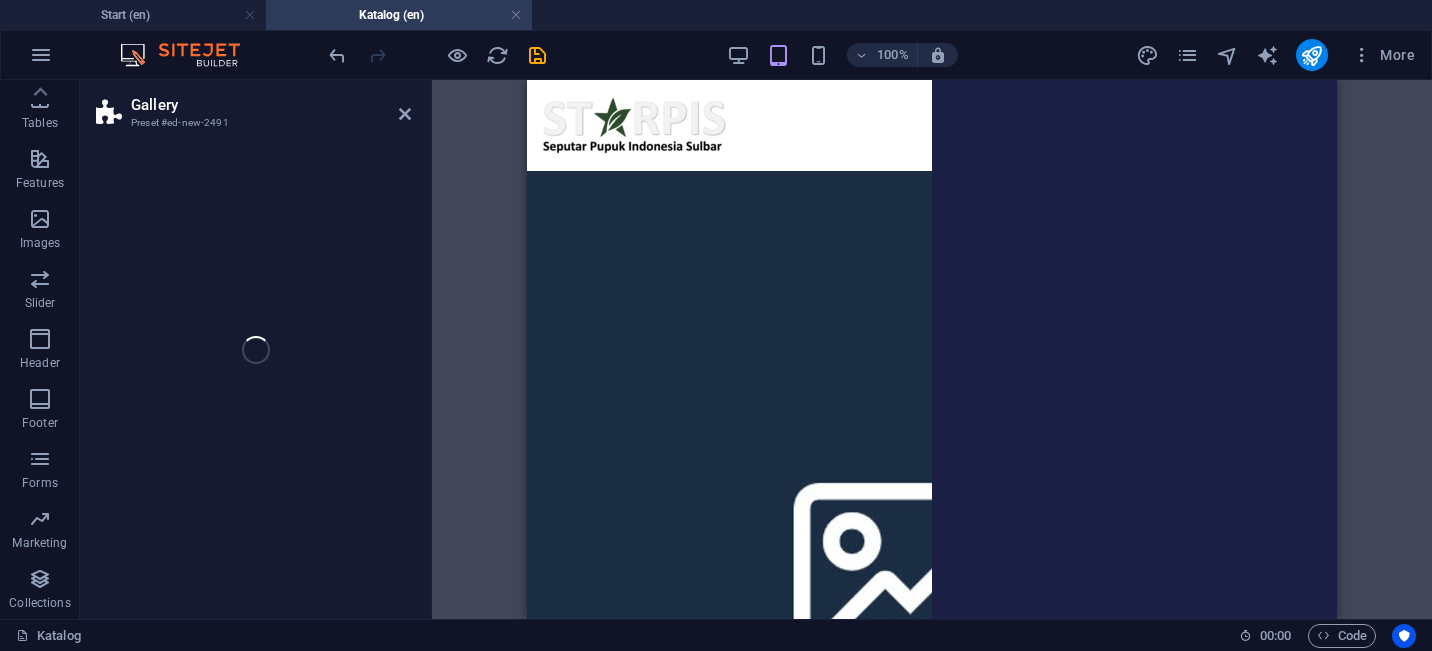 select on "rem" 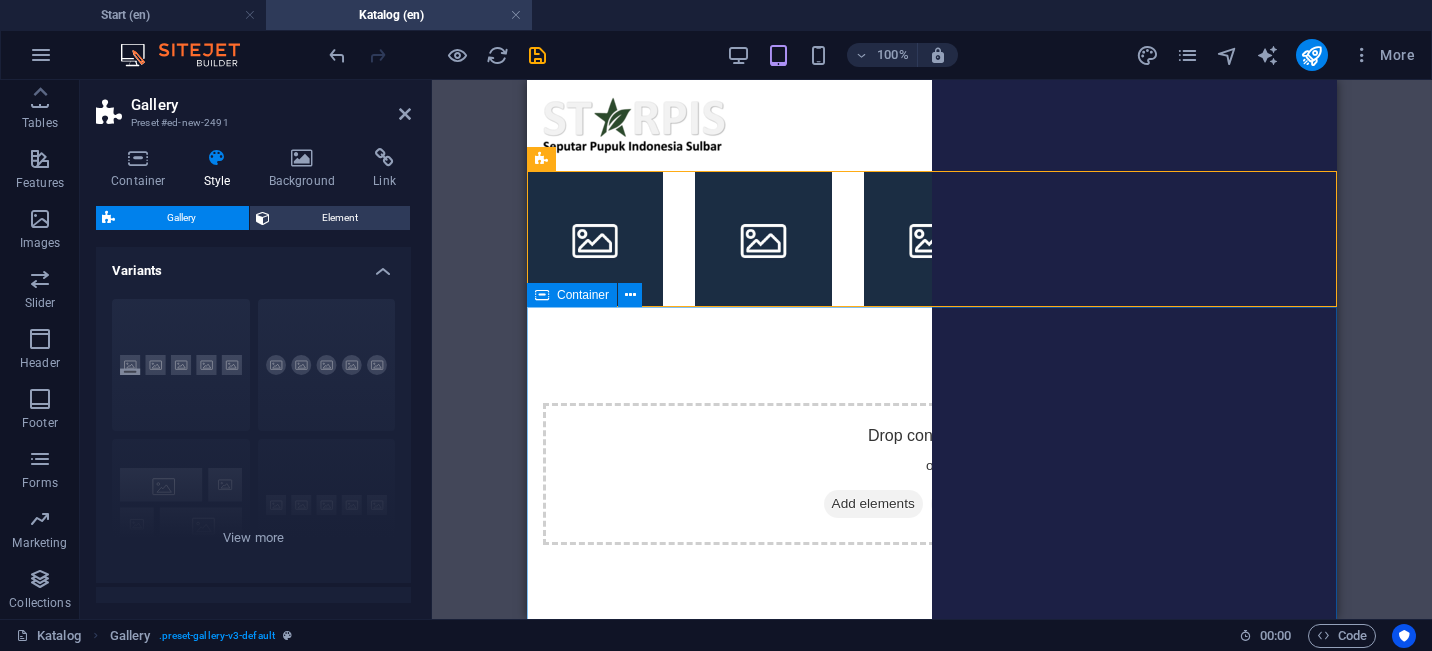 scroll, scrollTop: 0, scrollLeft: 0, axis: both 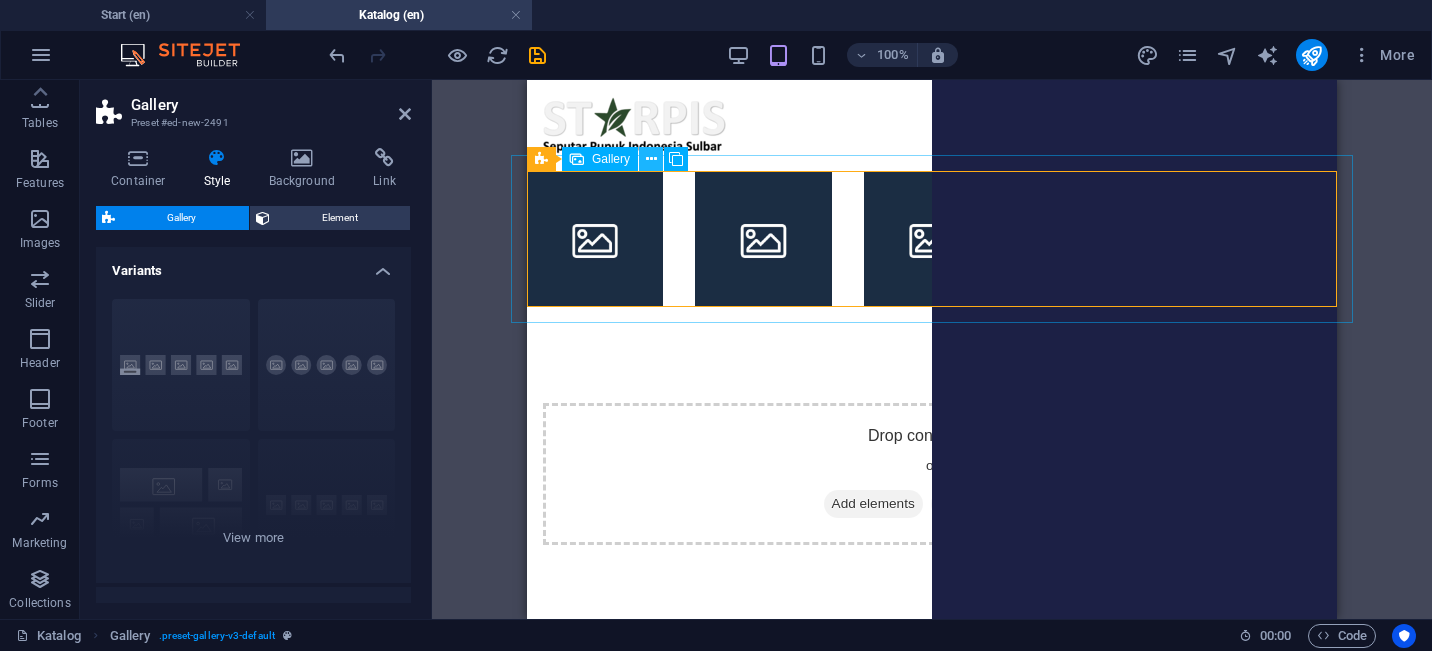 click at bounding box center [651, 159] 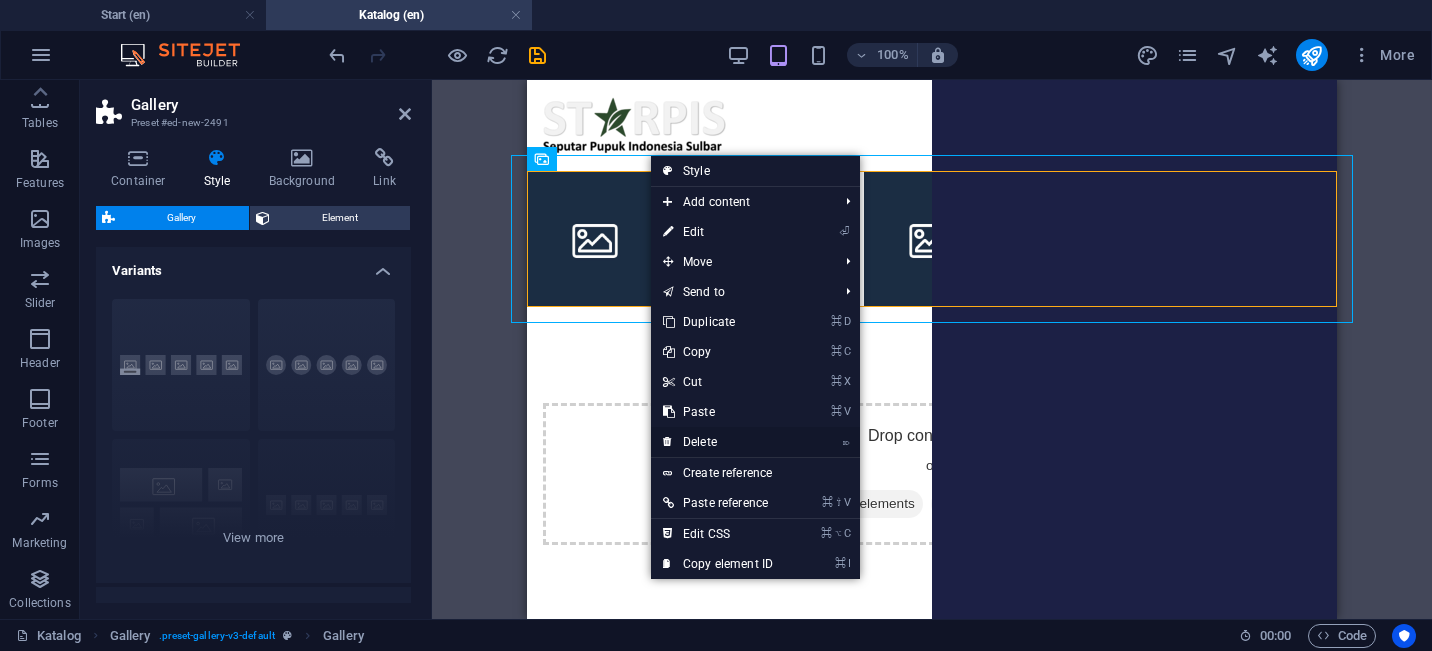 click on "⌦  Delete" at bounding box center (718, 442) 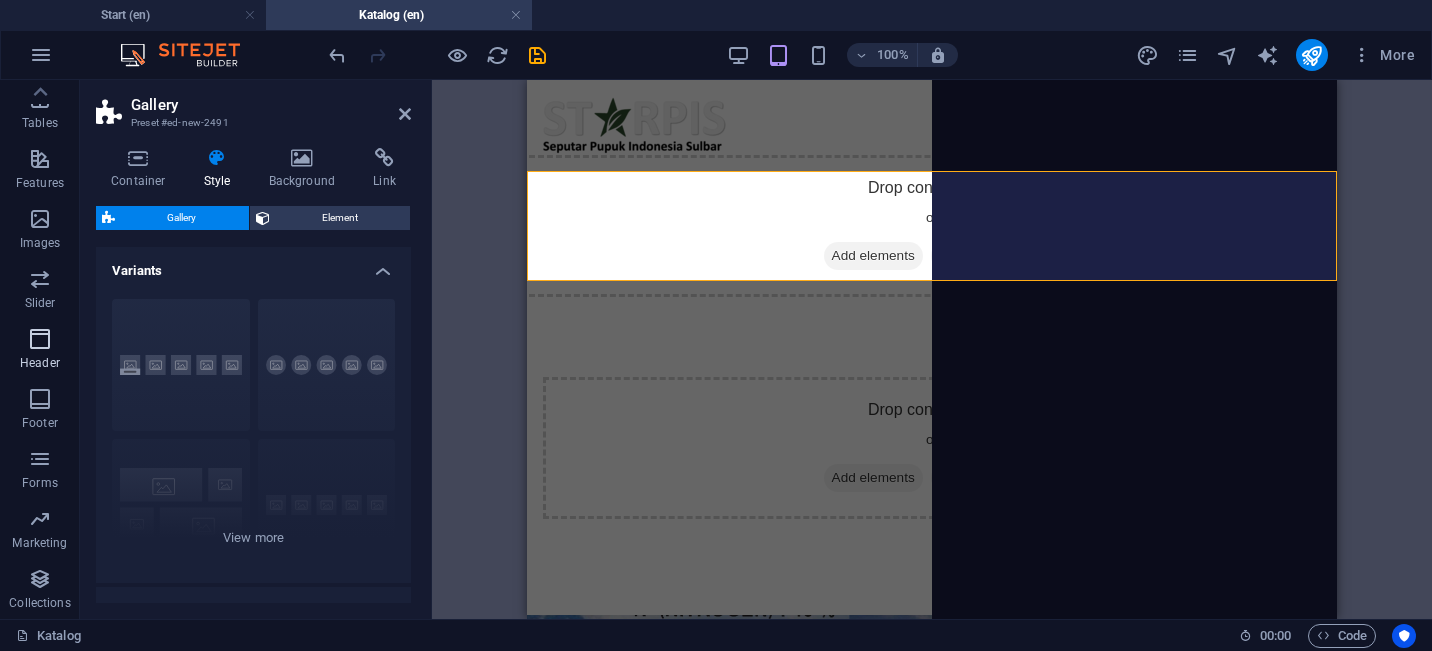 click on "Header" at bounding box center (40, 349) 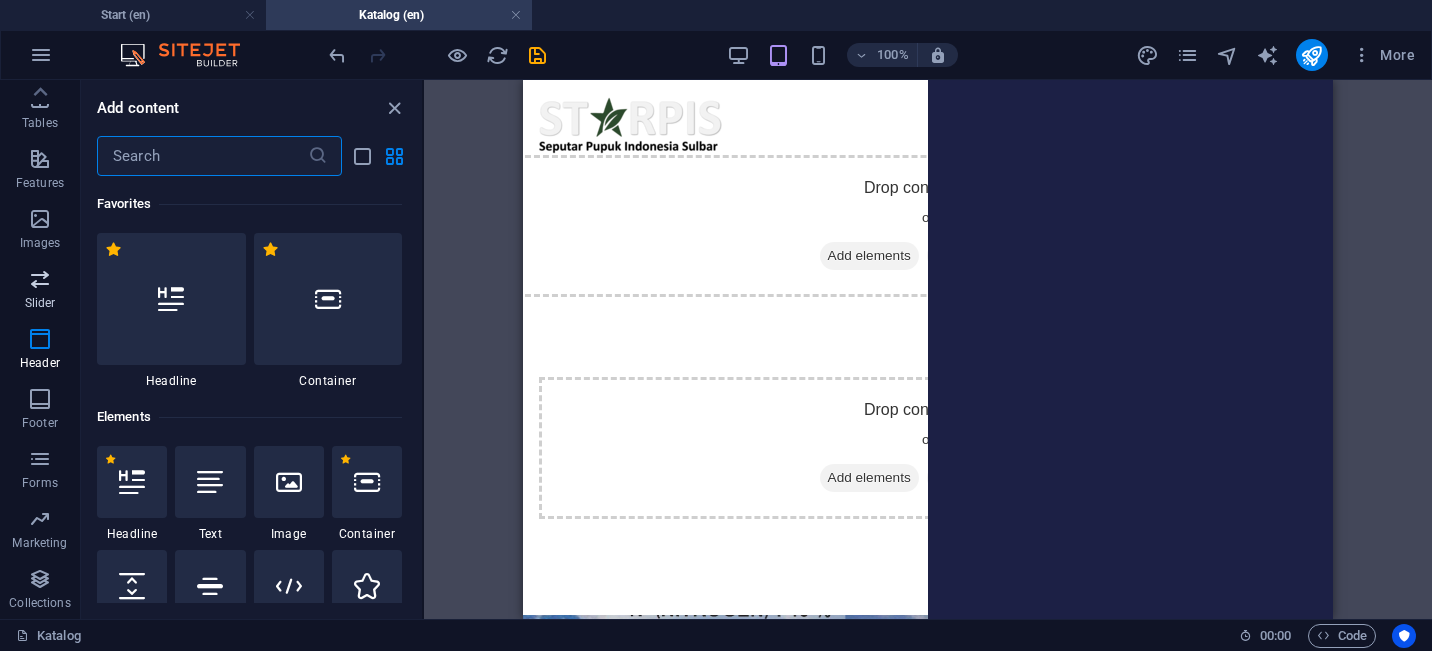click on "Slider" at bounding box center [40, 303] 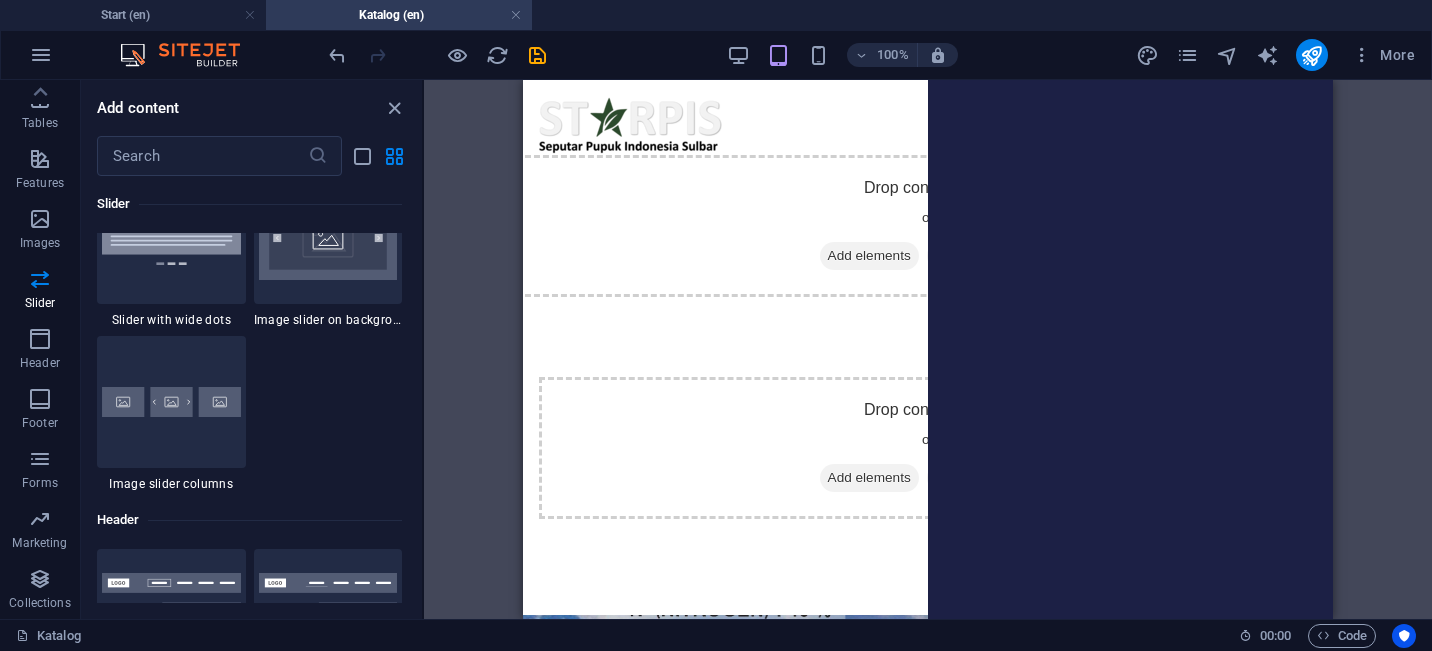 scroll, scrollTop: 11727, scrollLeft: 0, axis: vertical 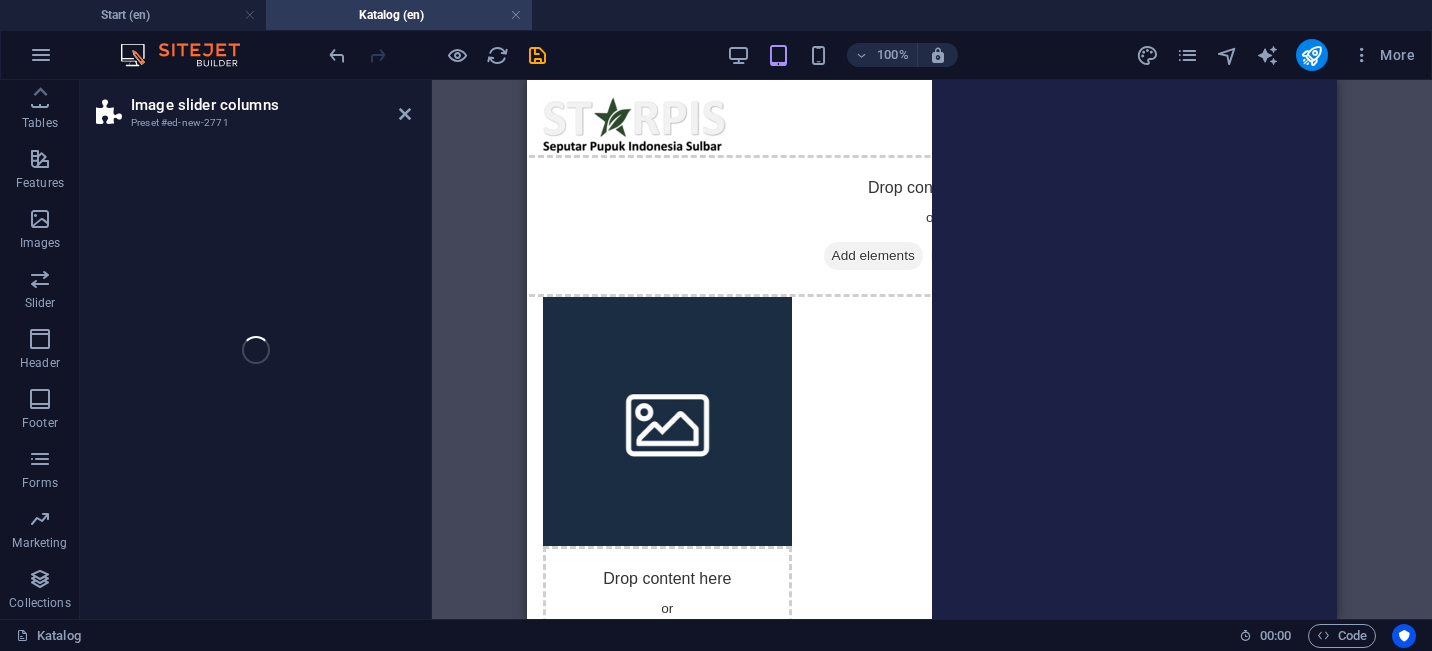 select on "rem" 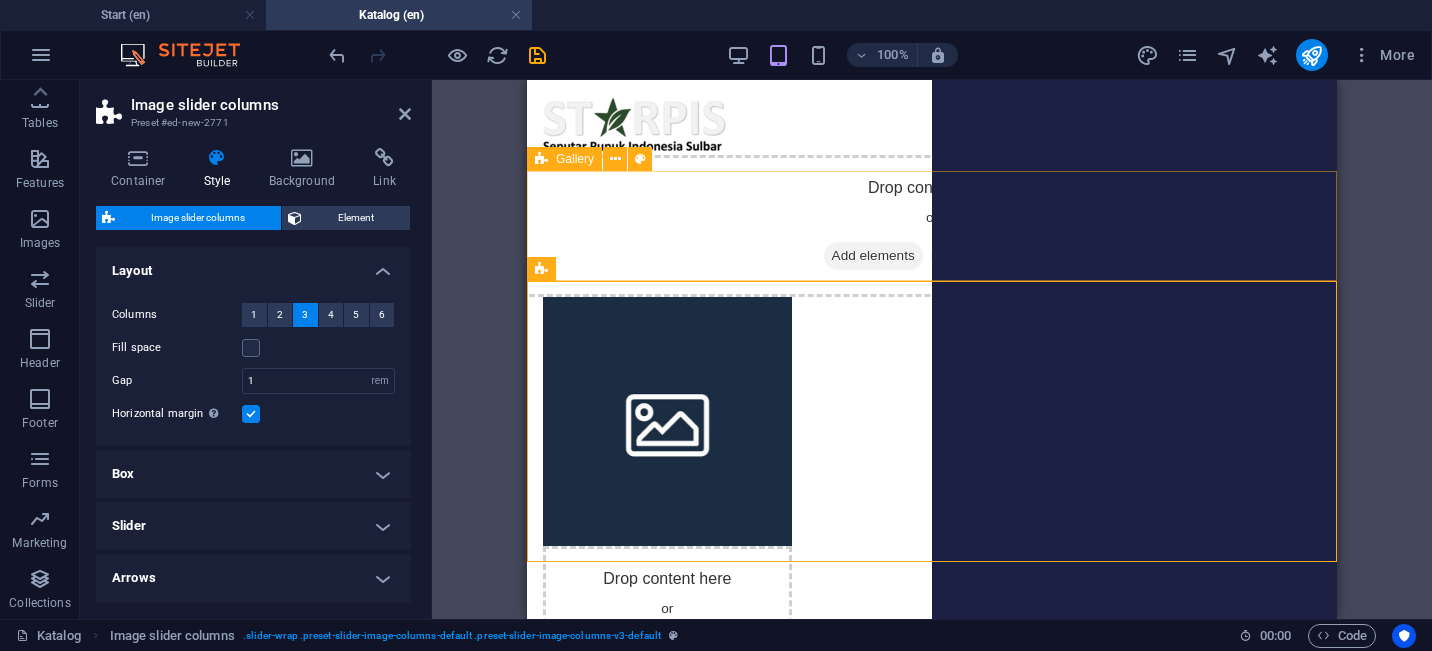 click on "Drop content here or  Add elements  Paste clipboard" at bounding box center (932, 226) 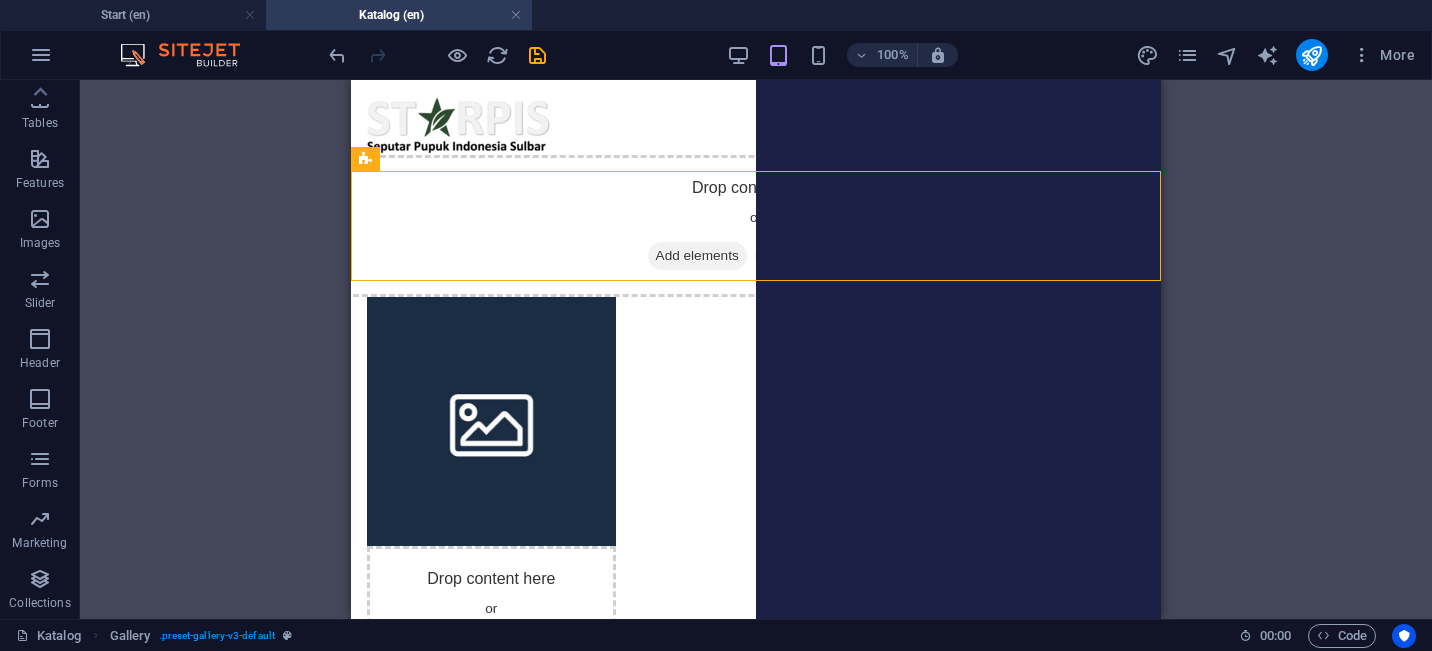 click on "Add elements" at bounding box center (697, 256) 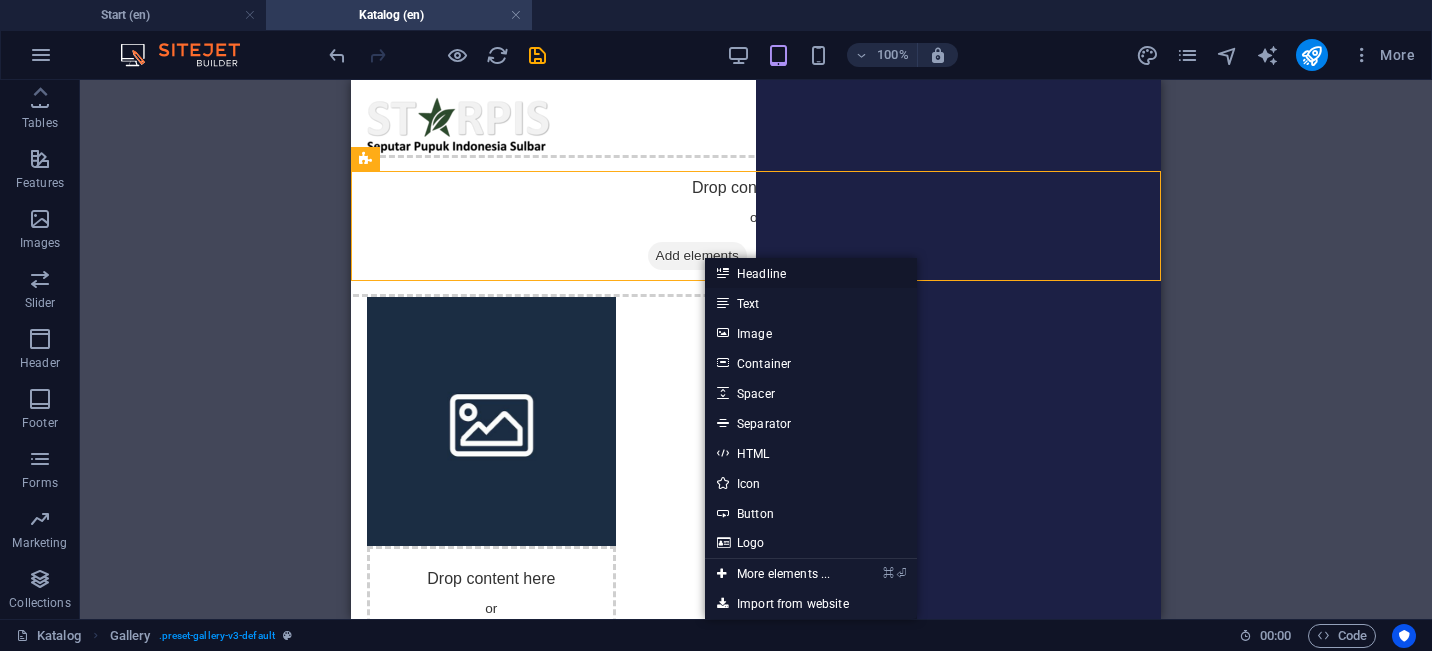 click on "Headline" at bounding box center [811, 273] 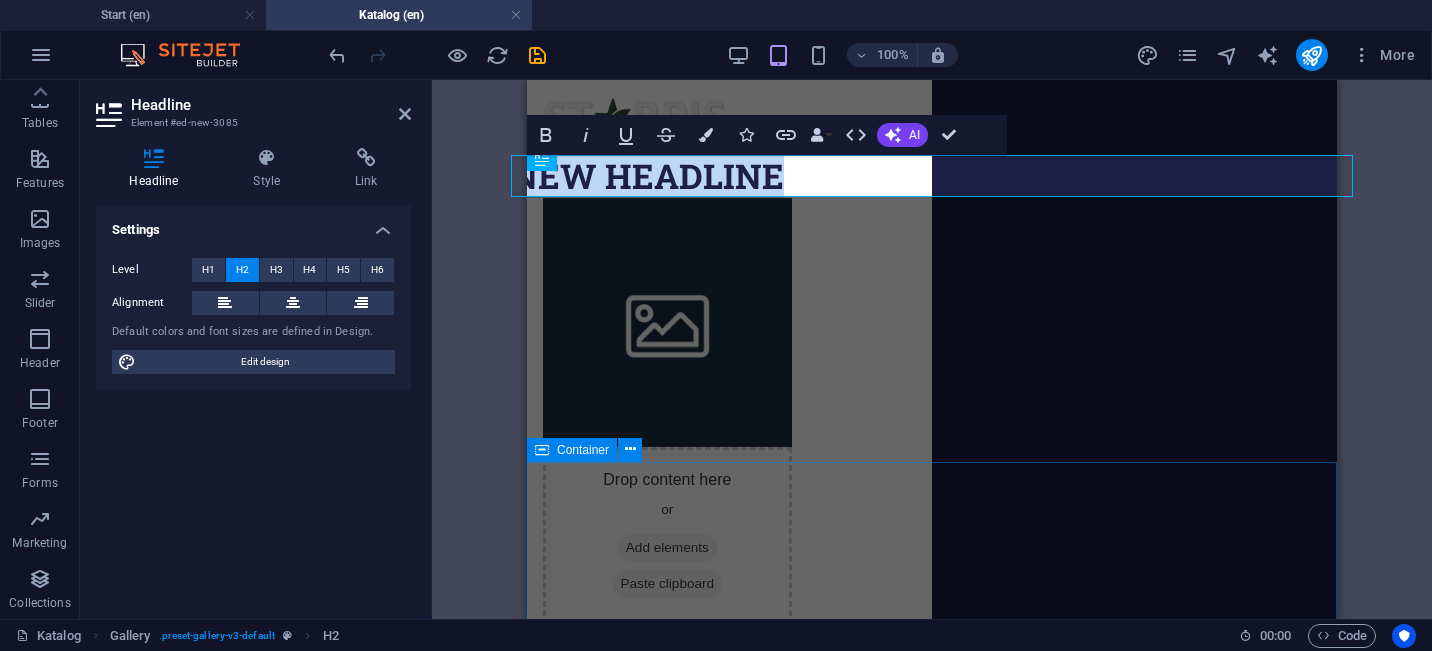 click on "Drop content here or  Add elements  Paste clipboard" at bounding box center [932, 3883] 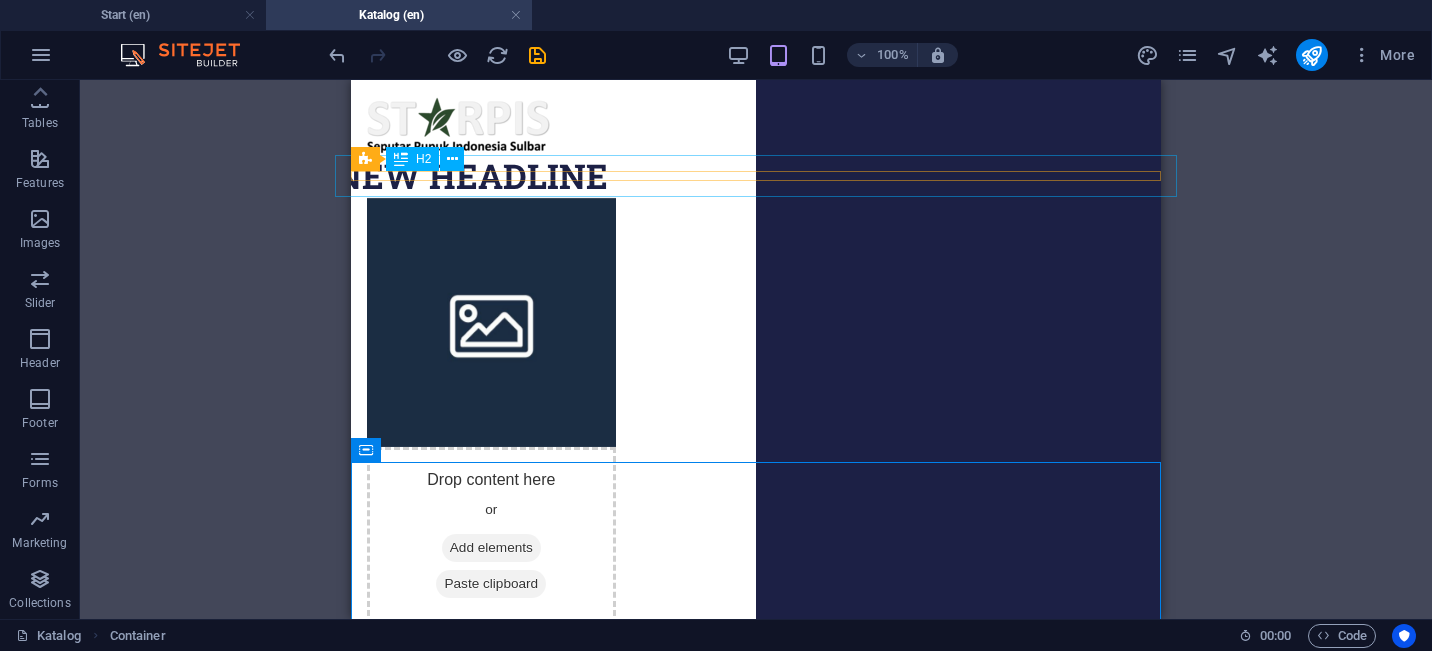 click on "New headline" at bounding box center (756, 176) 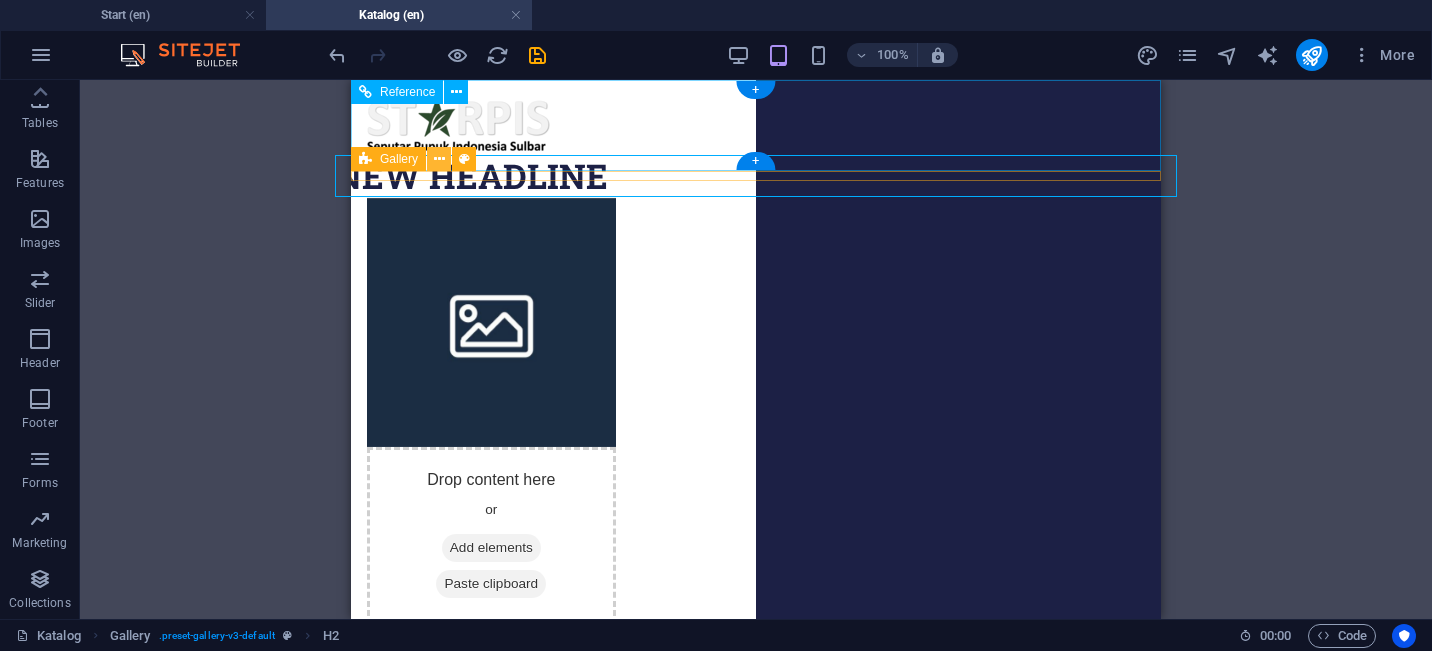 click at bounding box center [439, 159] 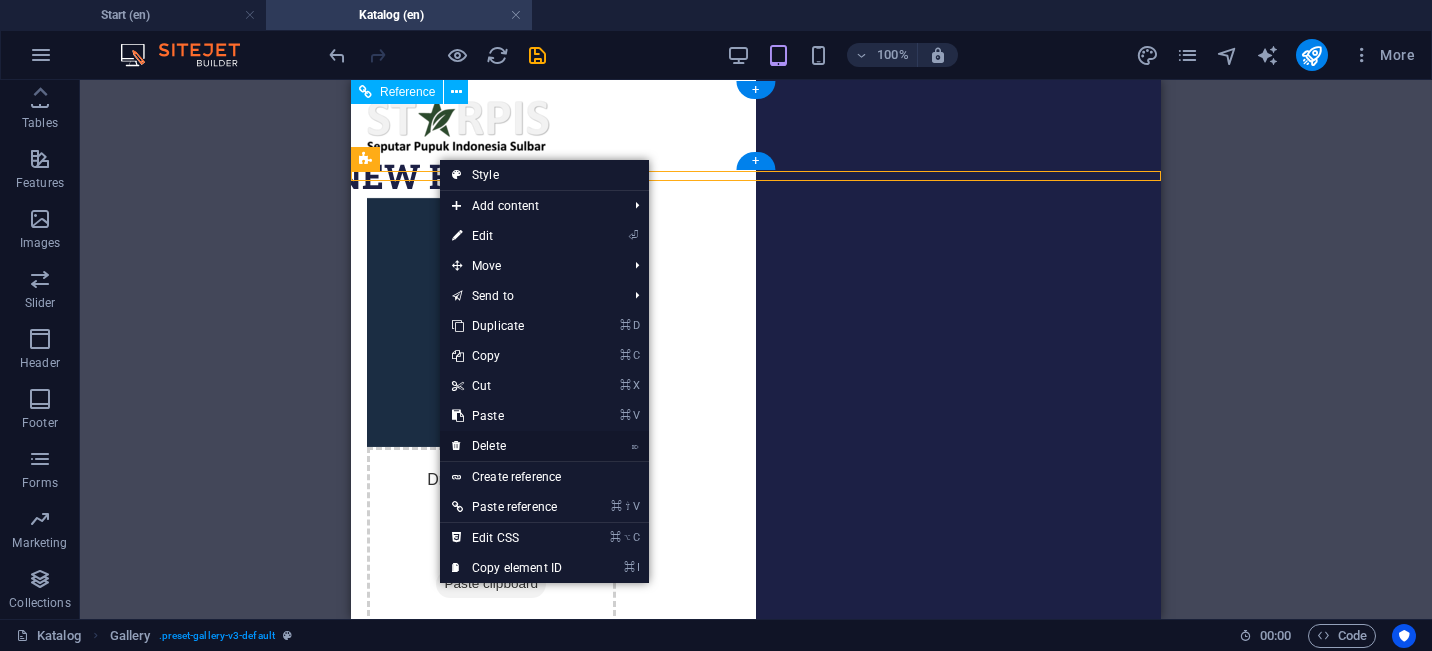 click on "⌦  Delete" at bounding box center (507, 446) 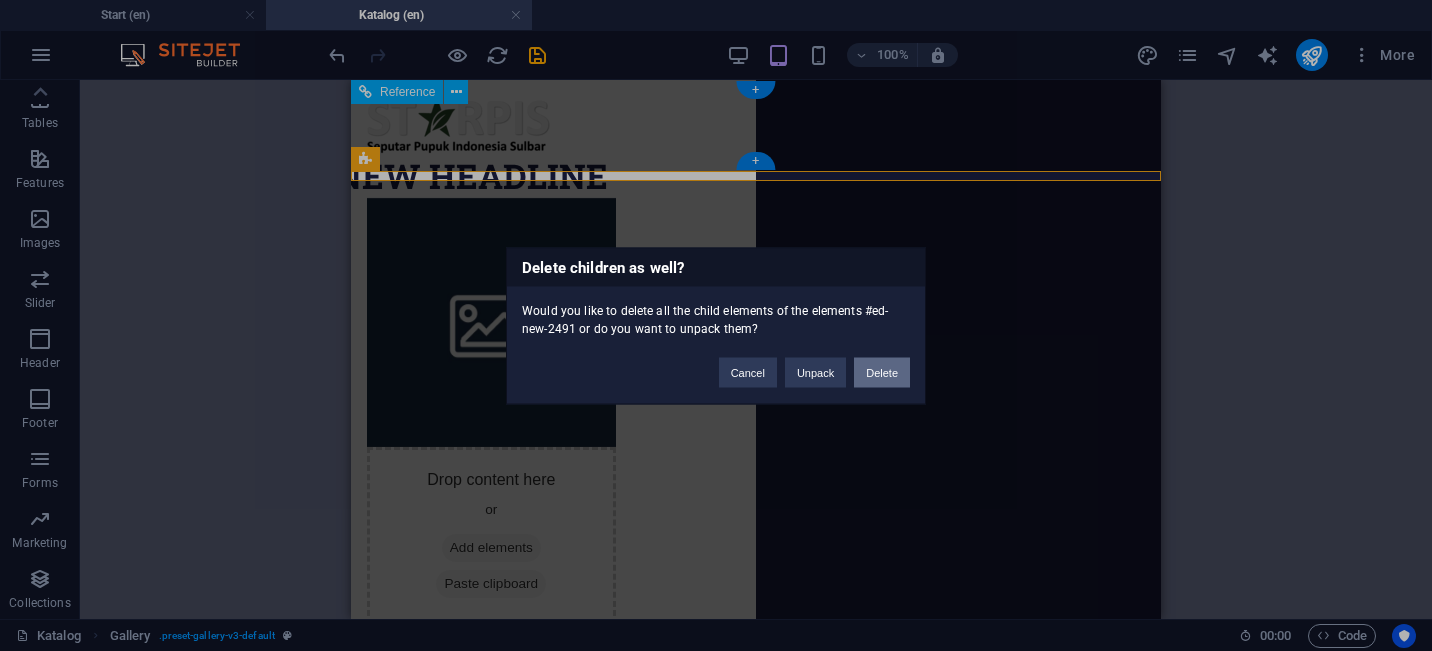 click on "Delete" at bounding box center [882, 372] 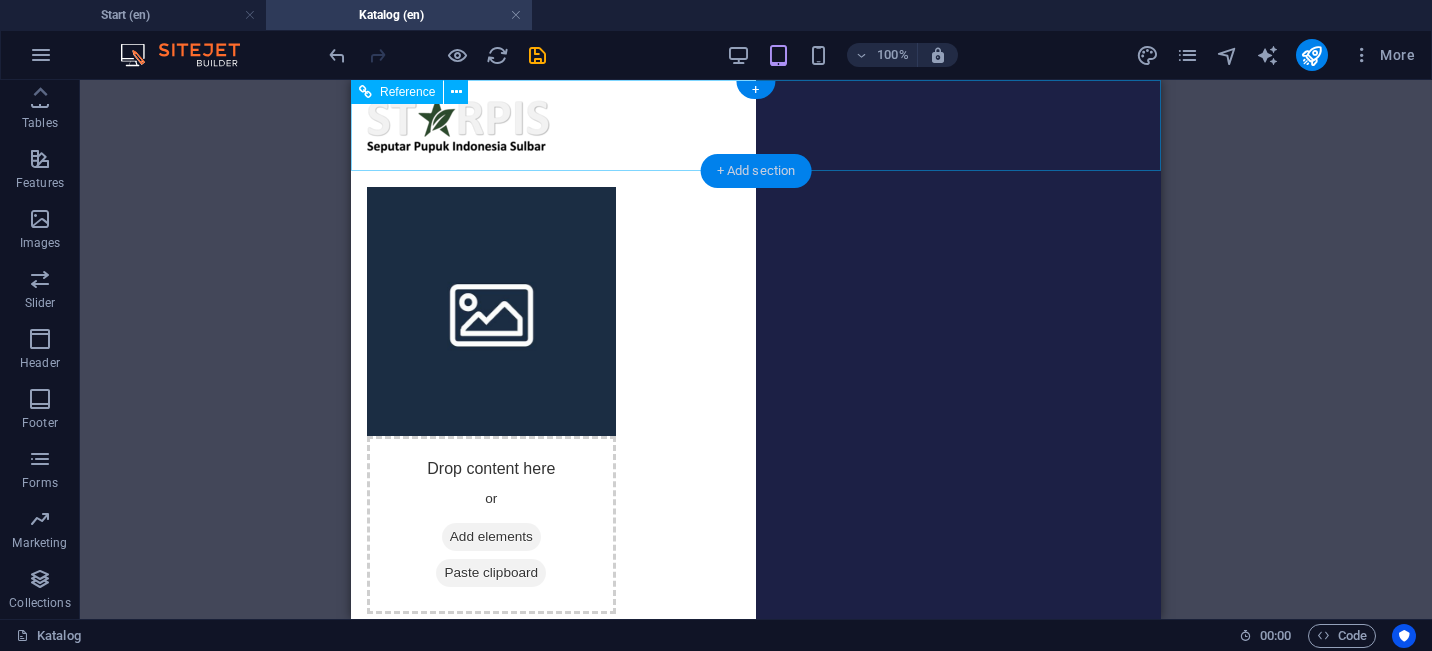 click on "+ Add section" at bounding box center [756, 171] 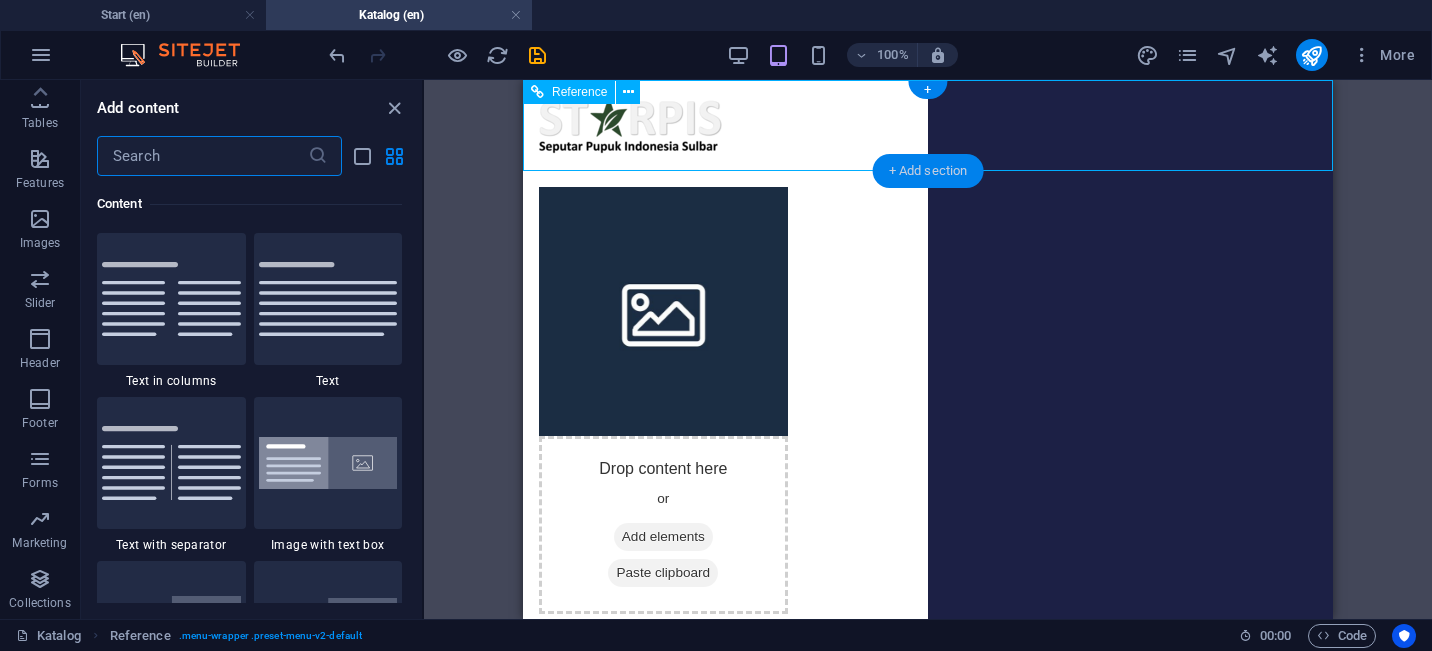 scroll, scrollTop: 3499, scrollLeft: 0, axis: vertical 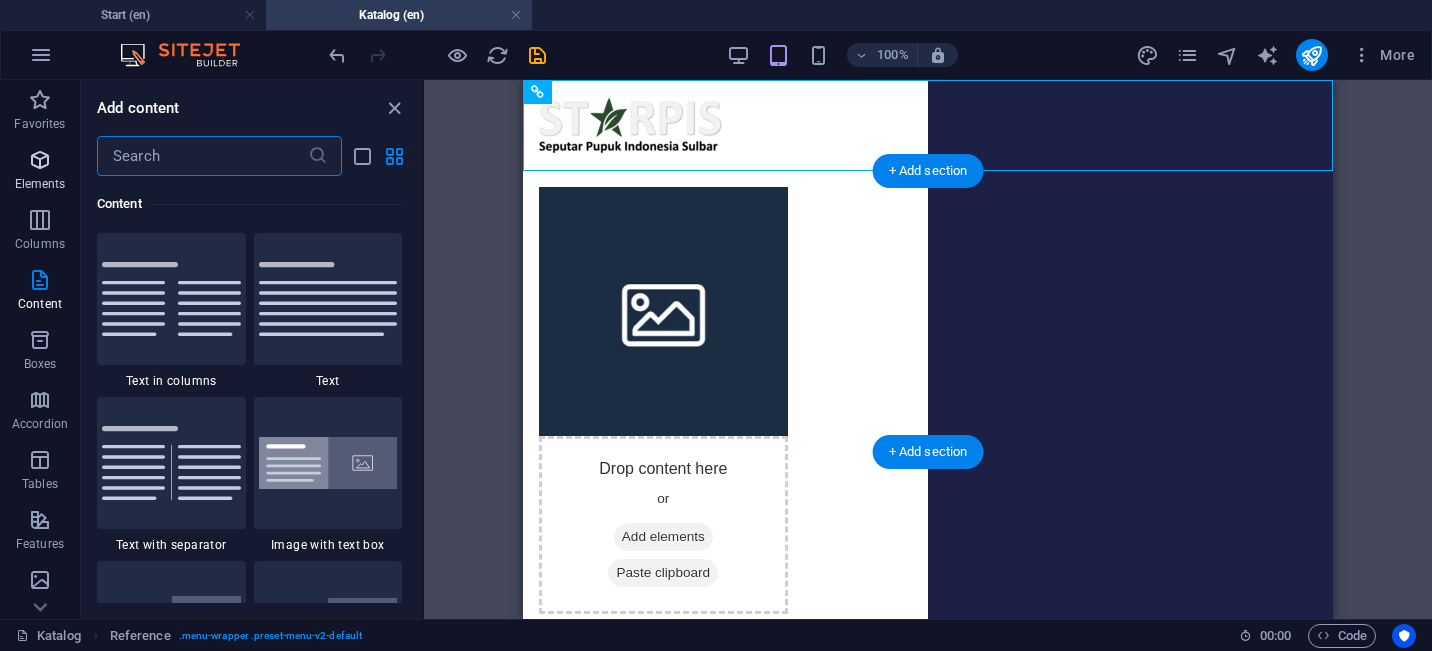 click at bounding box center (40, 160) 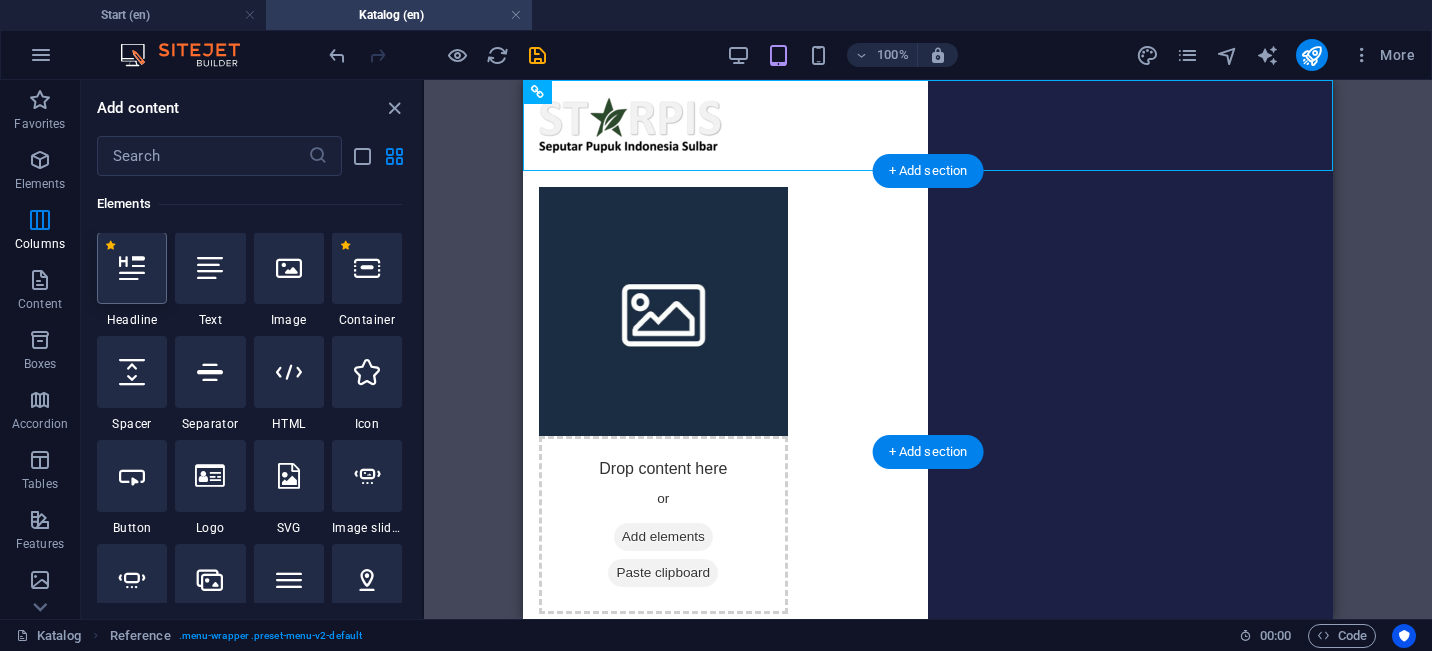 scroll, scrollTop: 213, scrollLeft: 0, axis: vertical 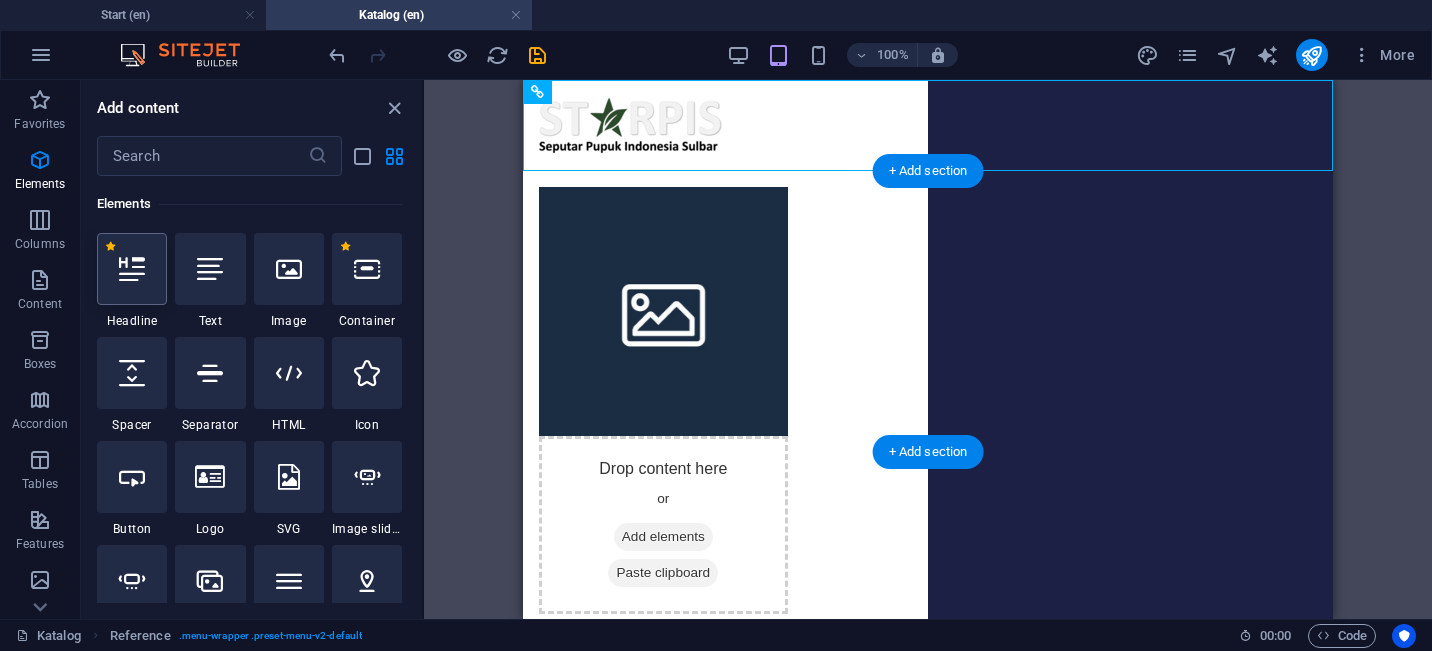 click at bounding box center [132, 269] 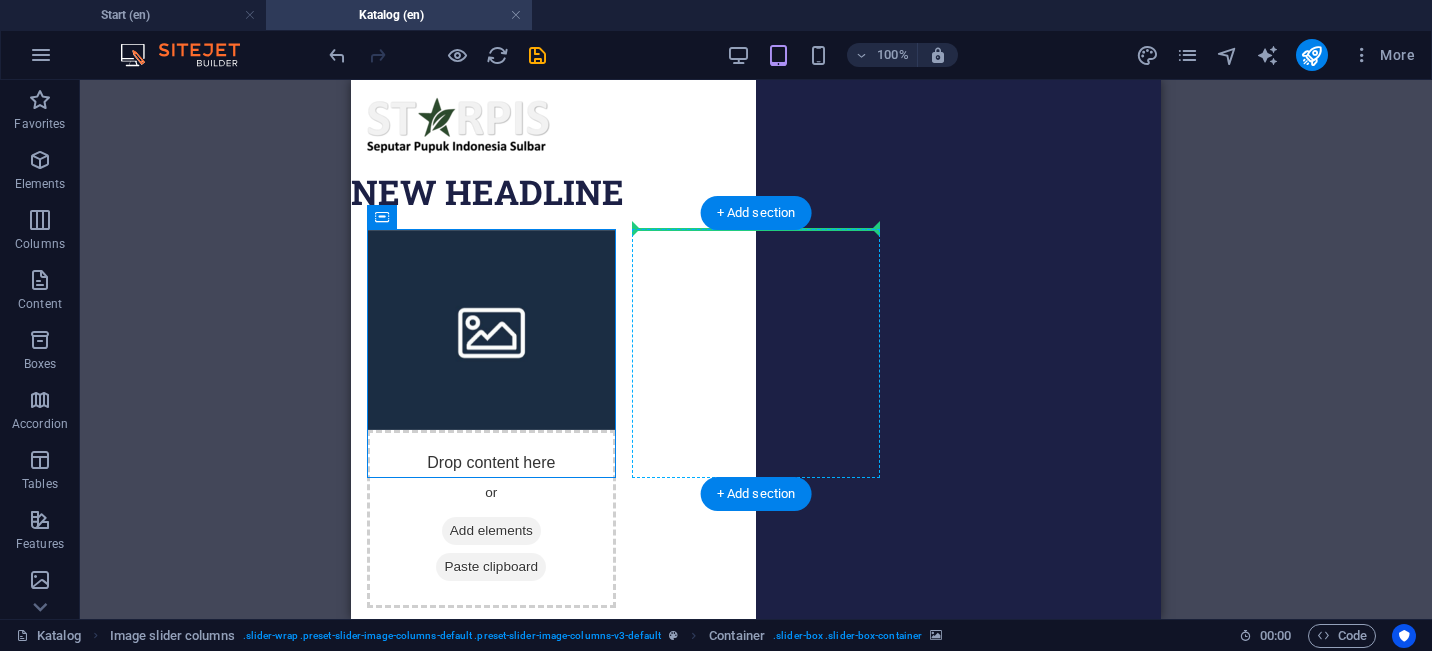 drag, startPoint x: 459, startPoint y: 472, endPoint x: 844, endPoint y: 278, distance: 431.116 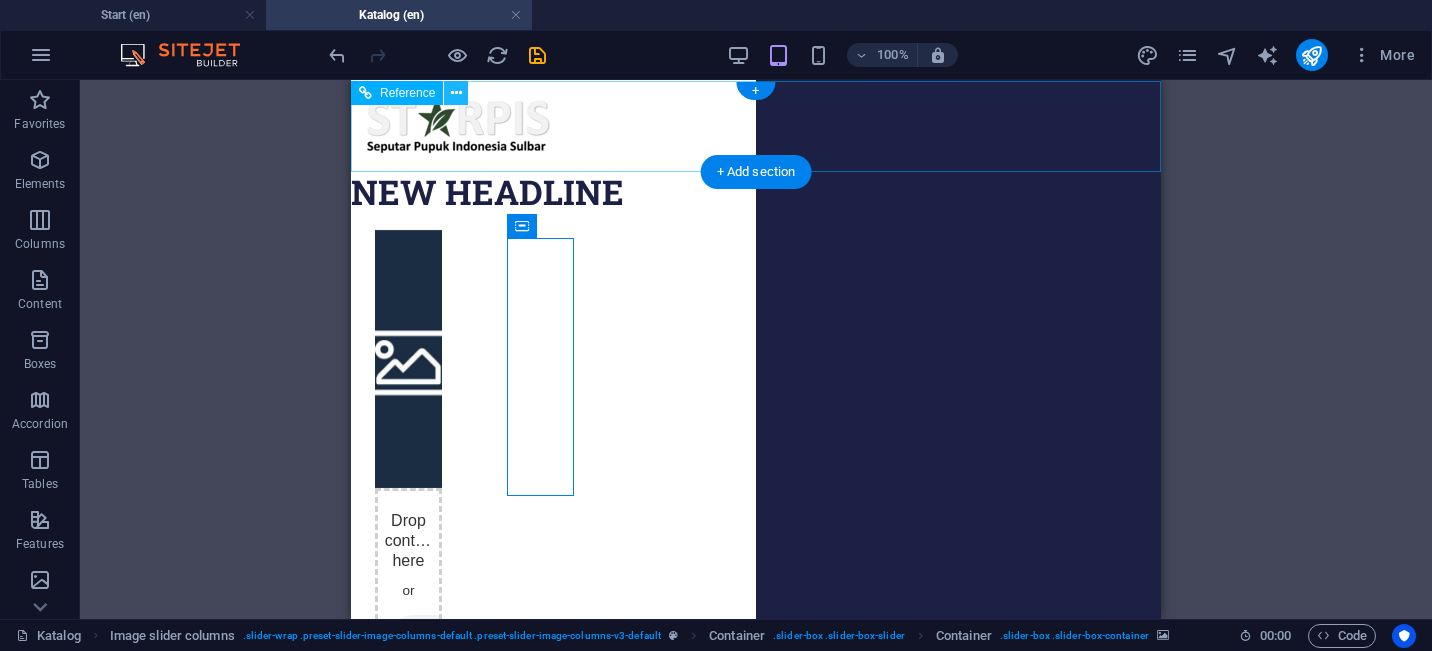 scroll, scrollTop: 0, scrollLeft: 0, axis: both 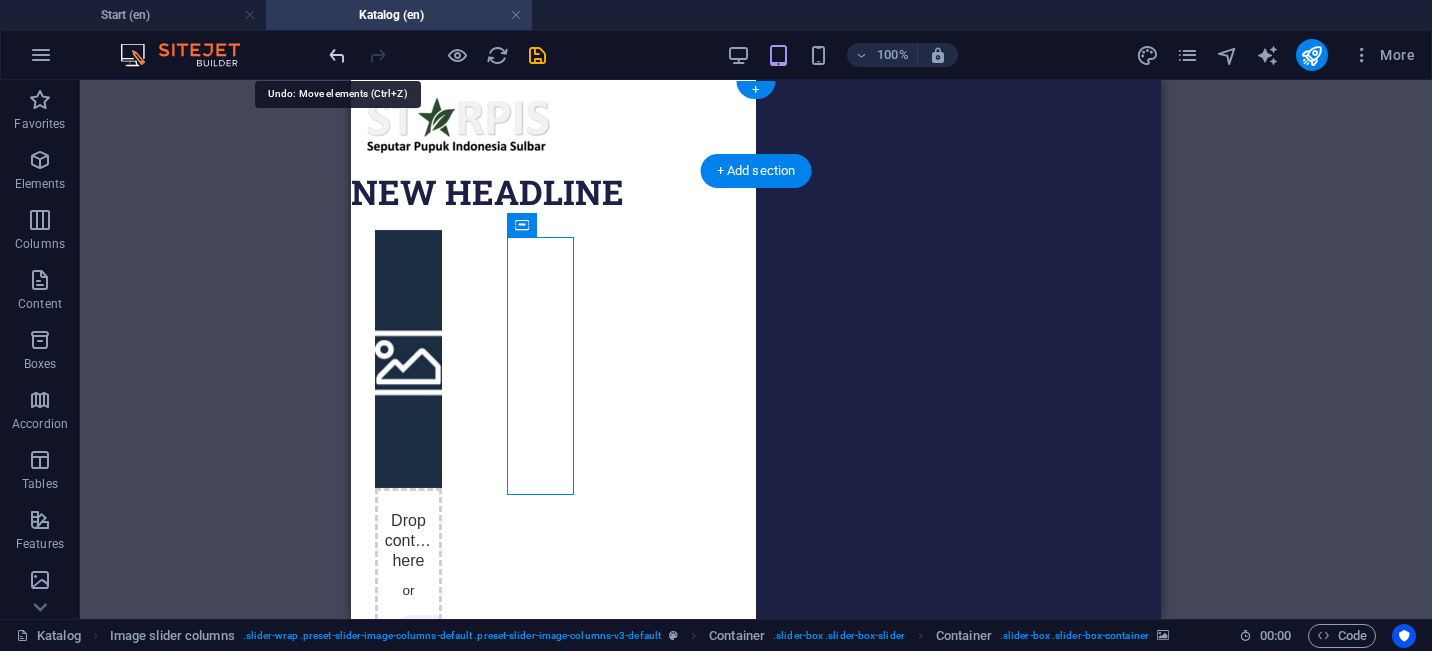 click at bounding box center (337, 55) 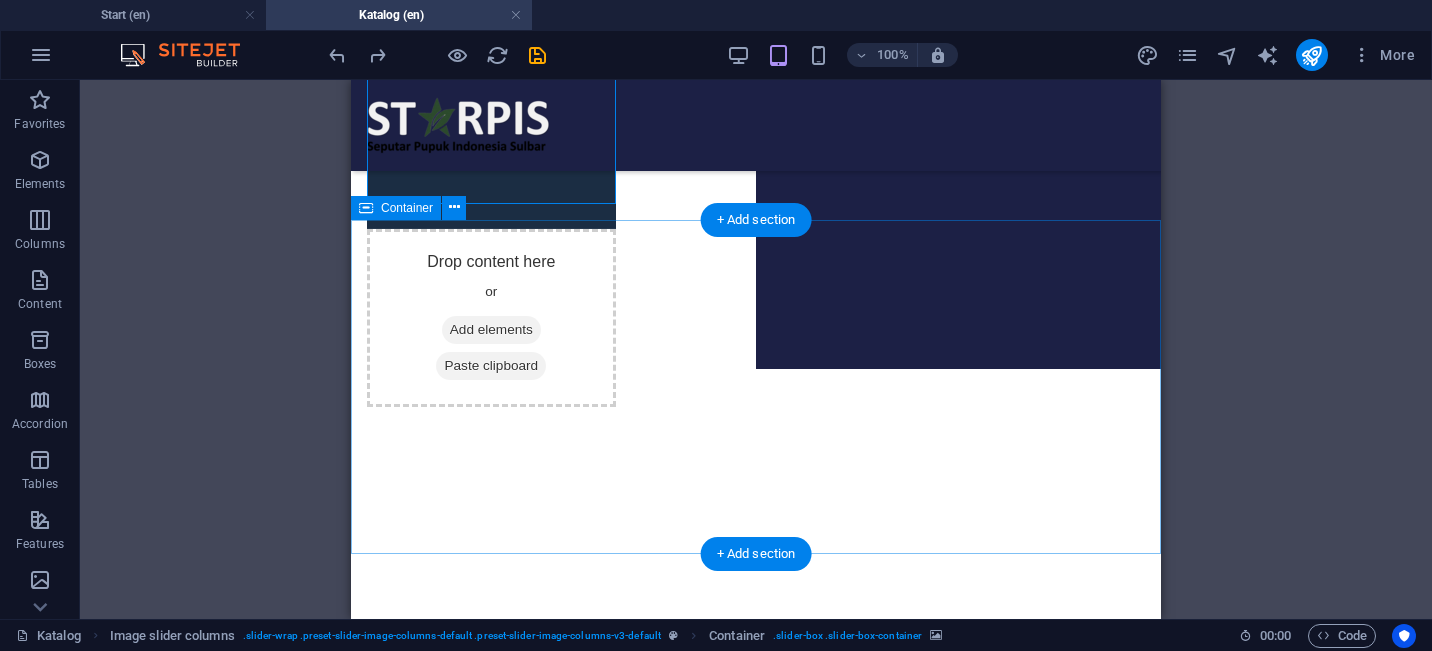 scroll, scrollTop: 246, scrollLeft: 0, axis: vertical 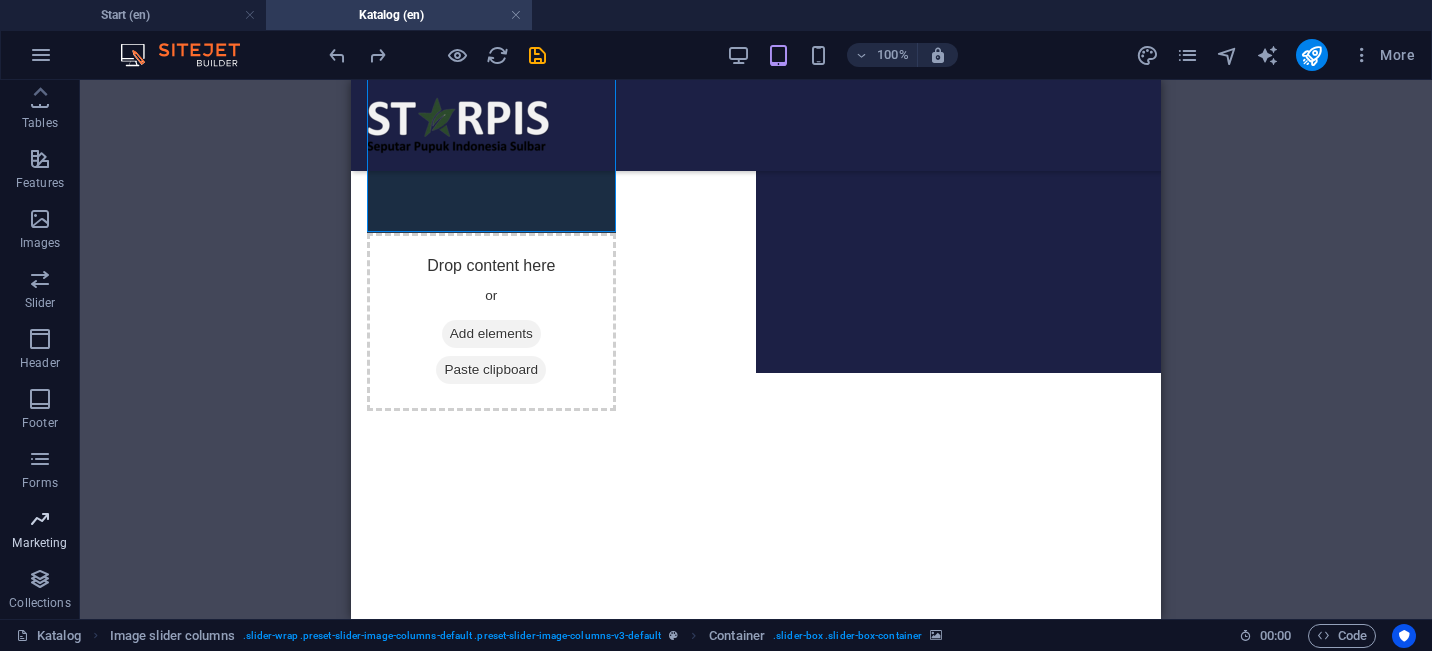 click at bounding box center (40, 519) 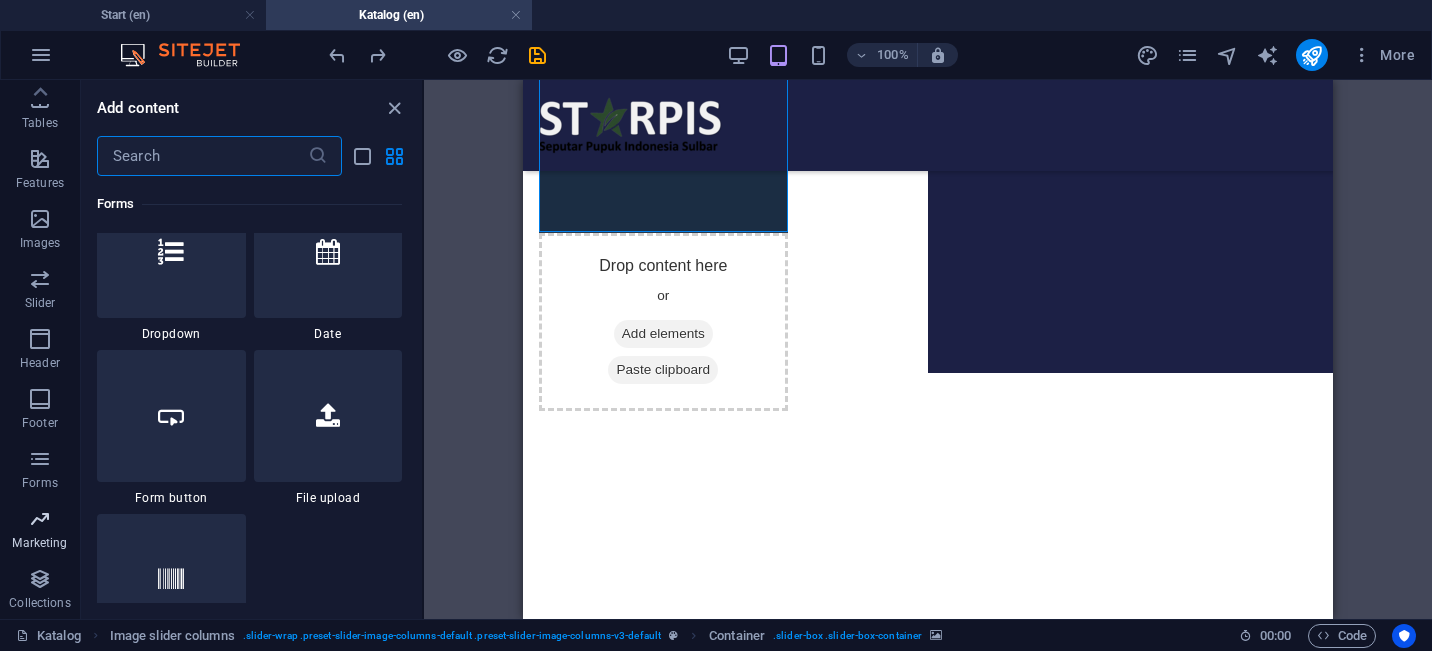 scroll, scrollTop: 16339, scrollLeft: 0, axis: vertical 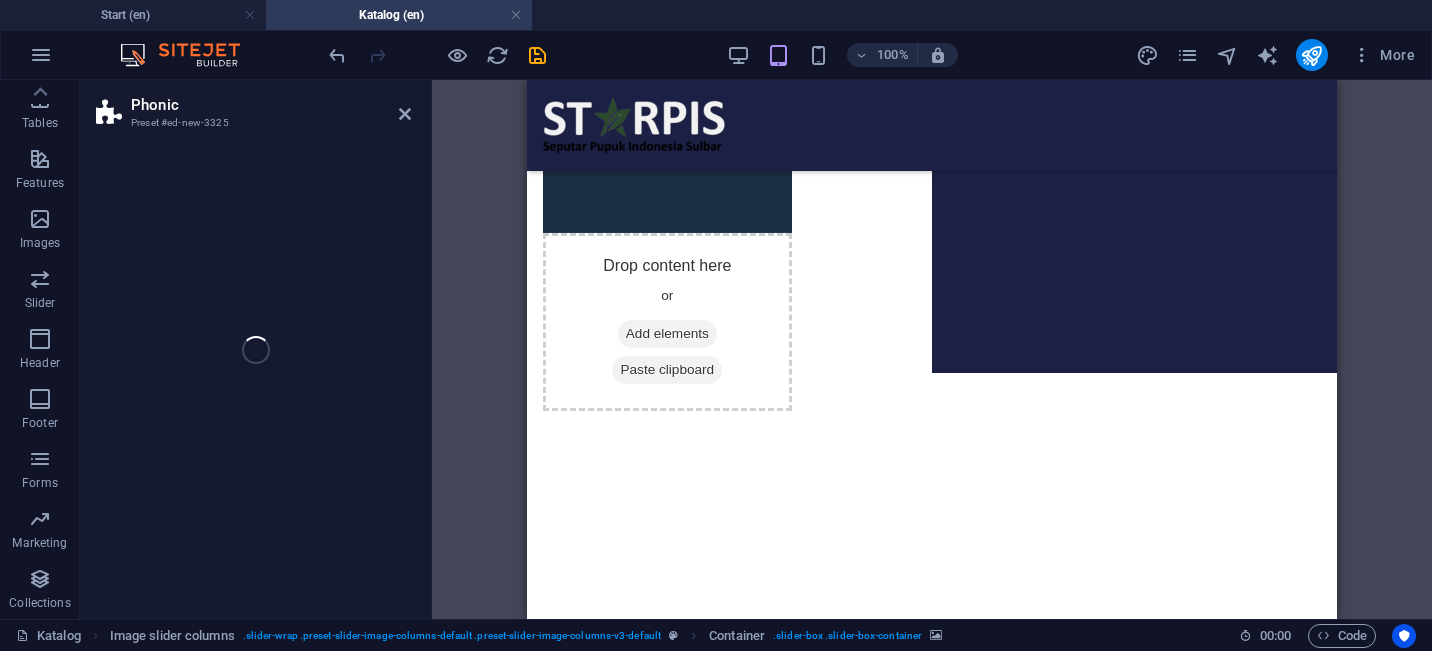 select on "%" 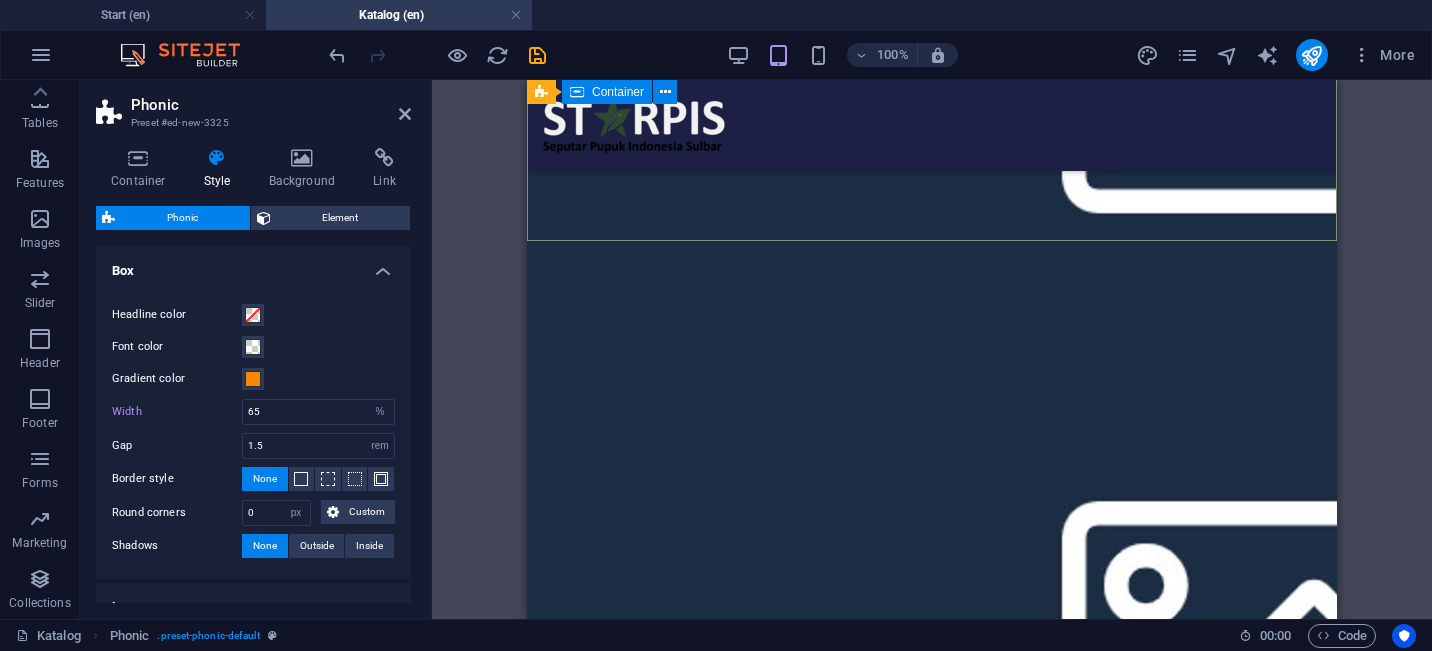 scroll, scrollTop: 1763, scrollLeft: 0, axis: vertical 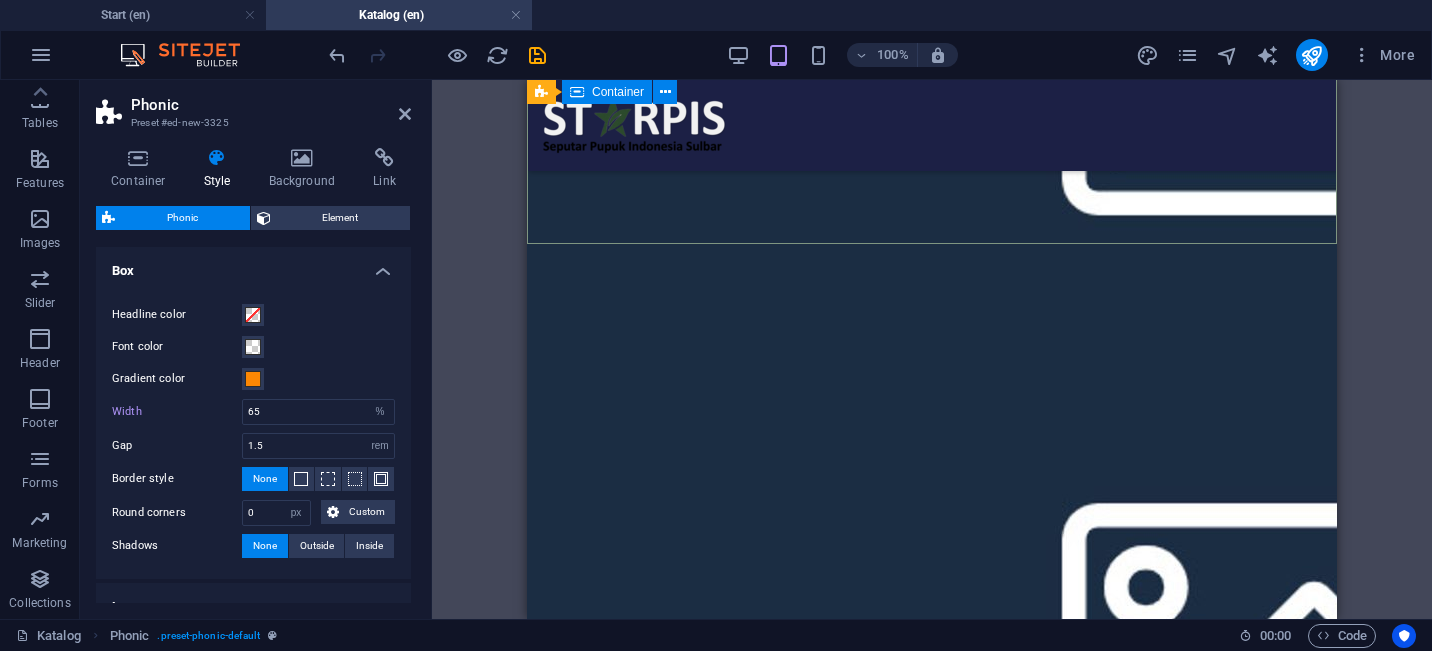click on "Drop content here or  Add elements  Paste clipboard" at bounding box center (932, 4892) 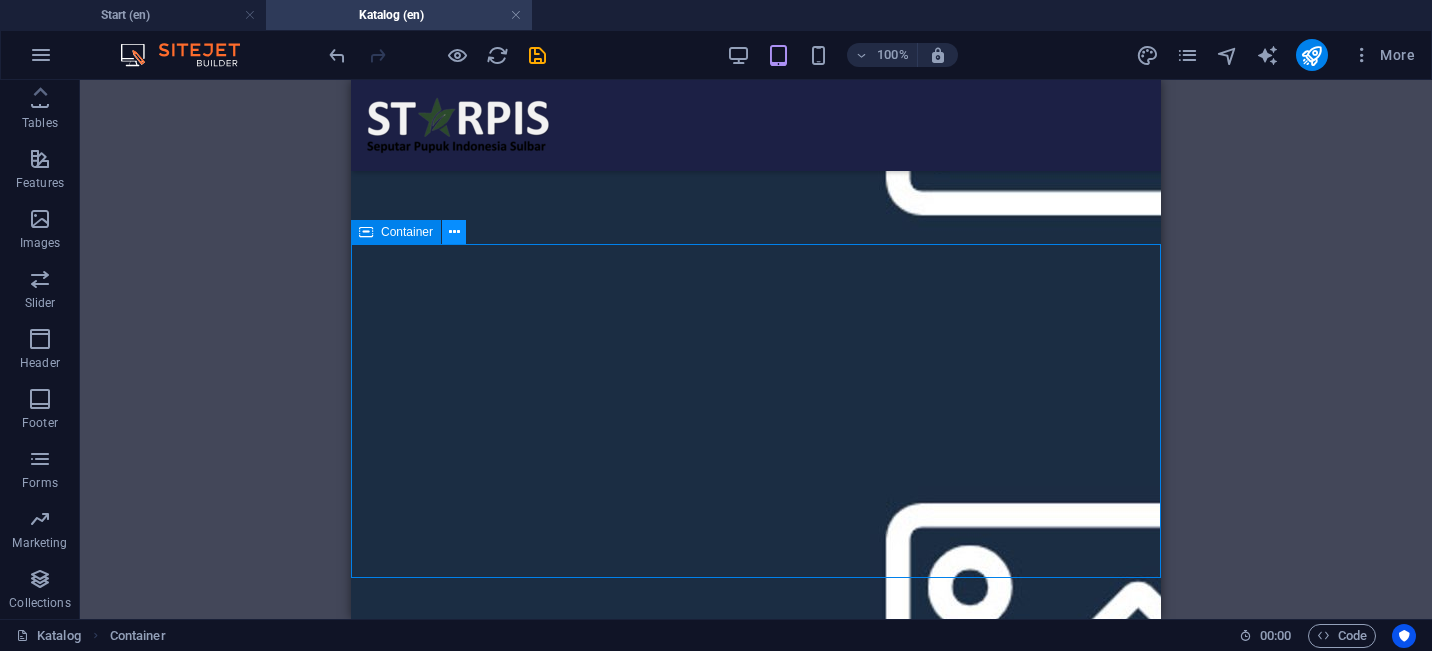 click at bounding box center [454, 232] 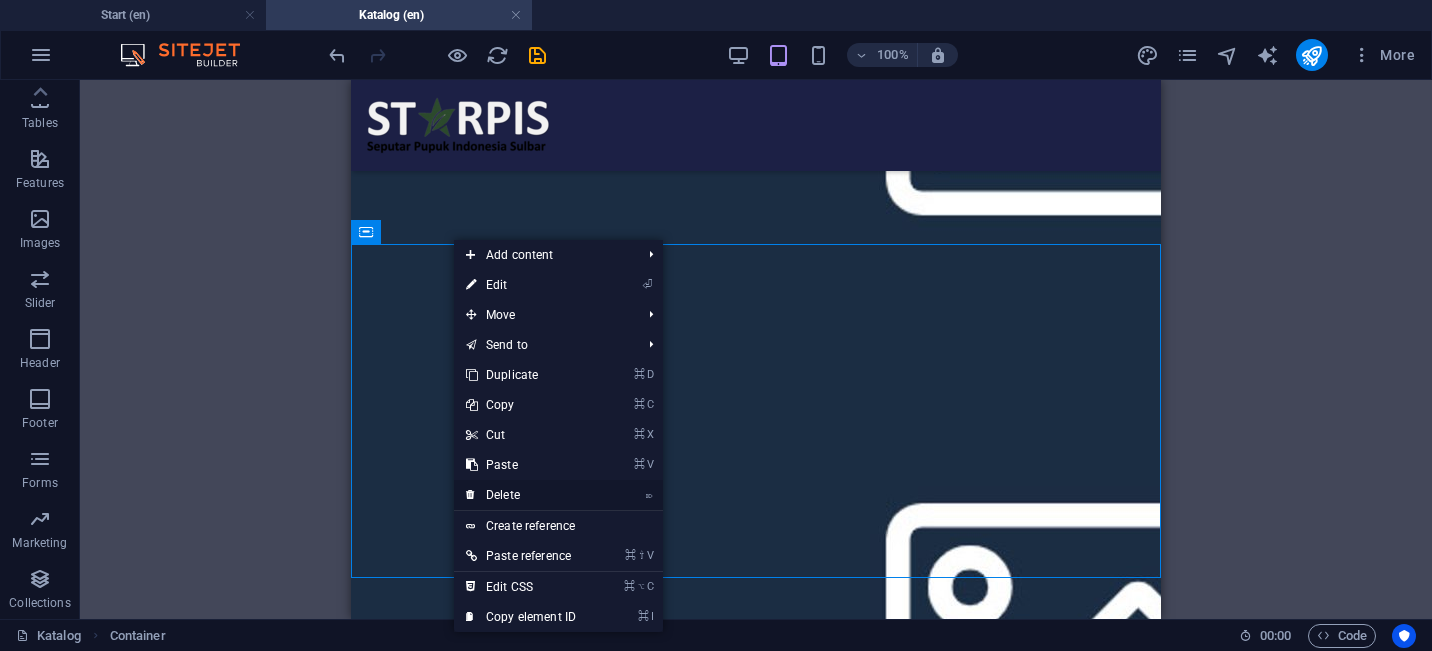 click on "⌦  Delete" at bounding box center [521, 495] 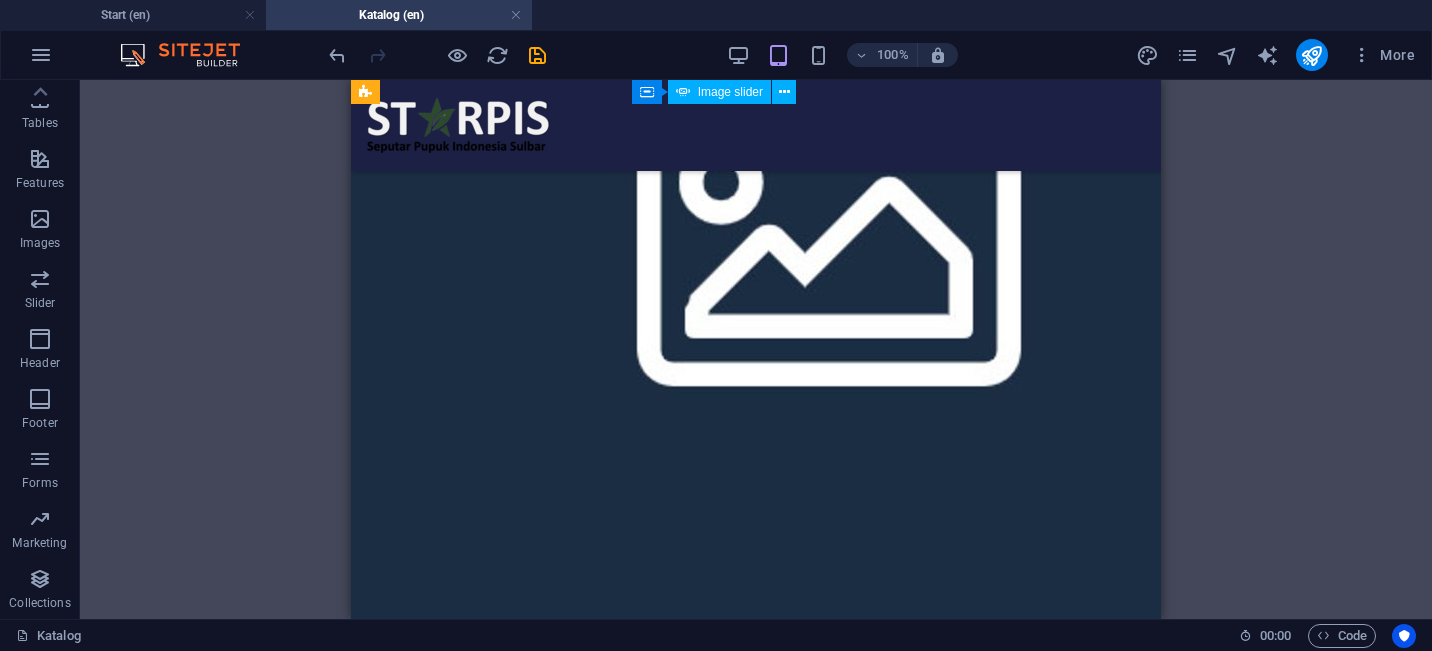 scroll, scrollTop: 2170, scrollLeft: 0, axis: vertical 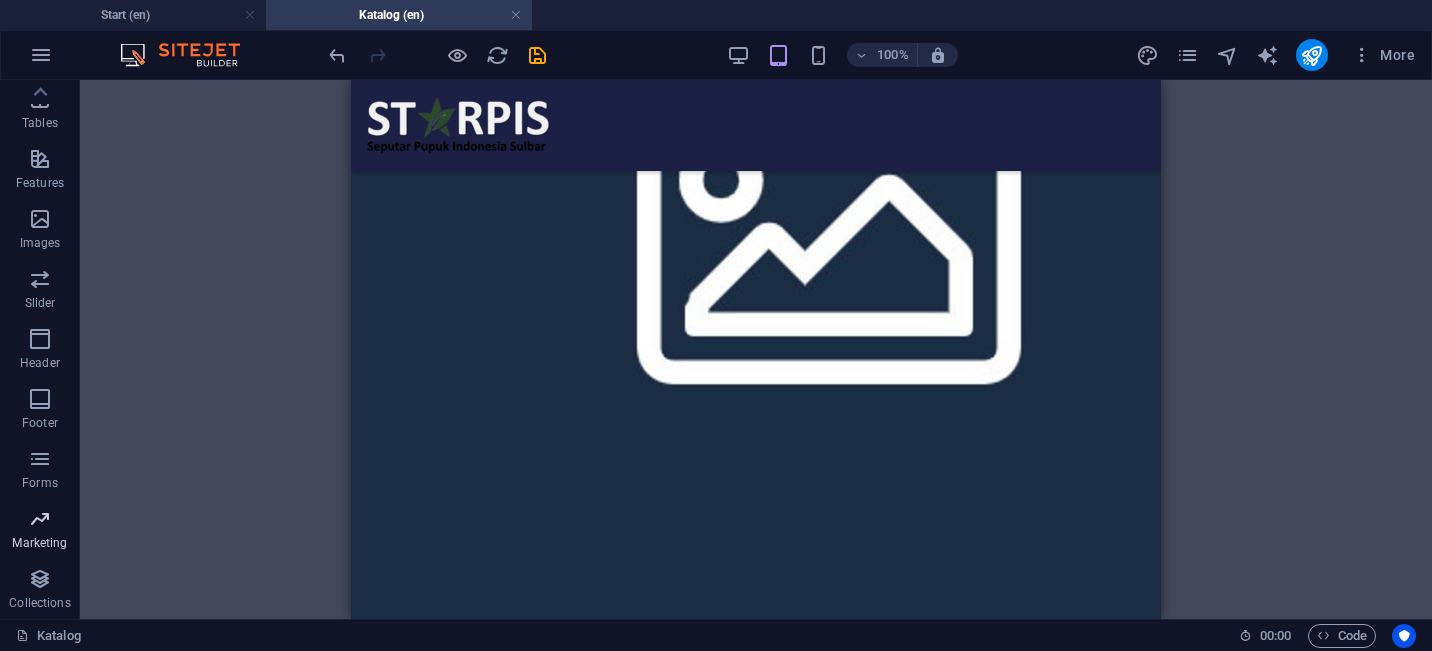 click on "Marketing" at bounding box center [39, 543] 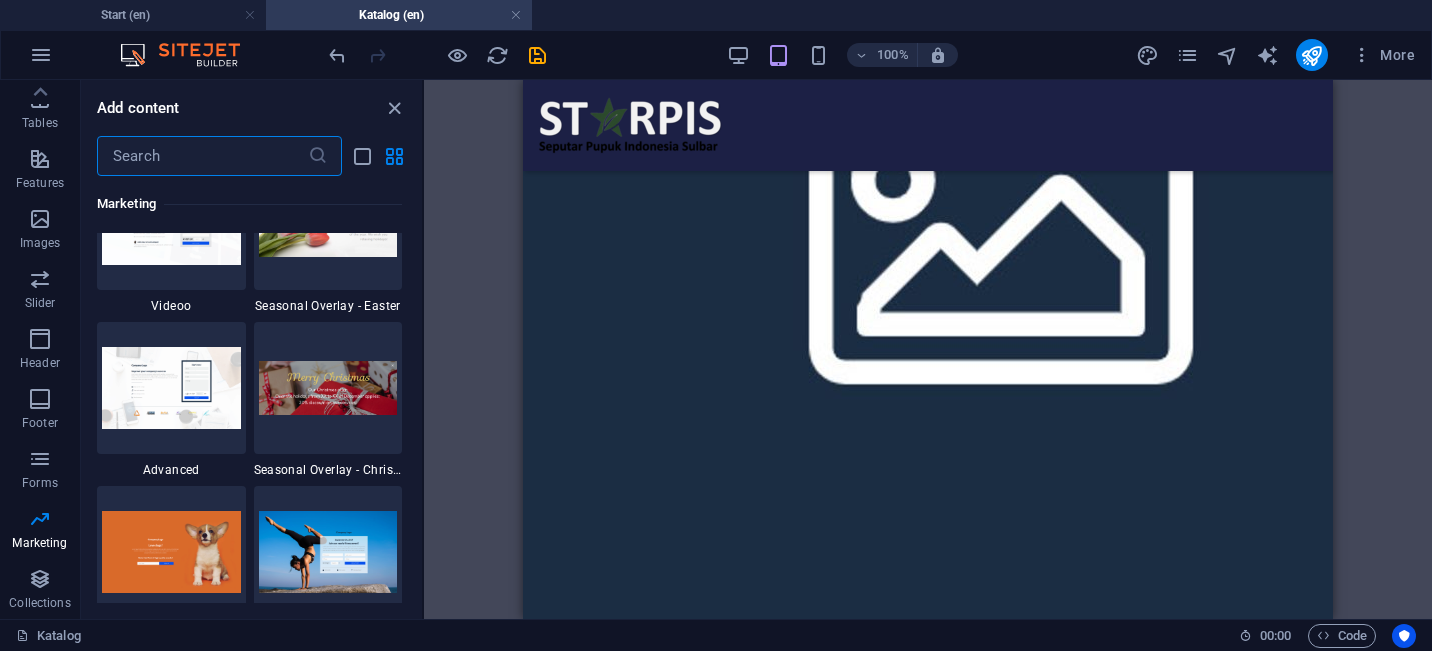 scroll, scrollTop: 16857, scrollLeft: 0, axis: vertical 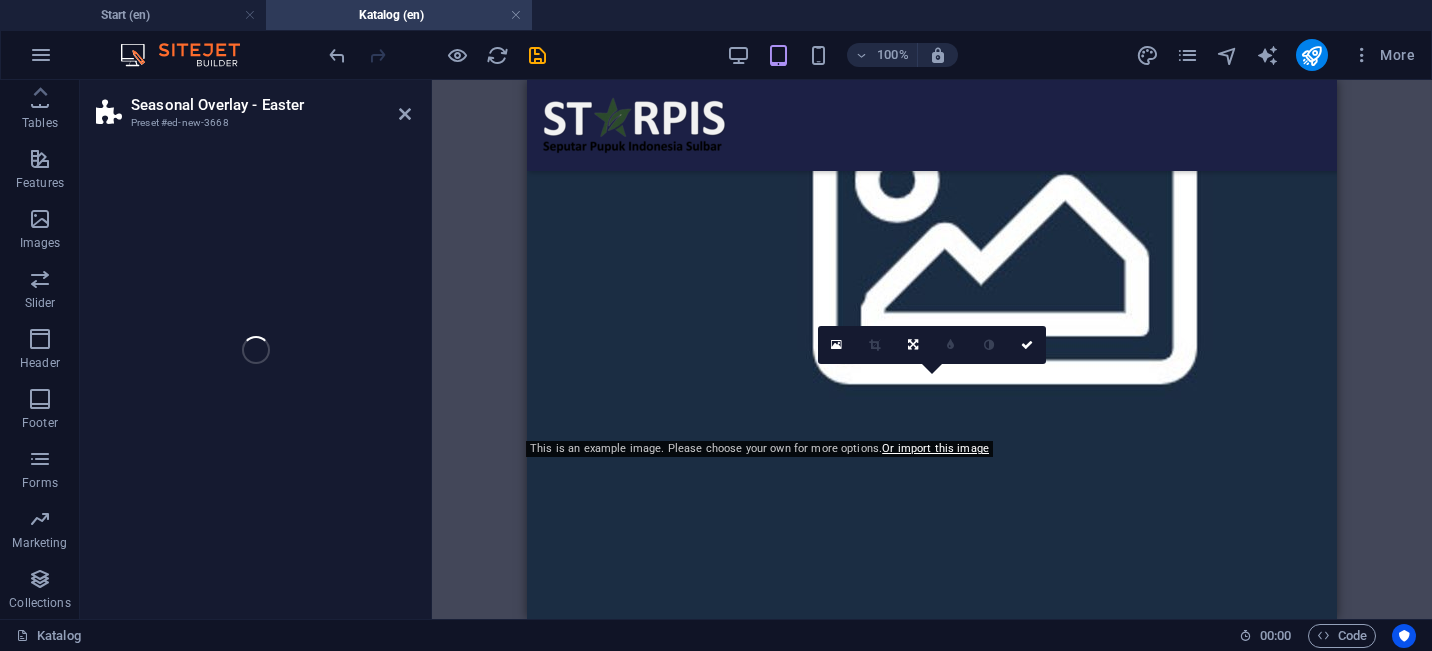 select on "px" 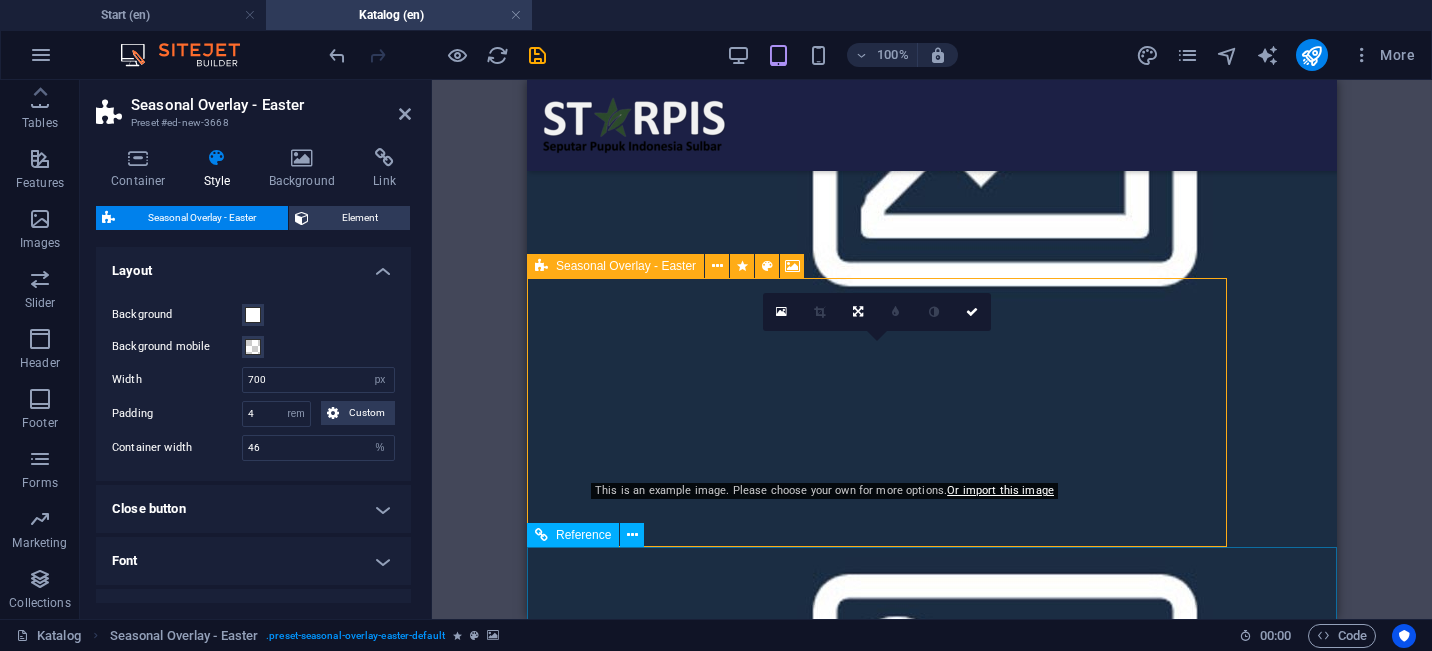 scroll, scrollTop: 2270, scrollLeft: 0, axis: vertical 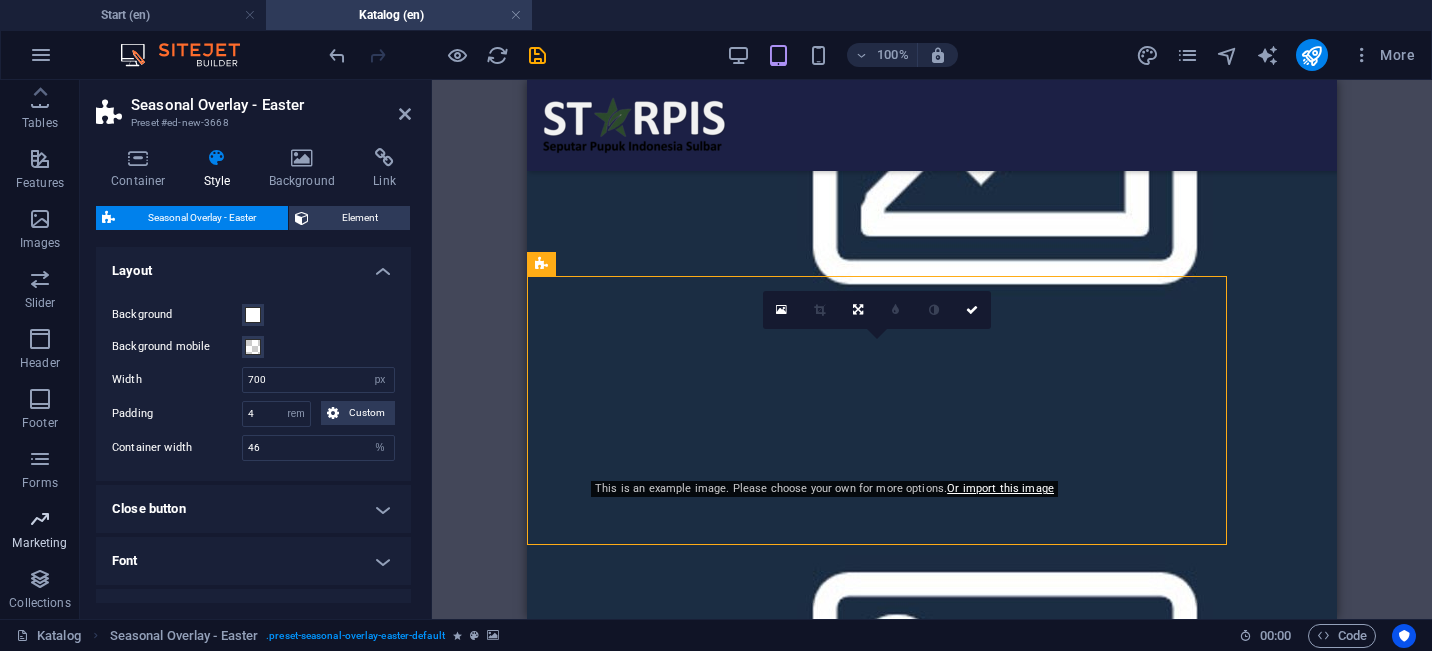 click at bounding box center [40, 519] 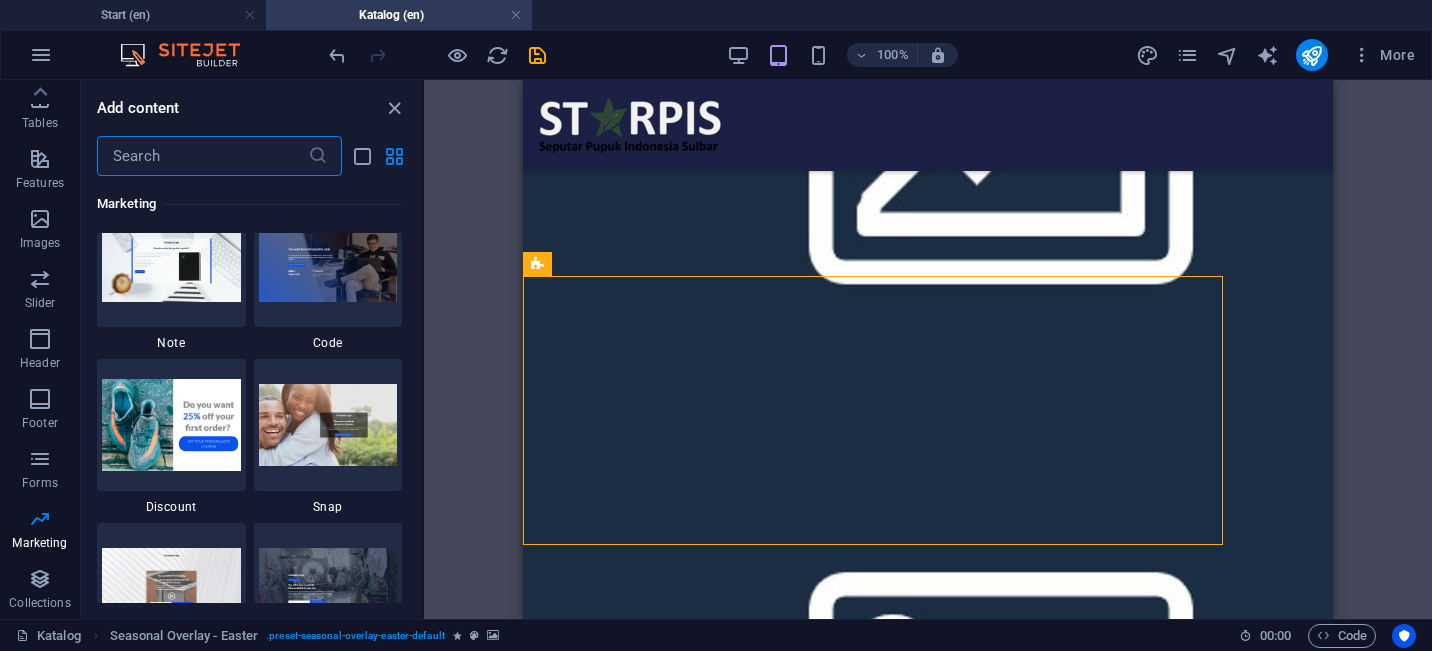scroll, scrollTop: 17454, scrollLeft: 0, axis: vertical 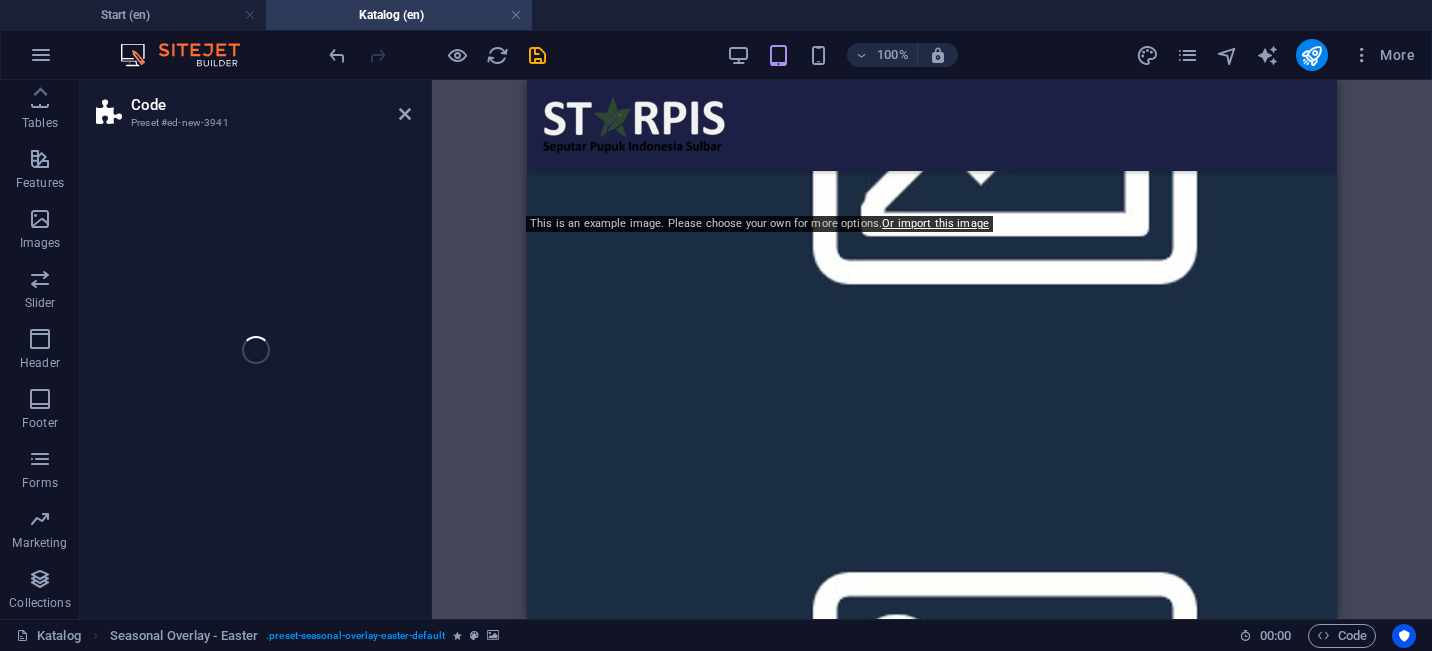 select on "%" 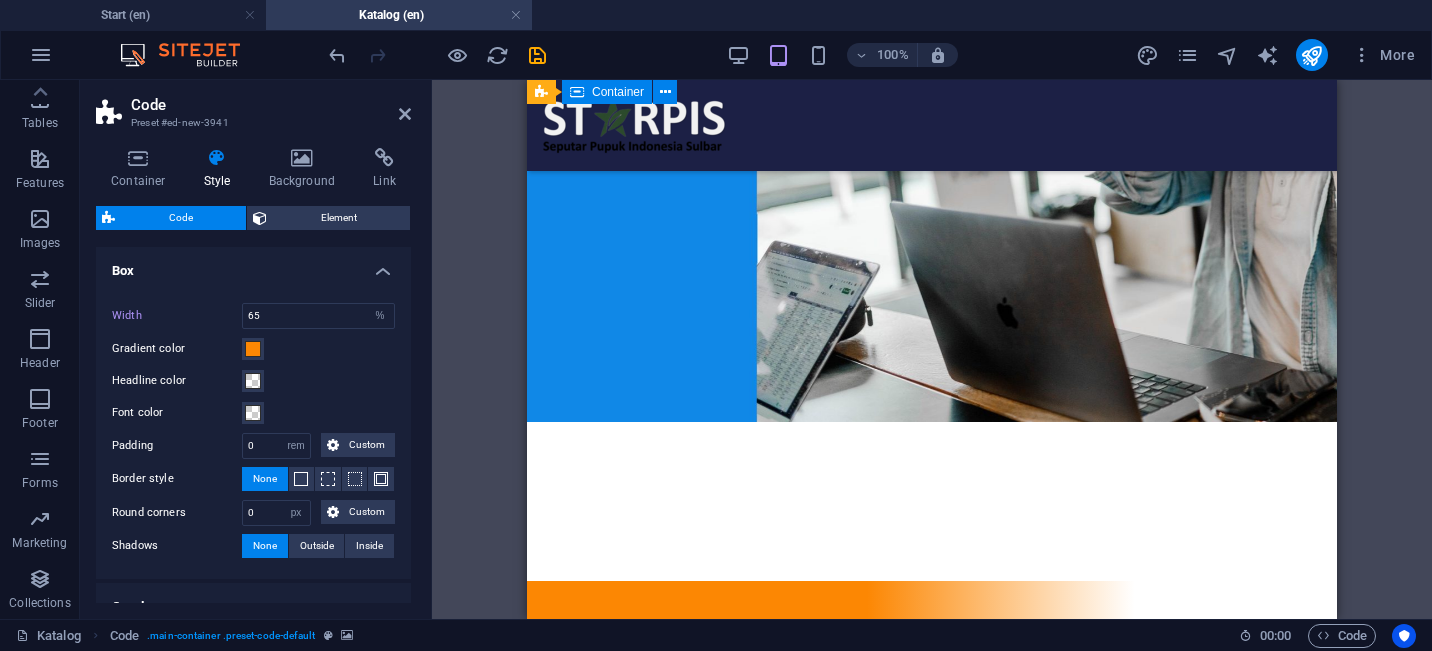 scroll, scrollTop: 3863, scrollLeft: 0, axis: vertical 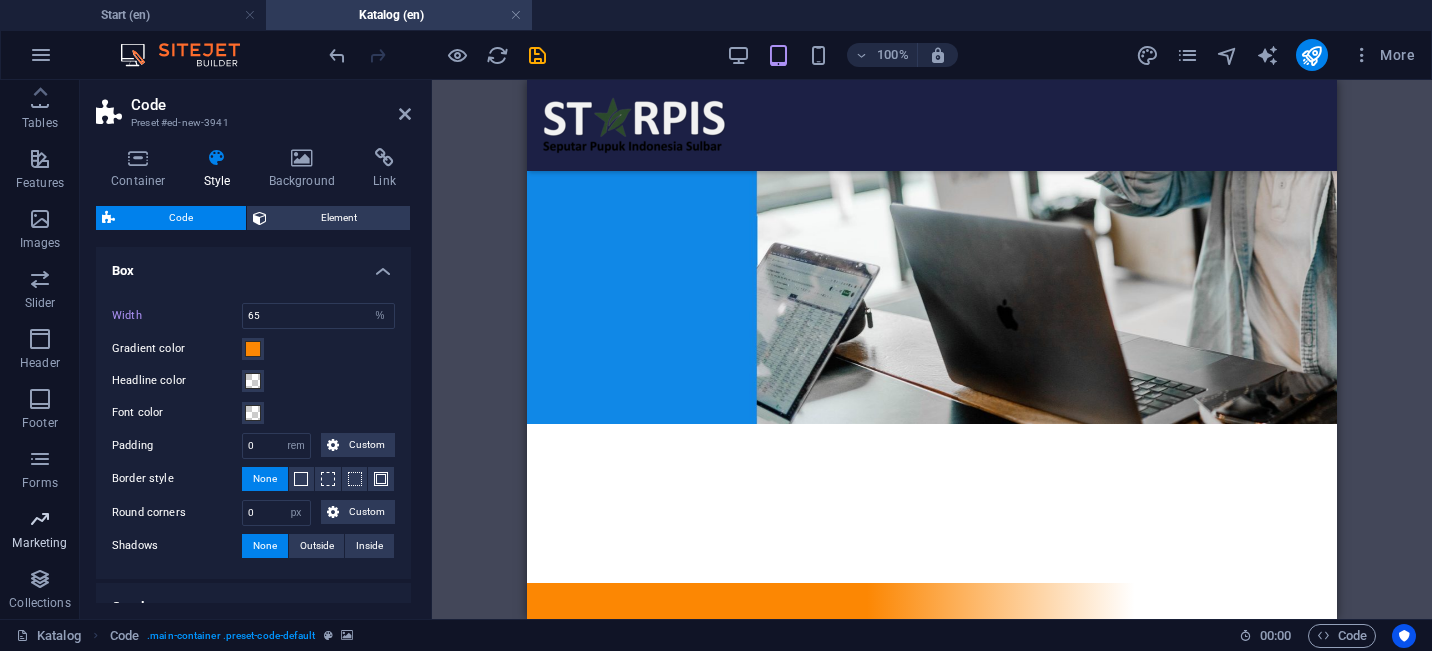 click on "Marketing" at bounding box center [40, 531] 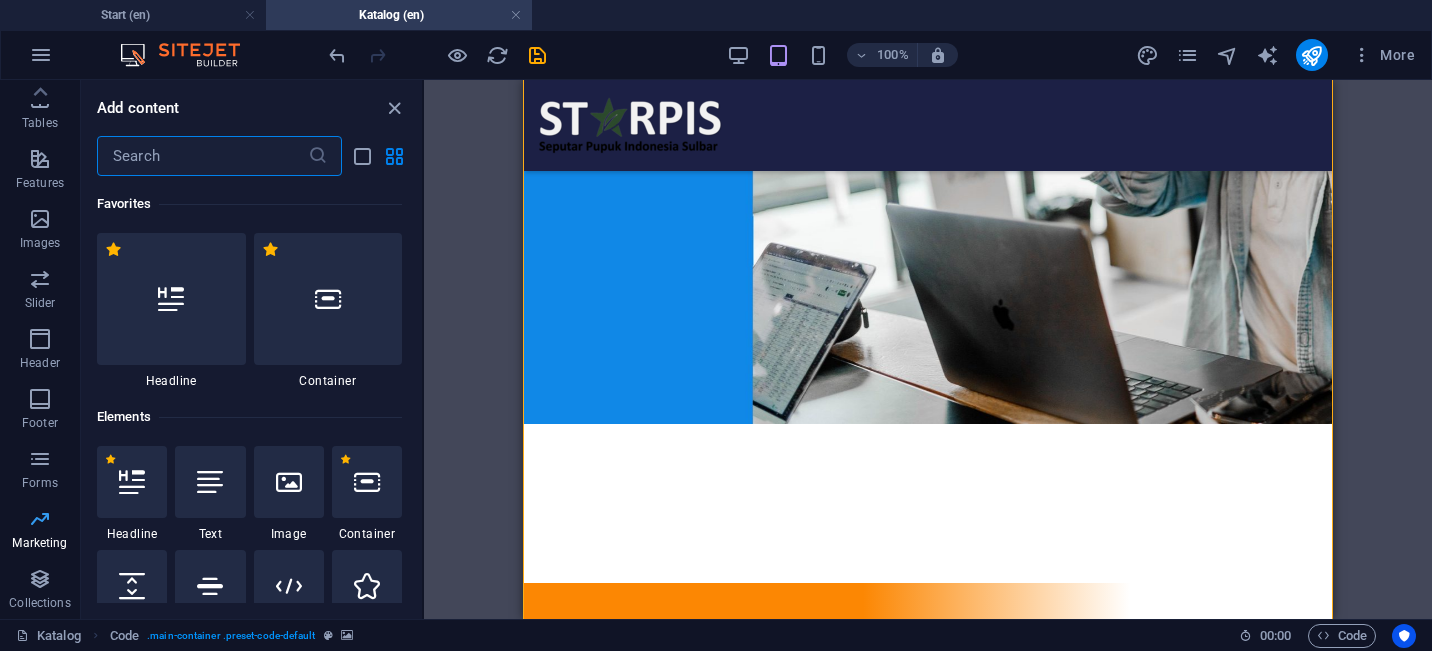 scroll, scrollTop: 2857, scrollLeft: 0, axis: vertical 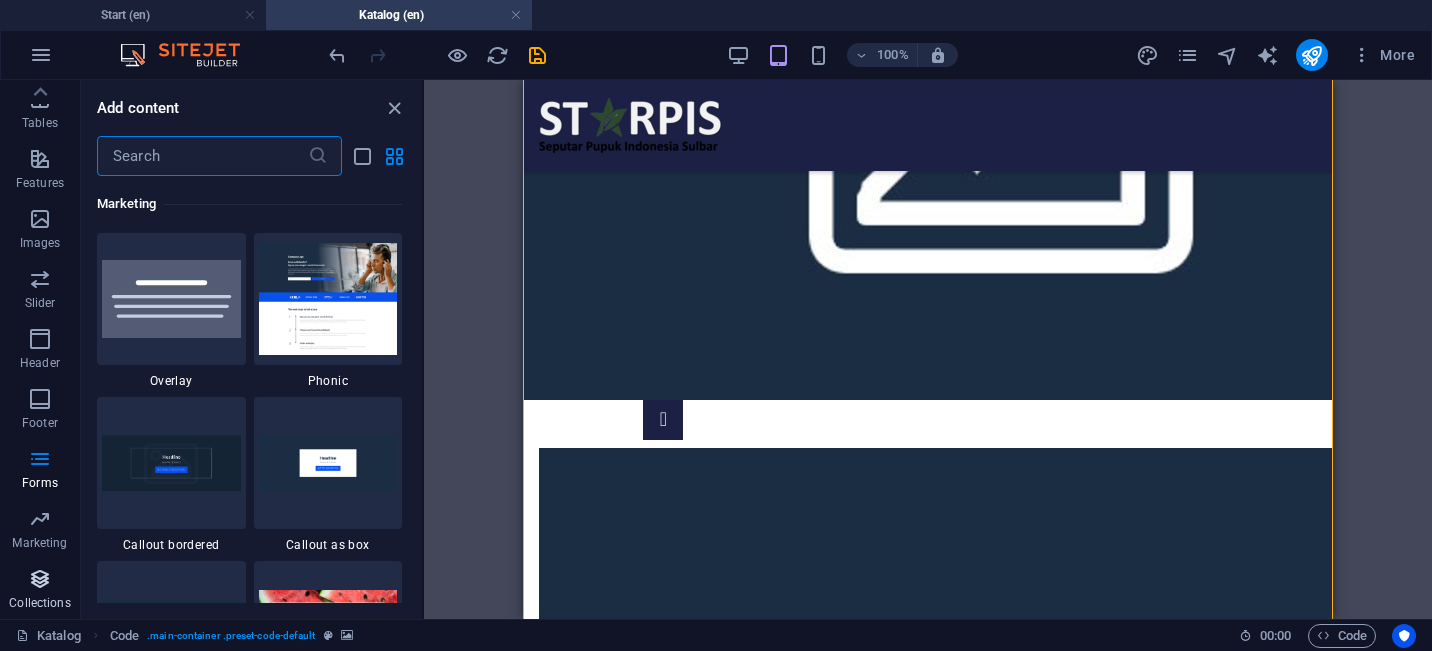 click at bounding box center (40, 579) 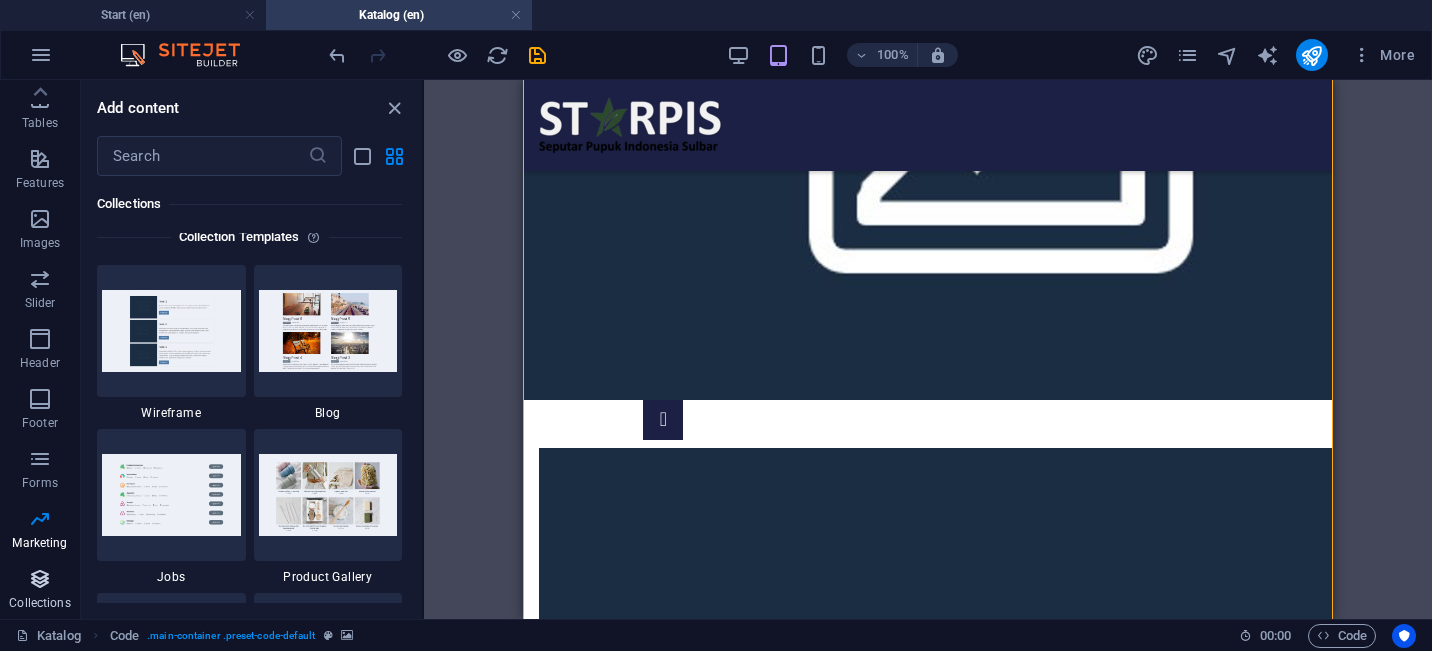 scroll, scrollTop: 18339, scrollLeft: 0, axis: vertical 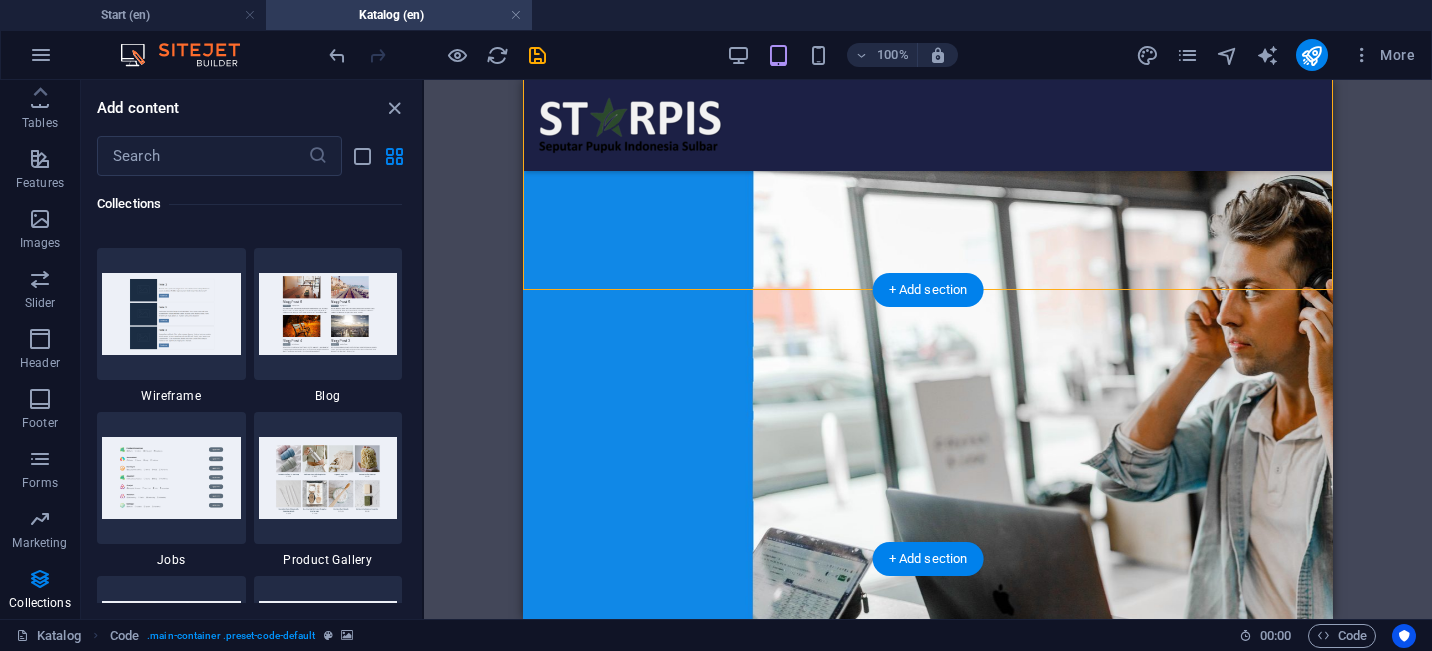 click at bounding box center (873, 6728) 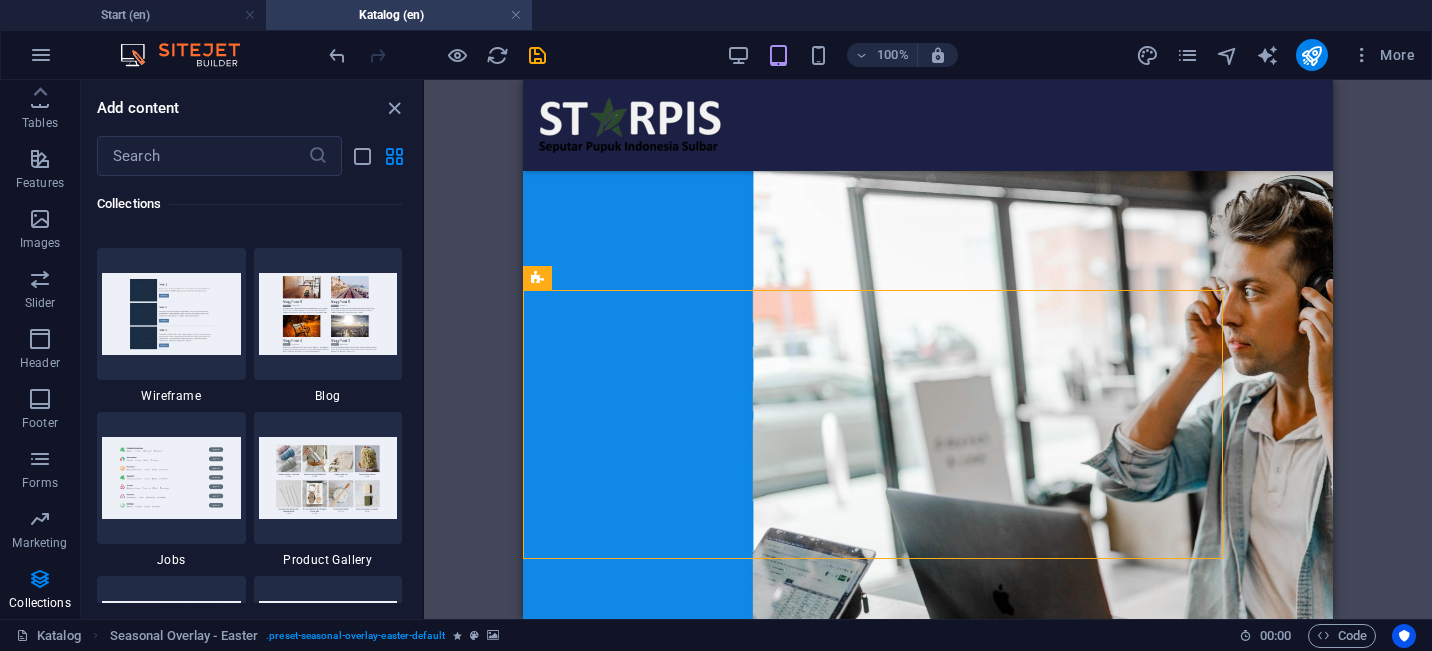 click on "New headline Drop content here or Add elements Paste clipboard Drop content here or Add elements Paste clipboard Love audiobooks? Sign up now and get 1 month free access! Lorem ipsum dolor sit amet, consetetur sadipscing elitr, sed diam nonumy eirmod tempor invidunt ut labore et dolore magna aliquyam erat, sed diam voluptua. At vero eos et accusam et justo duo dolores et ea rebum. Stet clita kasd gubergren, no sea takimata sanctus est. Sign up Unreadable? Load new The next steps to full access 1. Sign up now and get 1 month for free Lorem ipsum dolor sit amet, consetetur sadipscing elitr, sed diam nonumy eirmod tempor invidunt ut labore et dolore magna aliquyam erat, sed diam voluptua. At vero eos et accusam et justo duo dolores et ea rebum. 2. Choose your favourite audiobook Lorem ipsum dolor sit amet, consetetur sadipscing elitr, sed diam nonumy eirmod tempor invidunt ut labore et dolore magna aliquyam erat, sed diam voluptua. At vero eos et accusam et justo duo dolores et ea rebum. 3. urea ," at bounding box center [928, 1959] 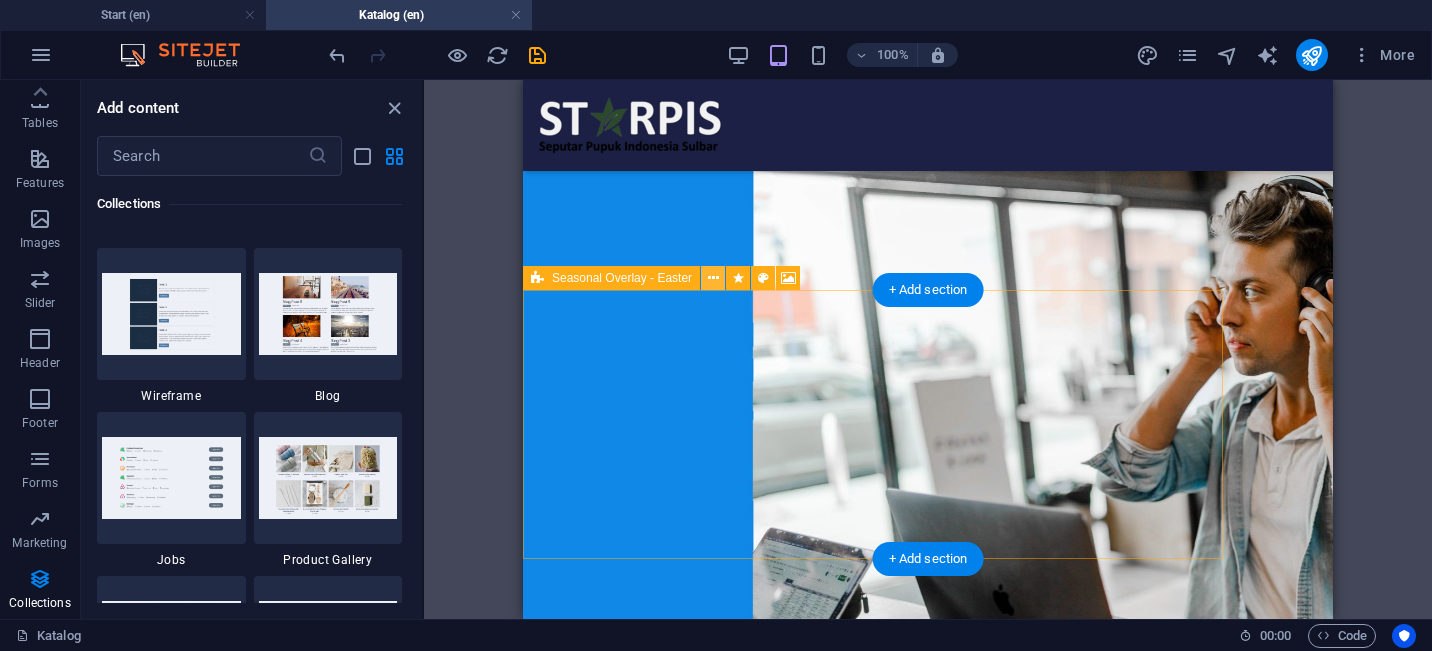 click at bounding box center [713, 278] 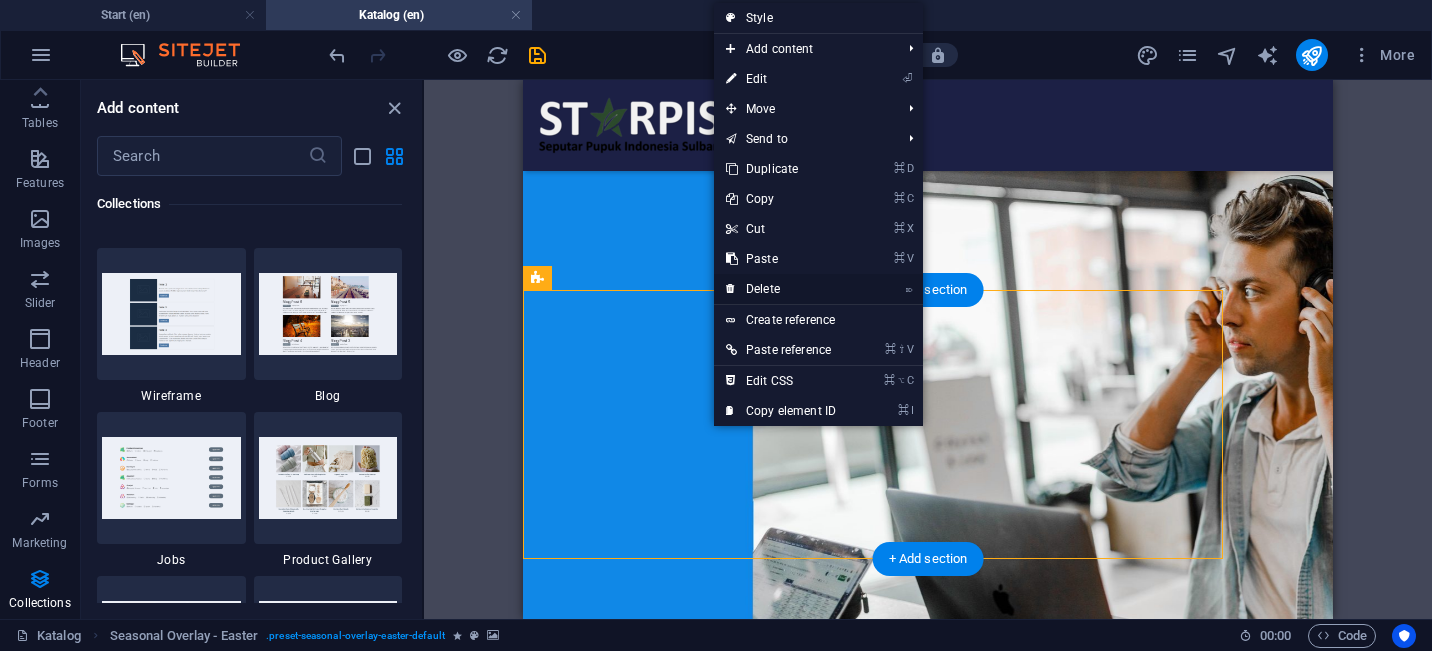 click at bounding box center [731, 289] 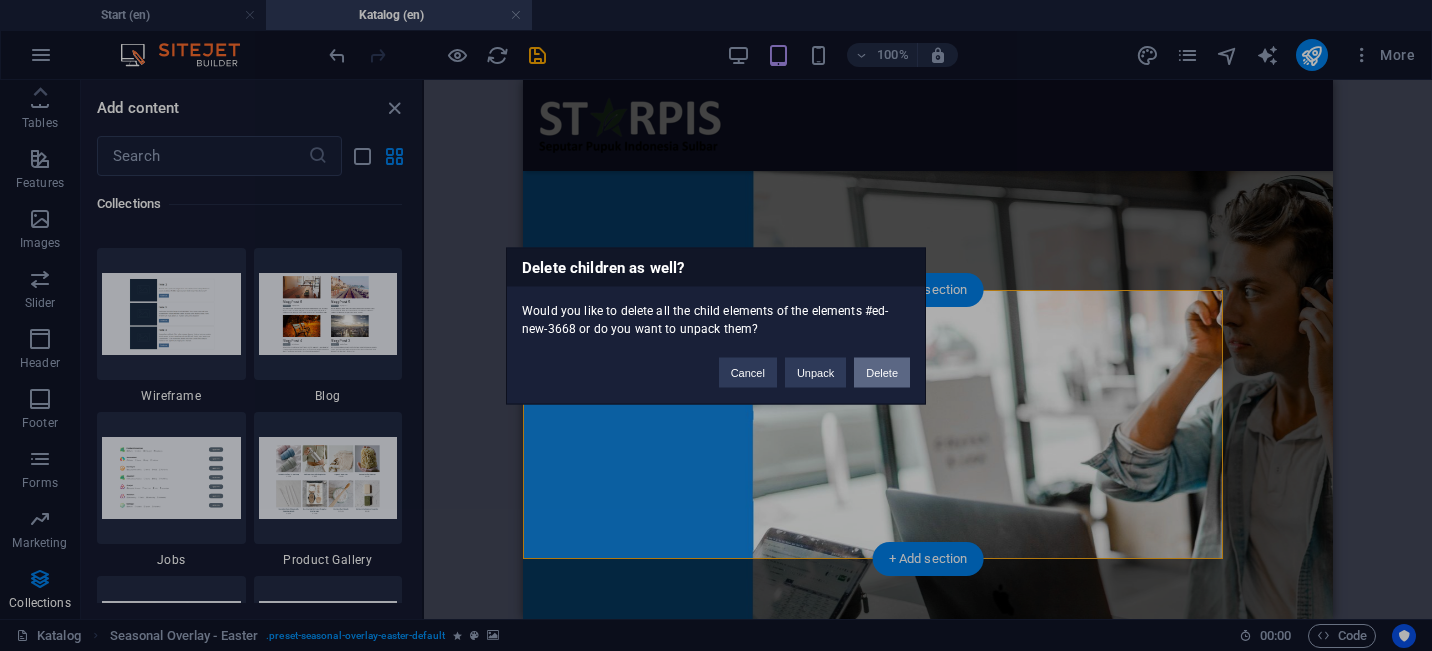 click on "Delete" at bounding box center [882, 372] 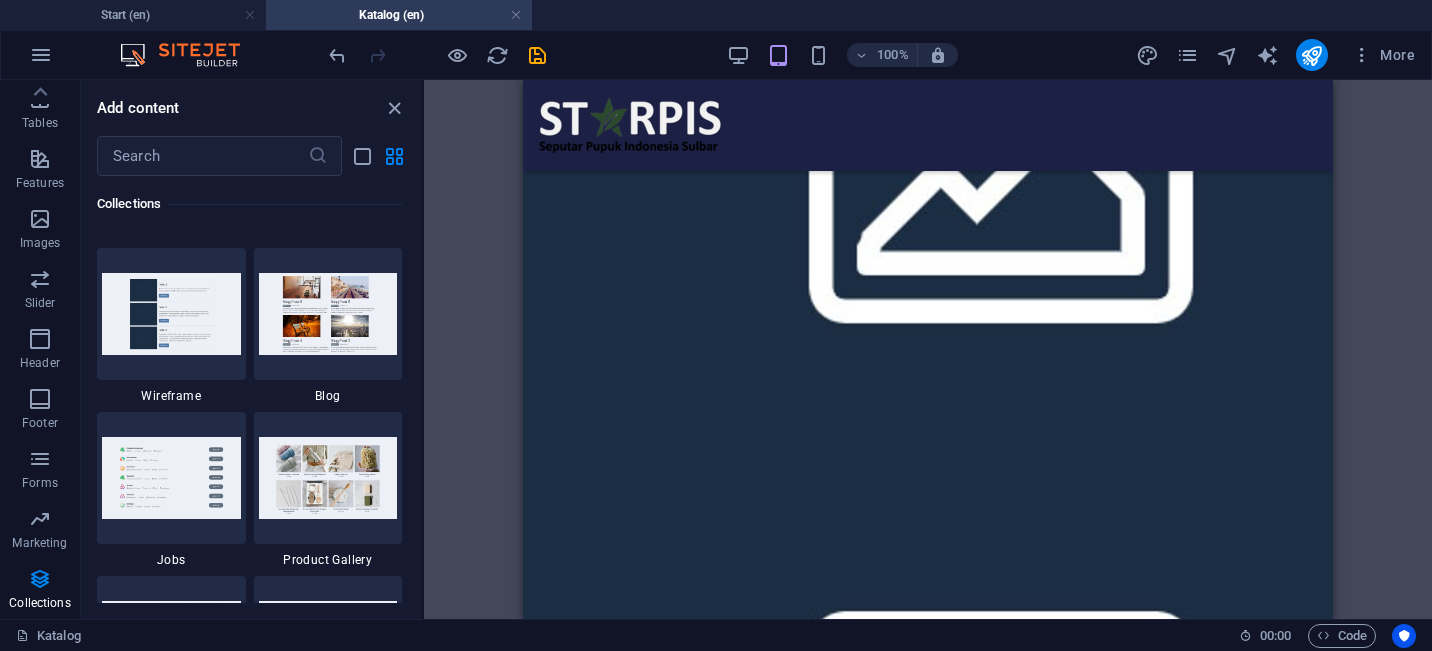 scroll, scrollTop: 2203, scrollLeft: 0, axis: vertical 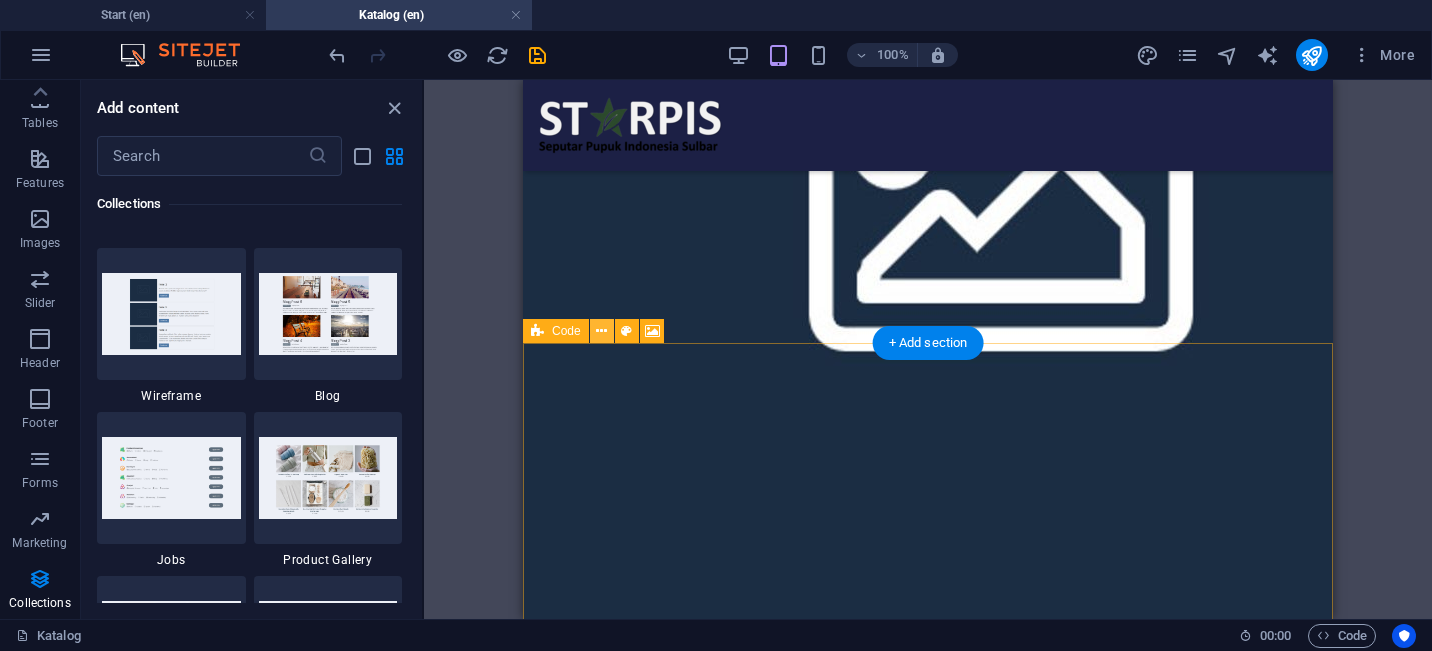 click at bounding box center [601, 331] 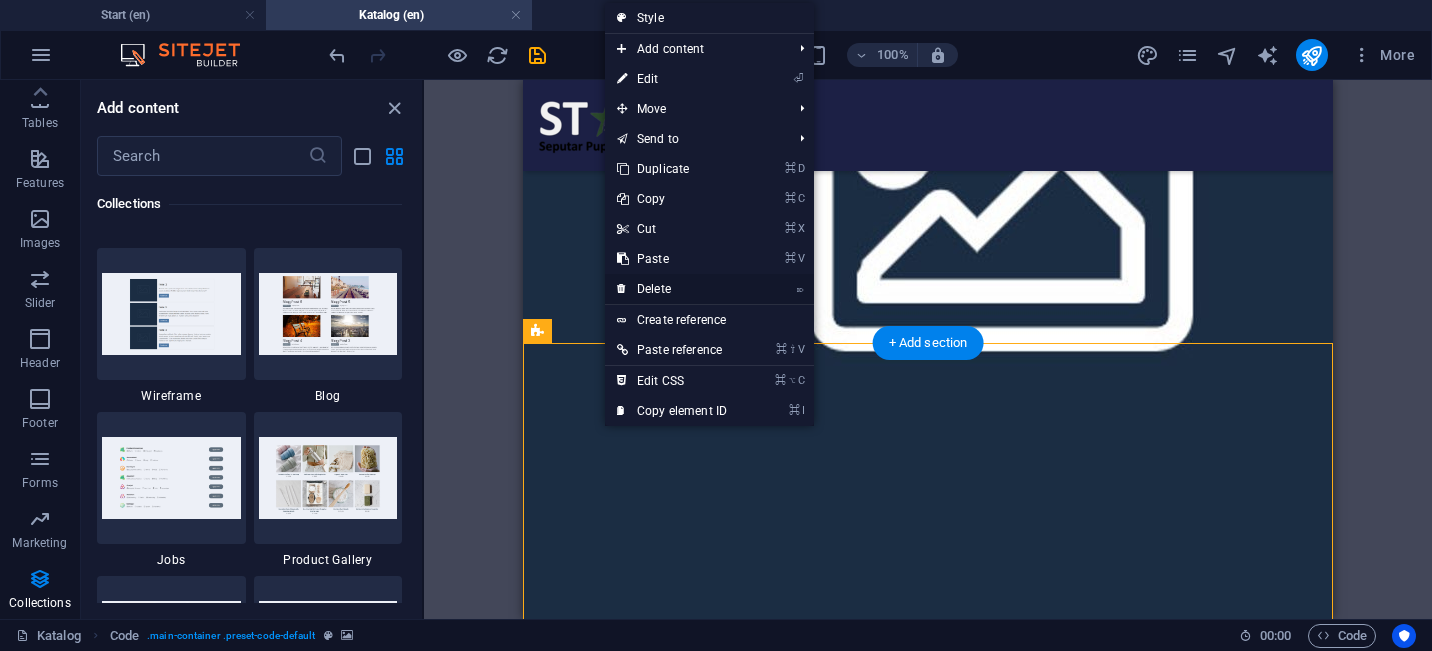 click on "⌦  Delete" at bounding box center [672, 289] 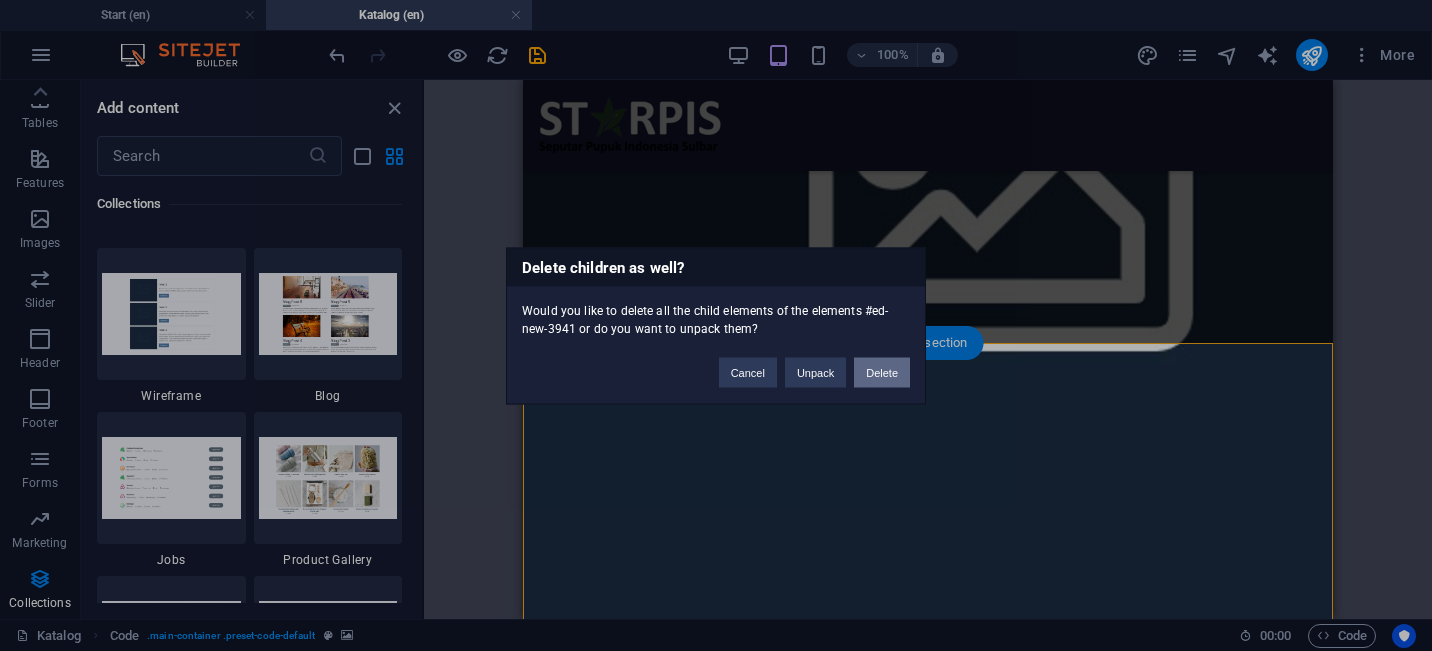 click on "Delete" at bounding box center (882, 372) 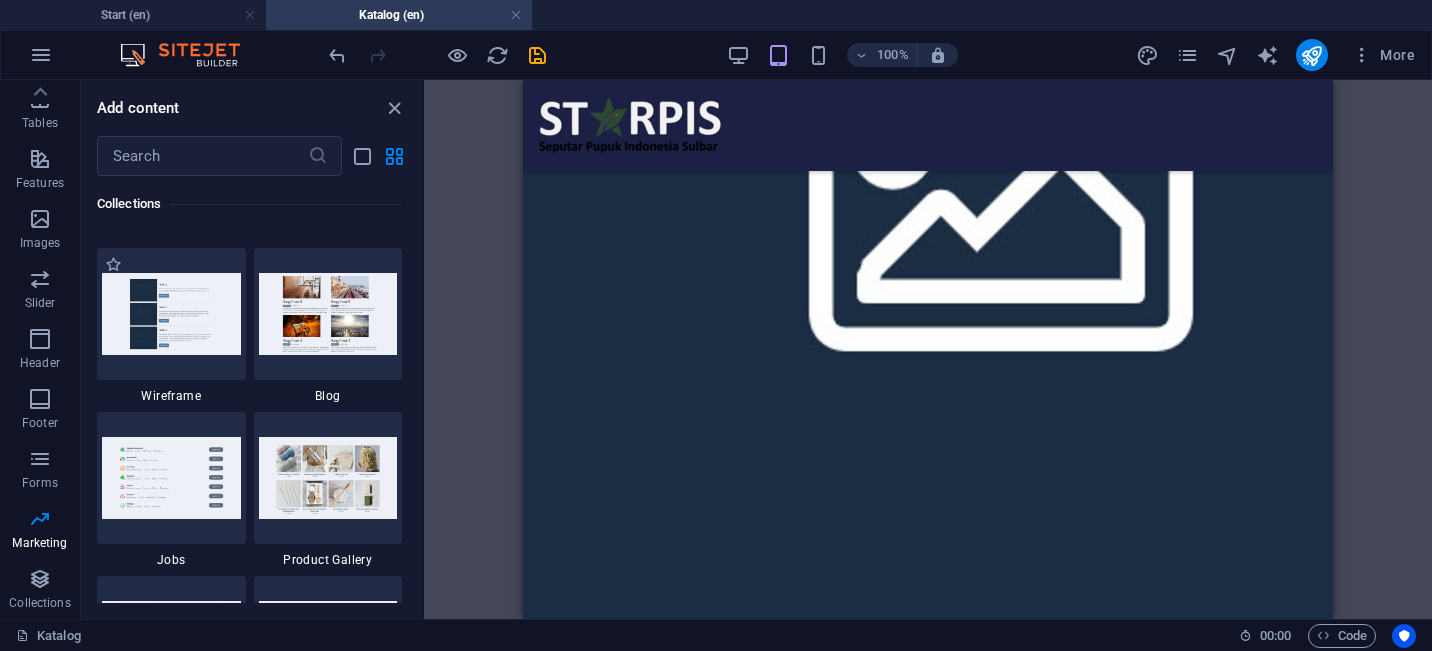 scroll, scrollTop: 18433, scrollLeft: 0, axis: vertical 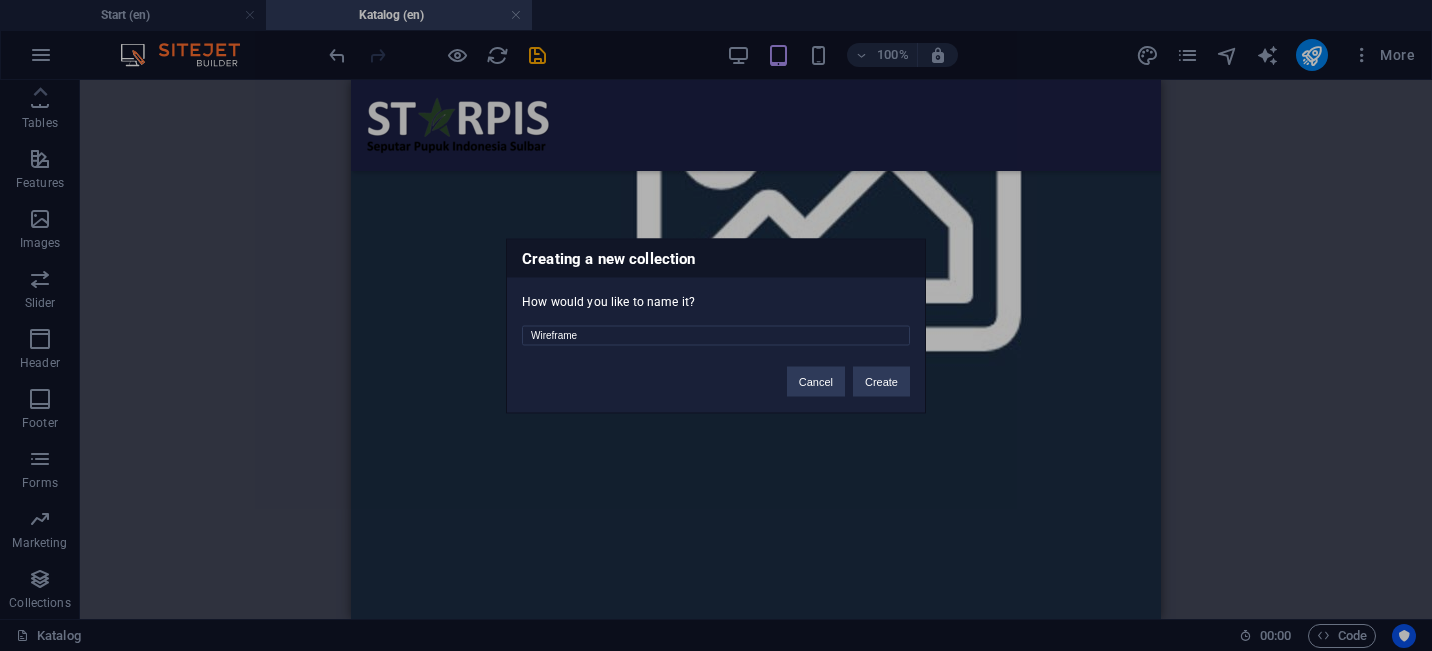 drag, startPoint x: 605, startPoint y: 335, endPoint x: 521, endPoint y: 335, distance: 84 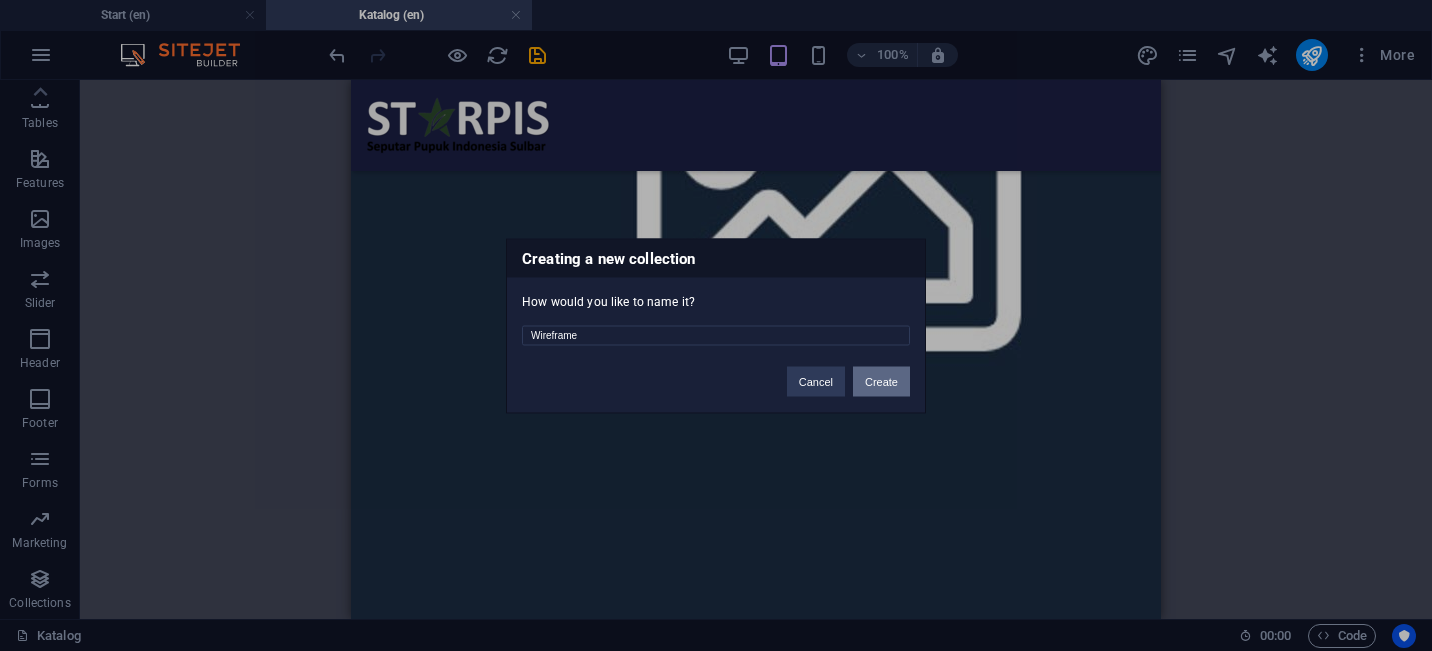 click on "Create" at bounding box center [881, 381] 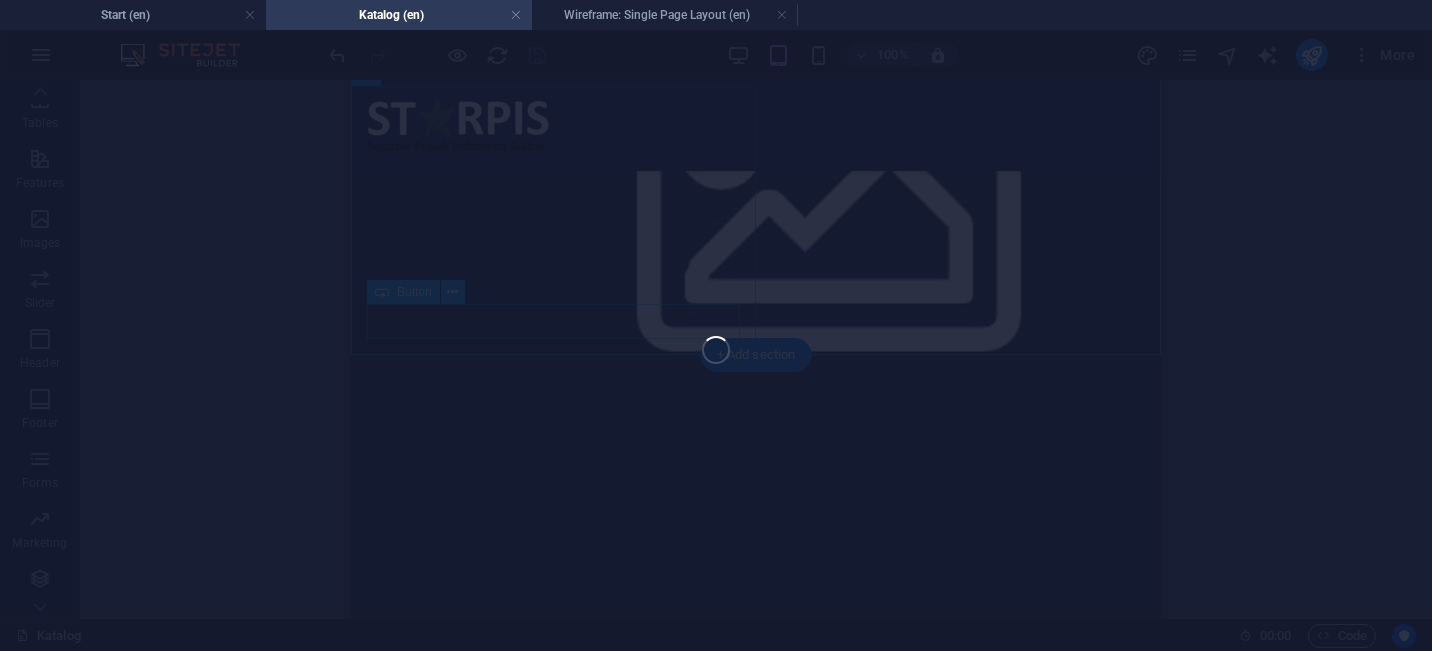 scroll, scrollTop: 280, scrollLeft: 0, axis: vertical 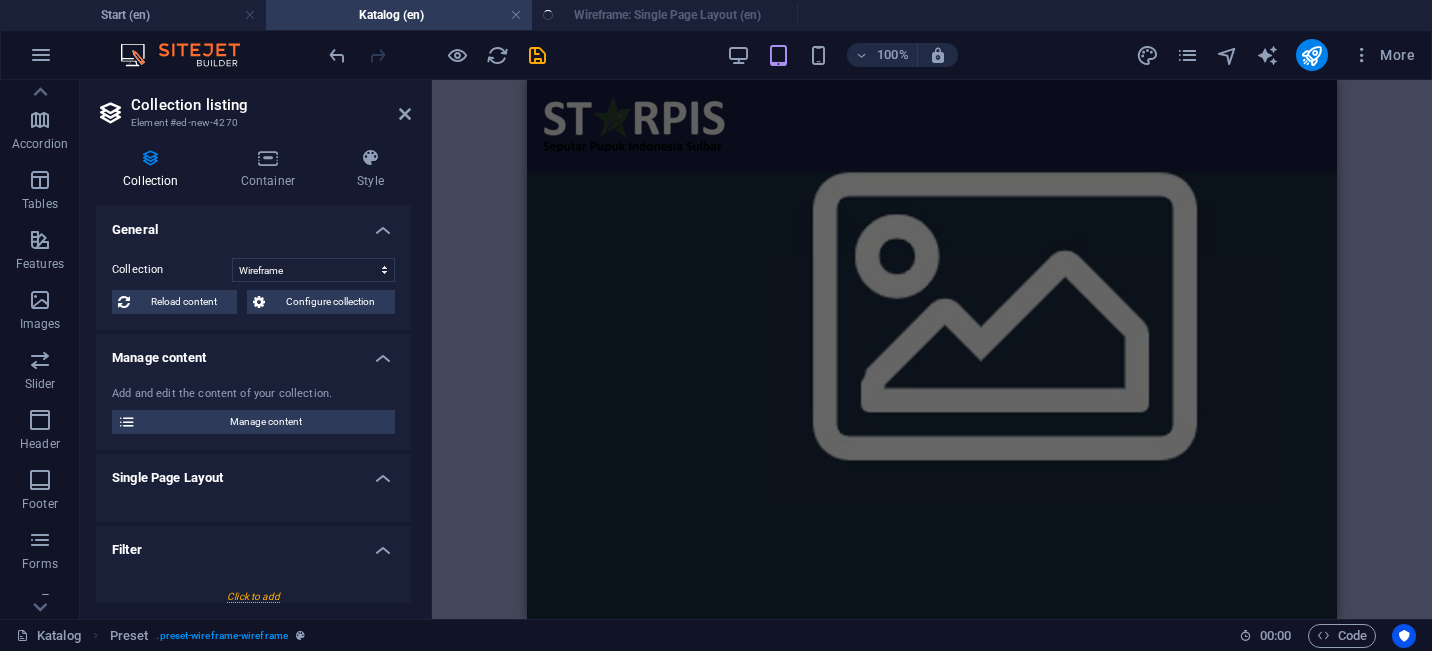select on "createdAt_DESC" 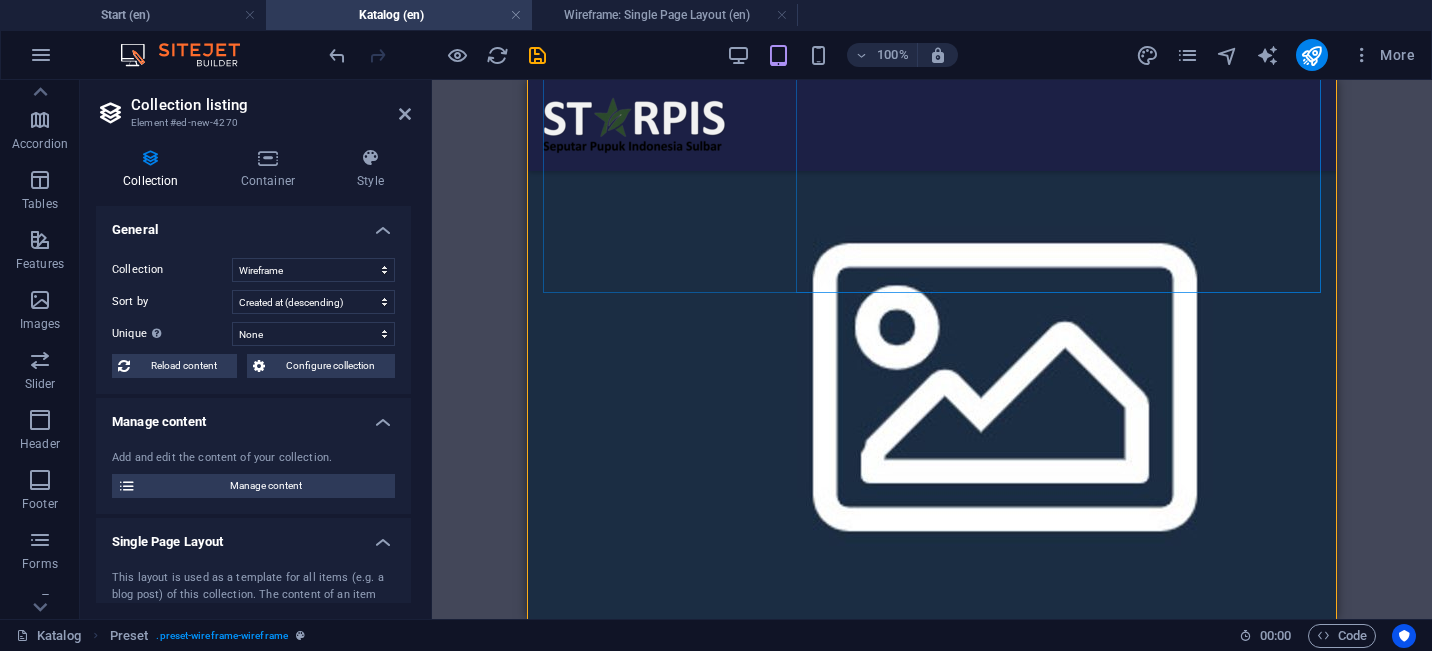 scroll, scrollTop: 2601, scrollLeft: 0, axis: vertical 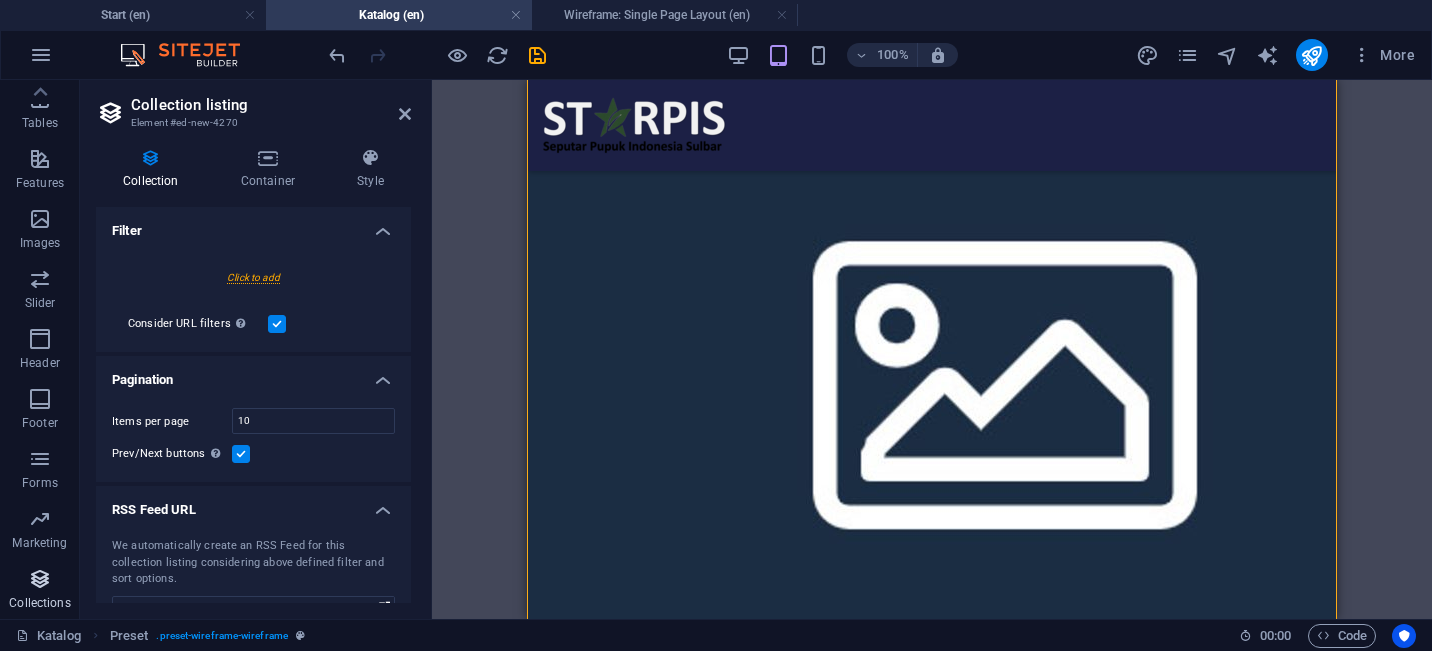 click at bounding box center (40, 579) 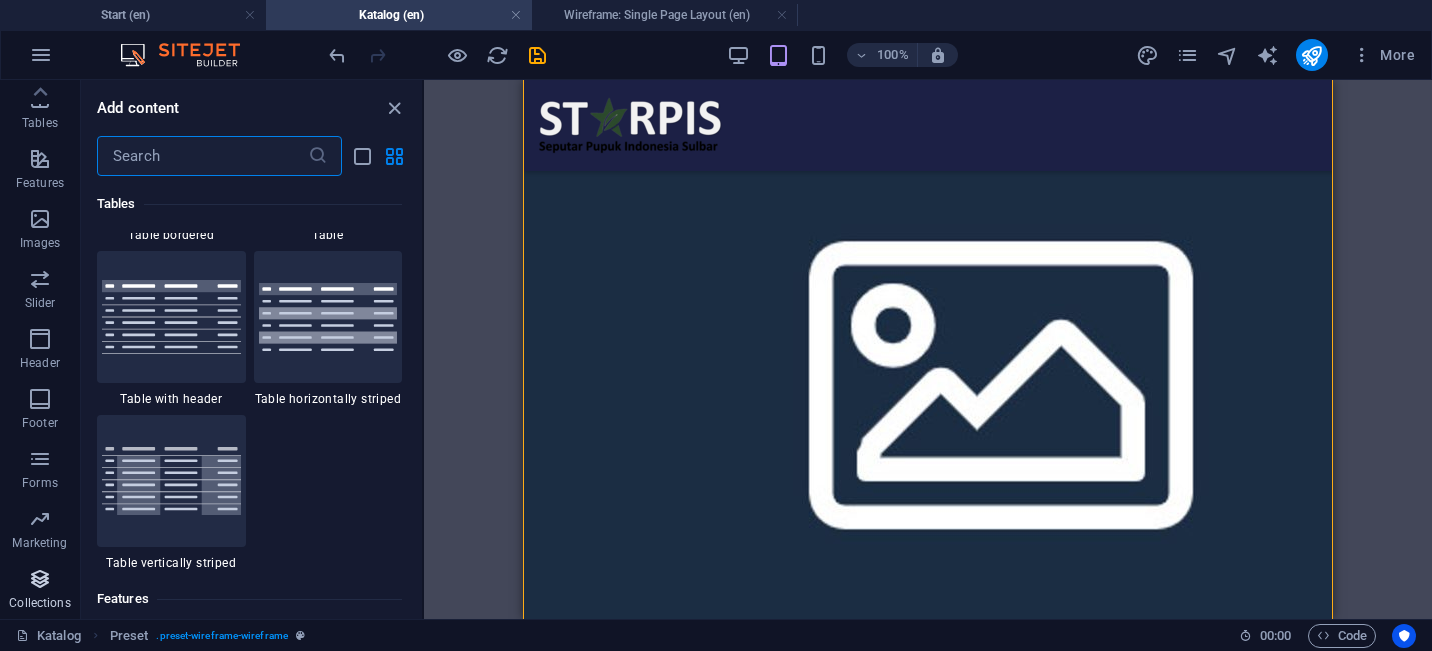 scroll, scrollTop: 18323, scrollLeft: 0, axis: vertical 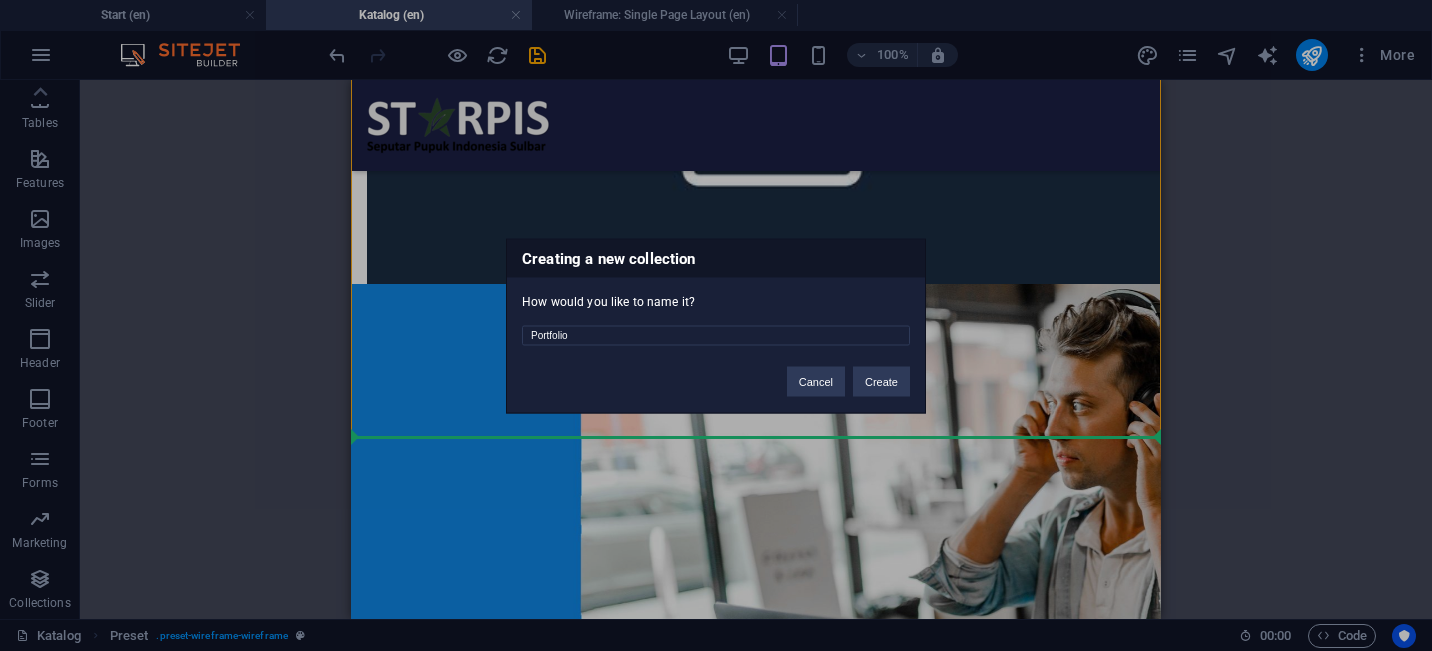 drag, startPoint x: 553, startPoint y: 340, endPoint x: 517, endPoint y: 339, distance: 36.013885 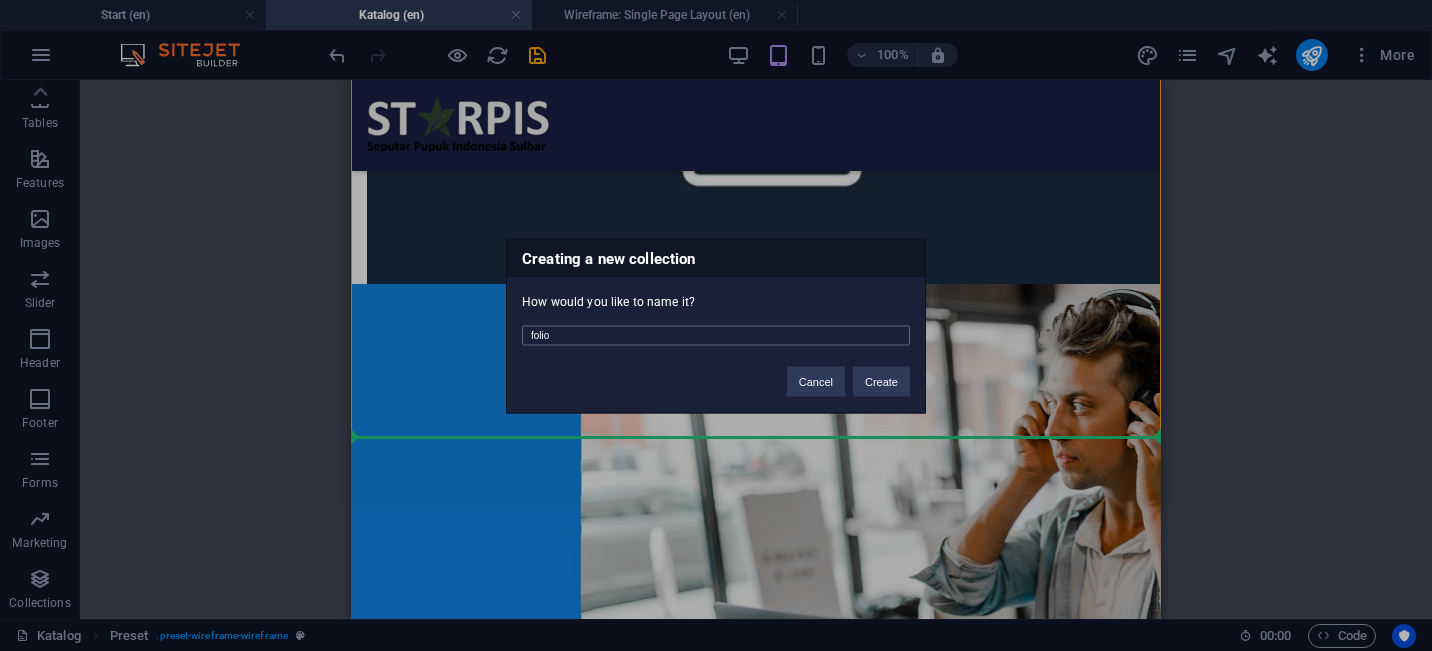 click on "folio" at bounding box center (716, 335) 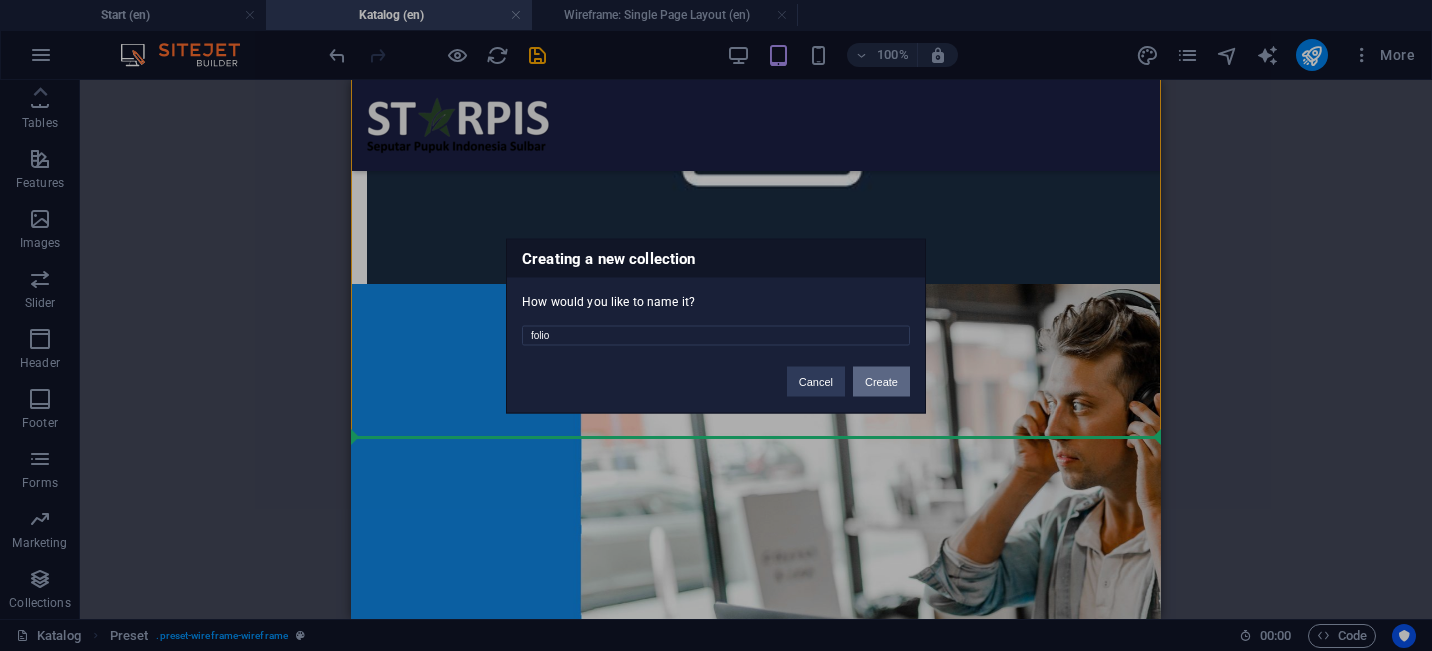 type on "folio" 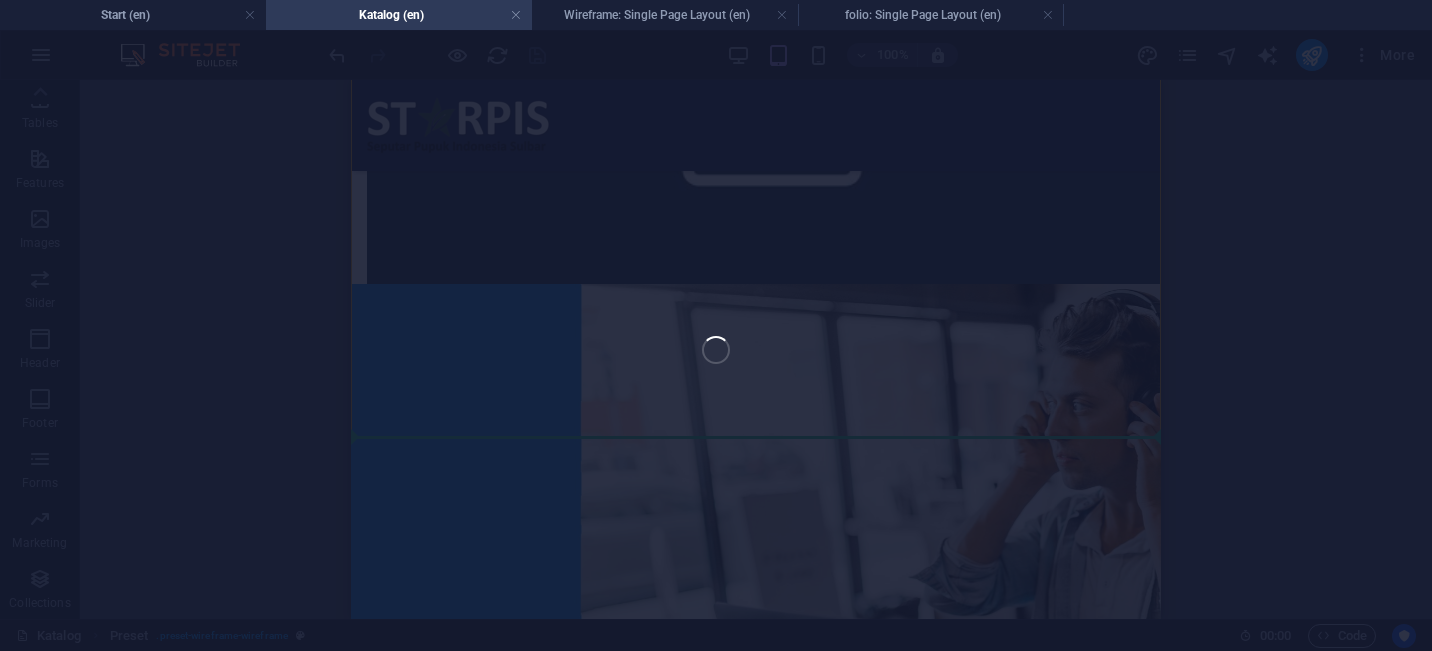 scroll, scrollTop: 280, scrollLeft: 0, axis: vertical 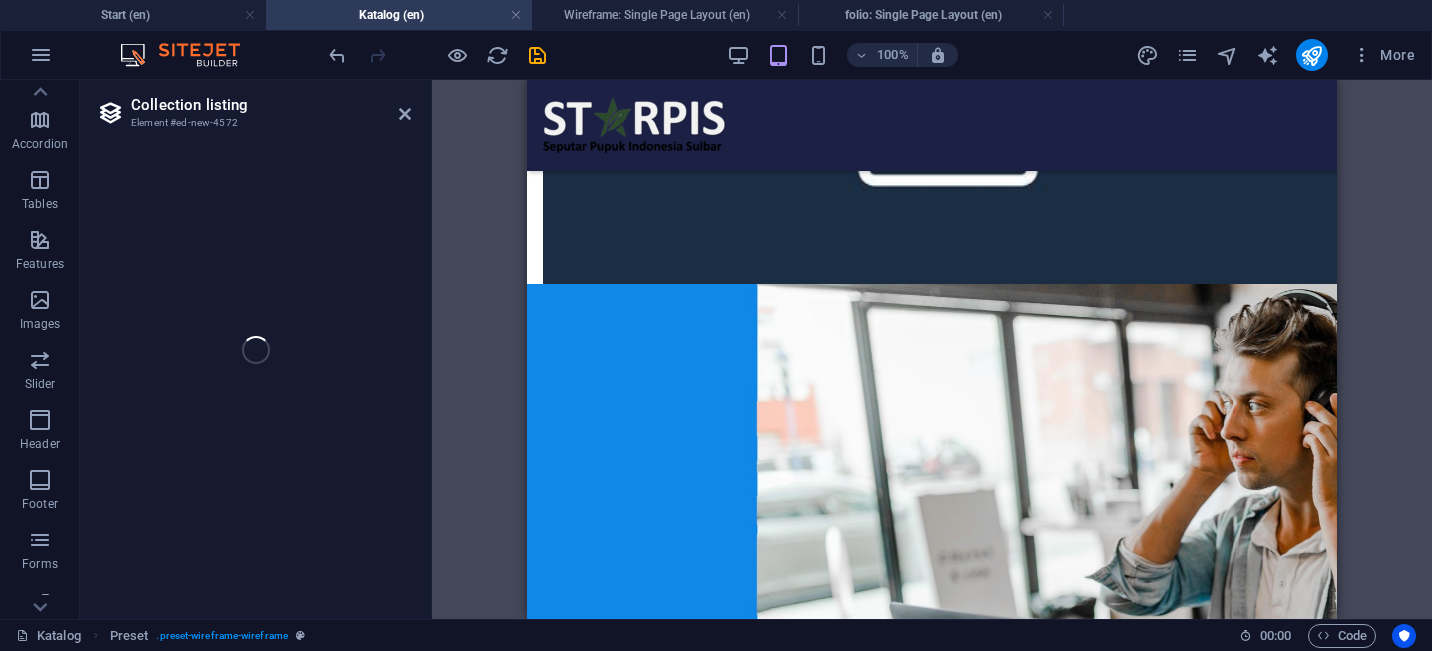 select on "createdAt_DESC" 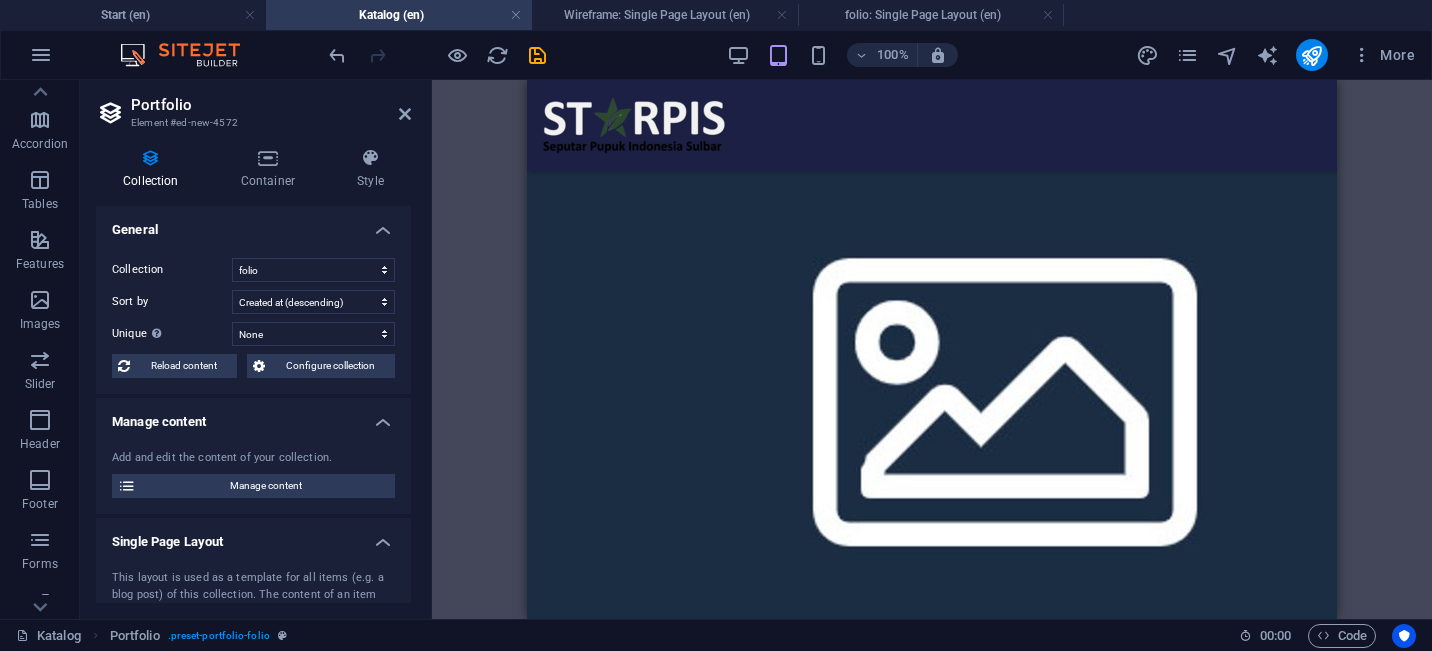 scroll, scrollTop: 1430, scrollLeft: 0, axis: vertical 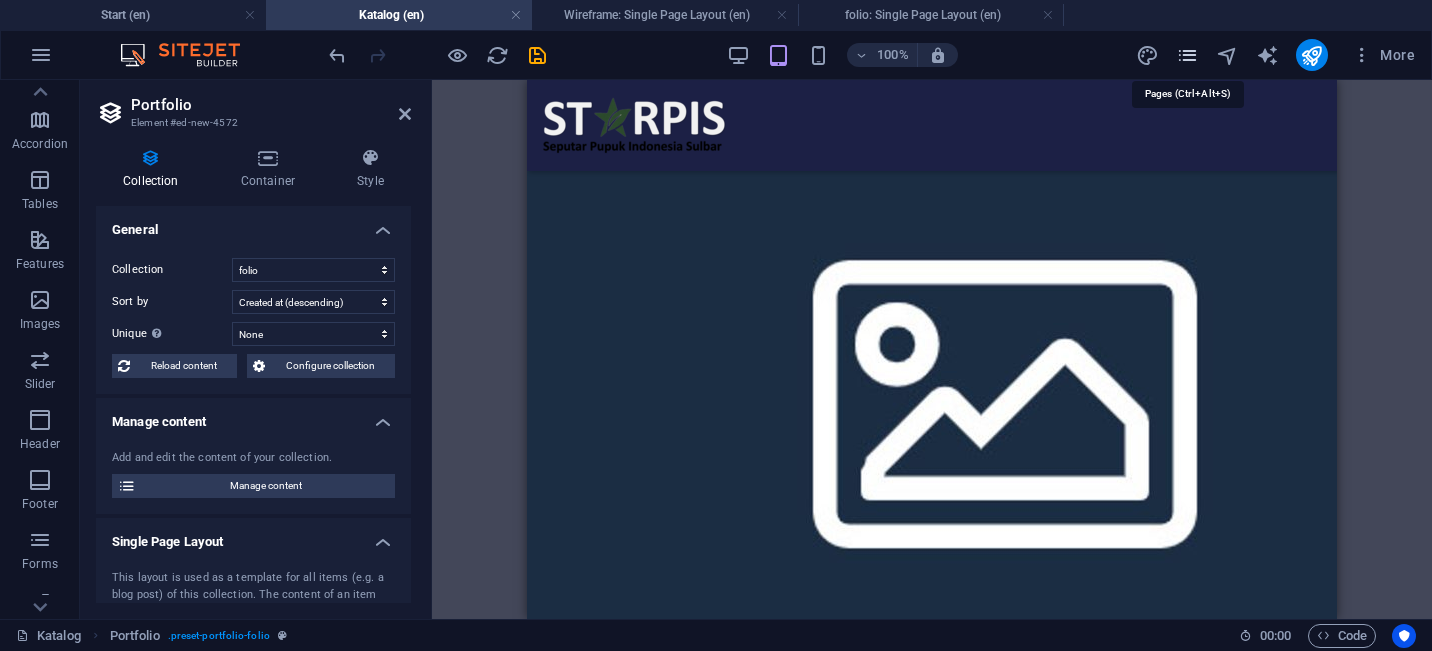 click at bounding box center (1187, 55) 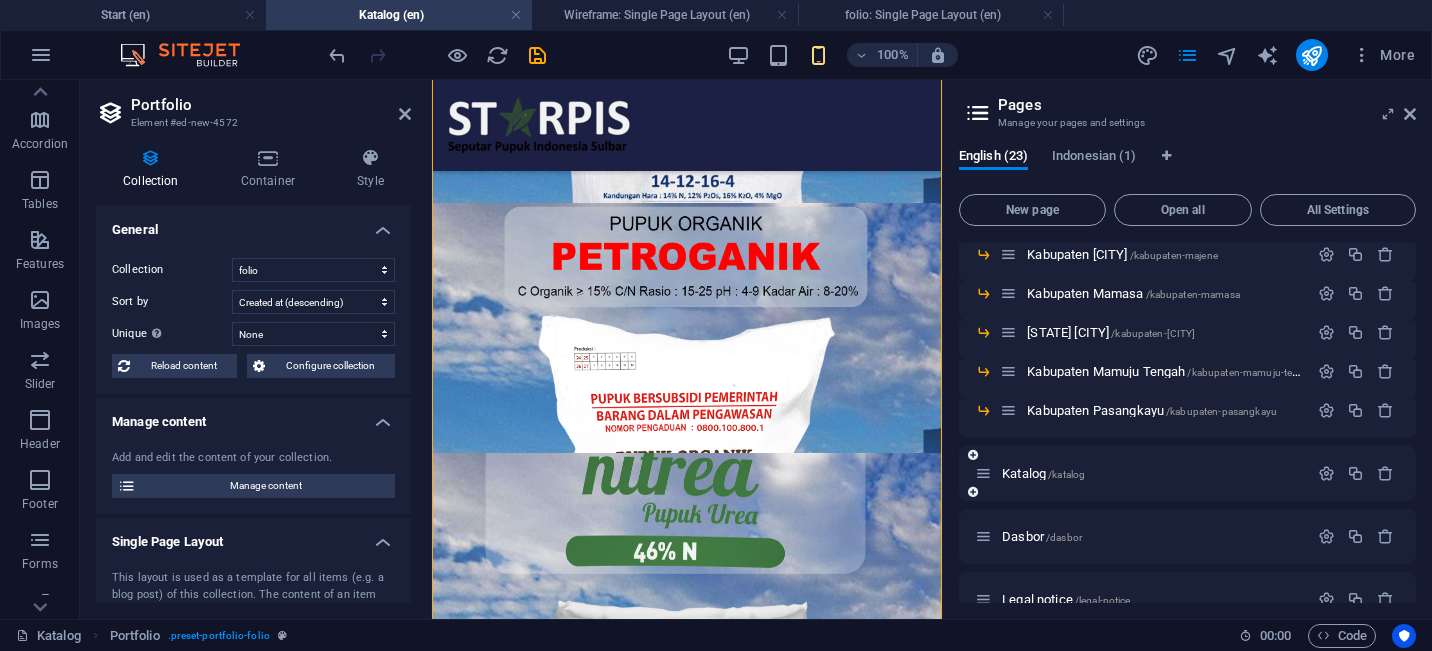 scroll, scrollTop: 222, scrollLeft: 0, axis: vertical 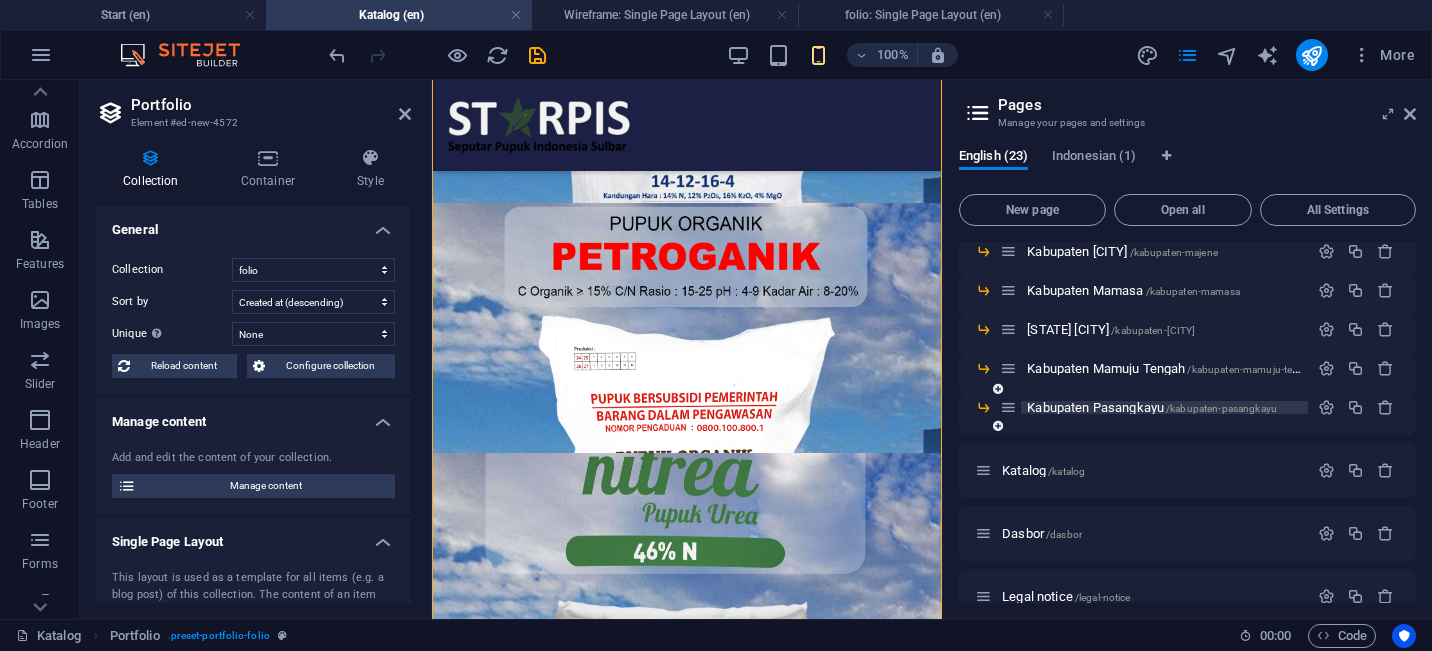 click on "[STATE] /kabupaten-pasangkayu" at bounding box center (1152, 407) 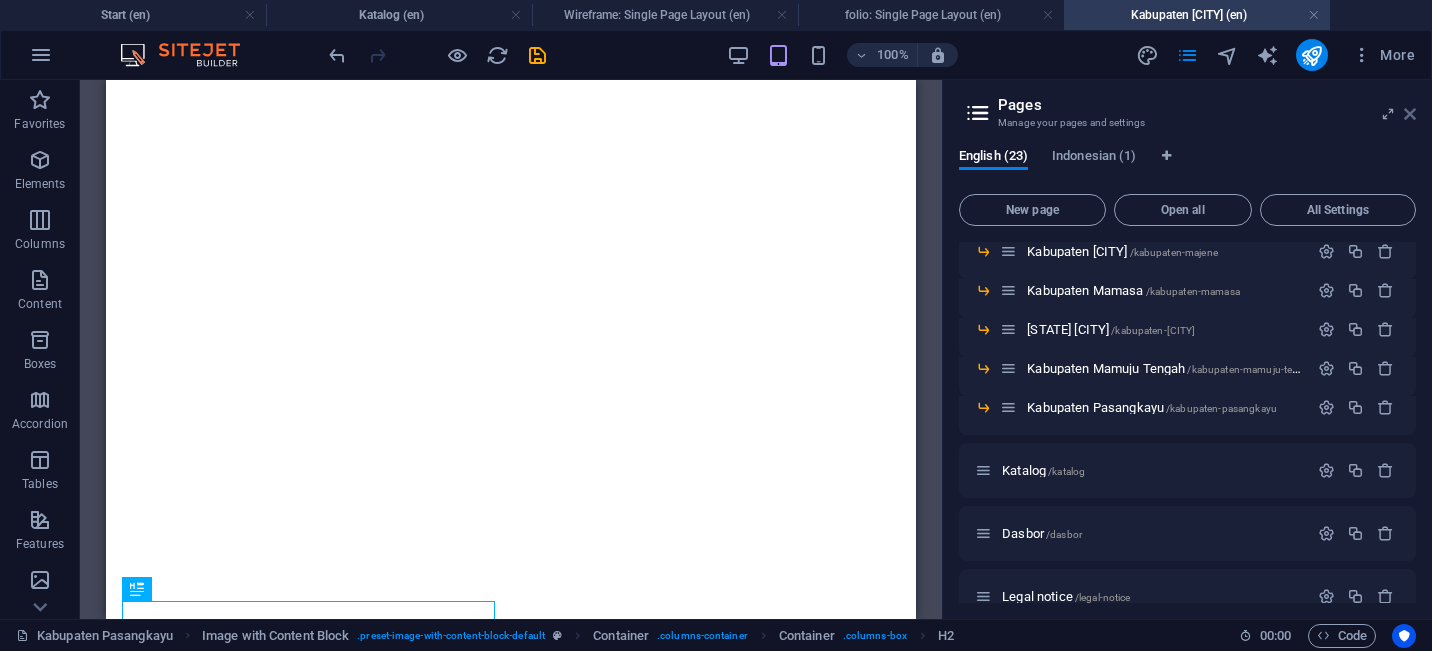 click at bounding box center [1410, 114] 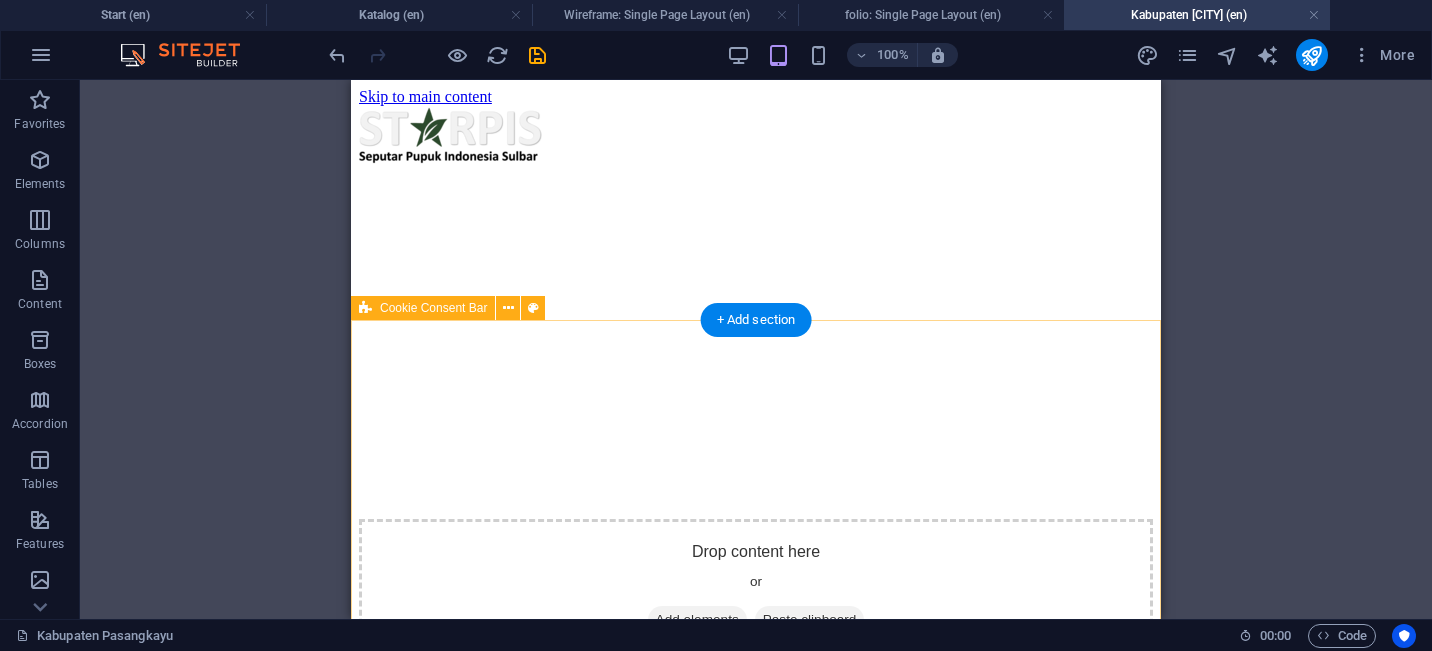 scroll, scrollTop: 1383, scrollLeft: 0, axis: vertical 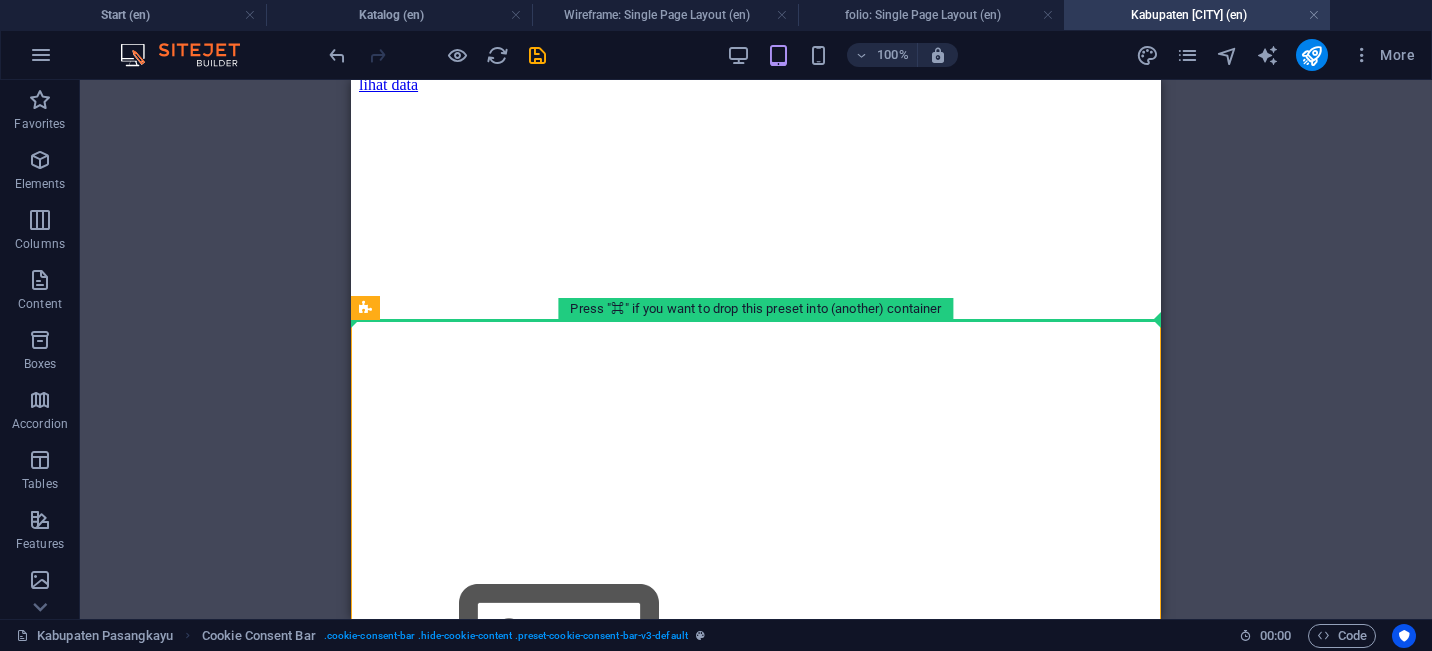 drag, startPoint x: 1047, startPoint y: 338, endPoint x: 1045, endPoint y: 293, distance: 45.044422 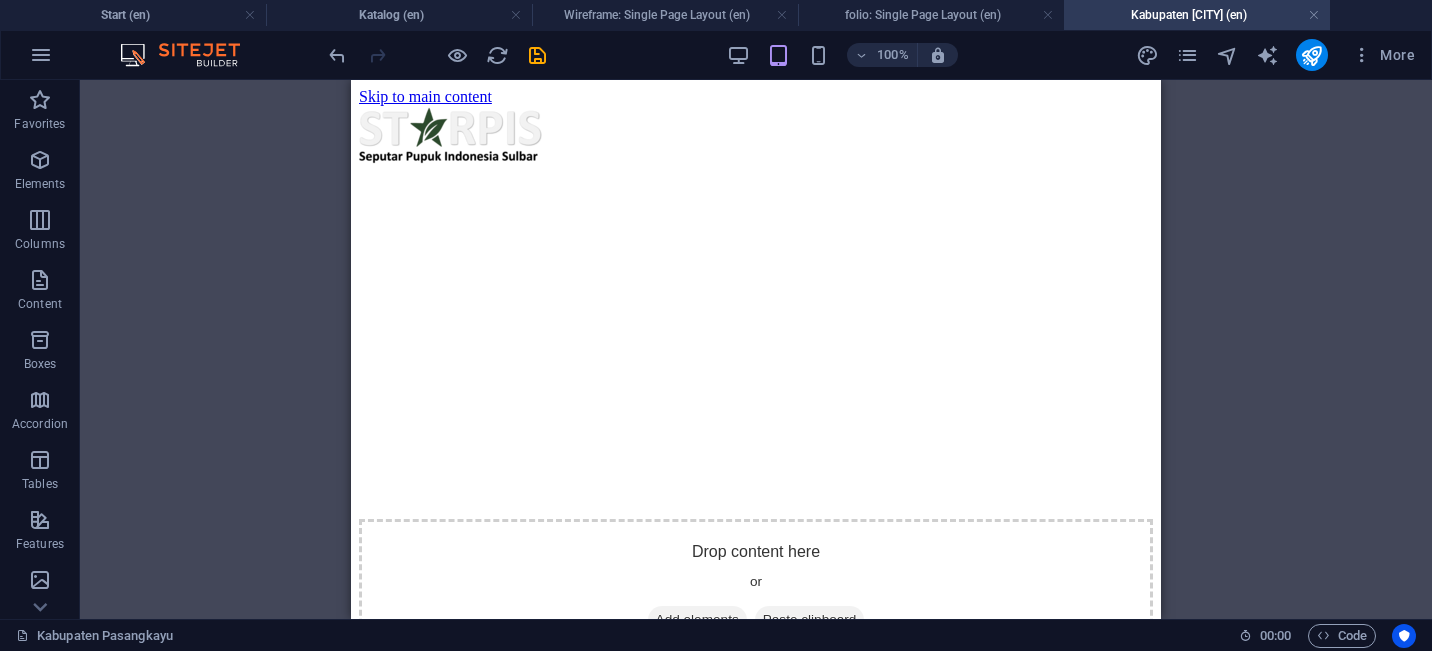 scroll, scrollTop: 0, scrollLeft: 0, axis: both 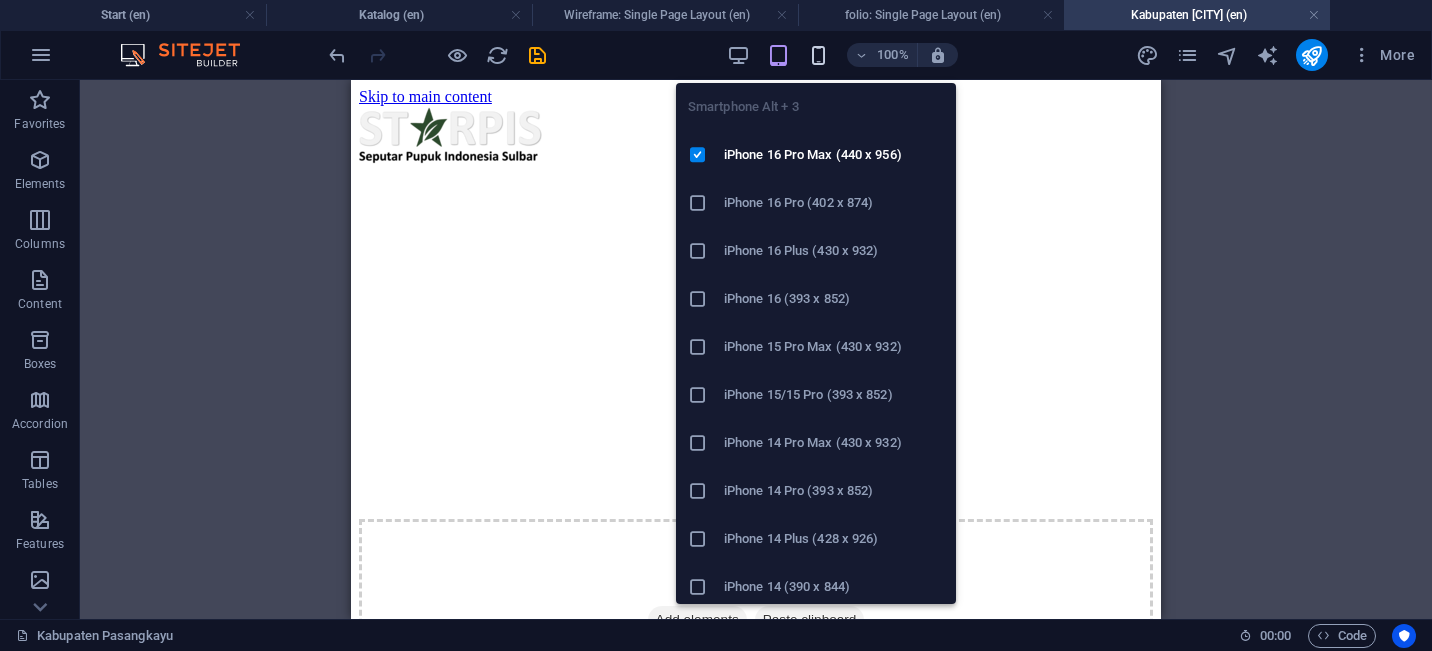 click at bounding box center (818, 55) 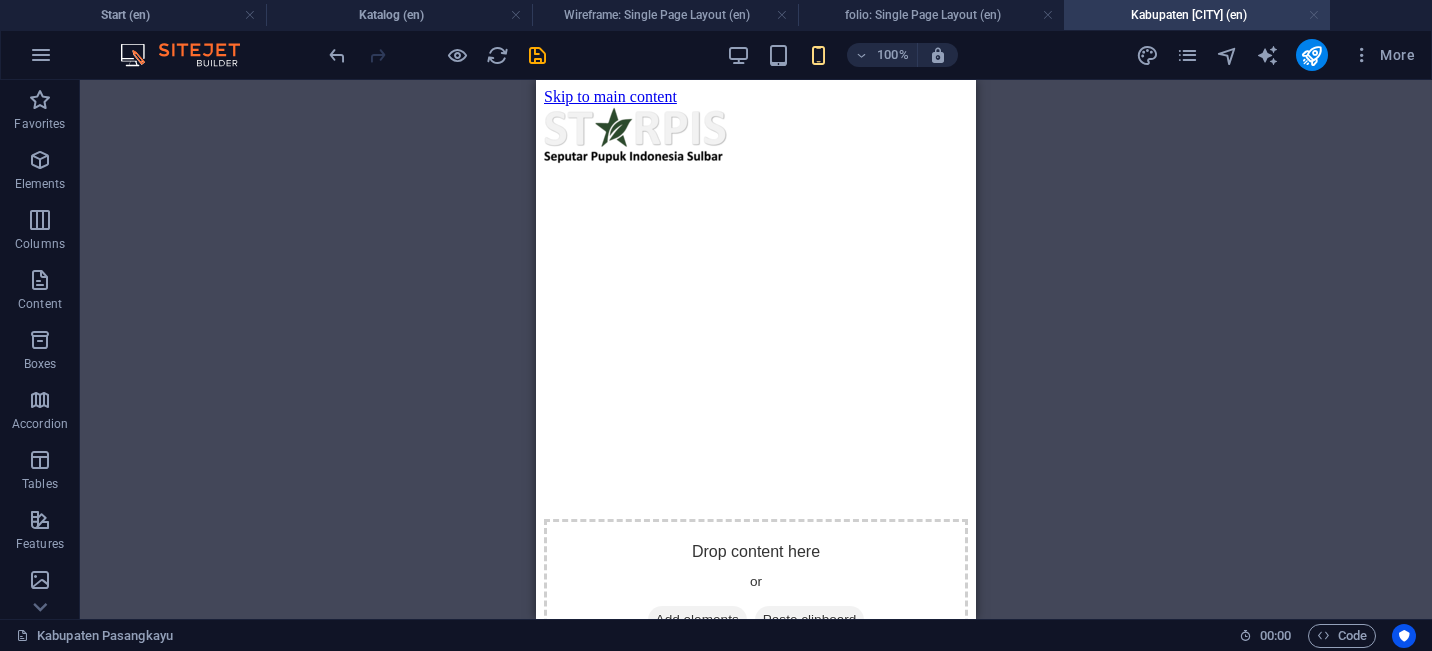 click at bounding box center (1314, 15) 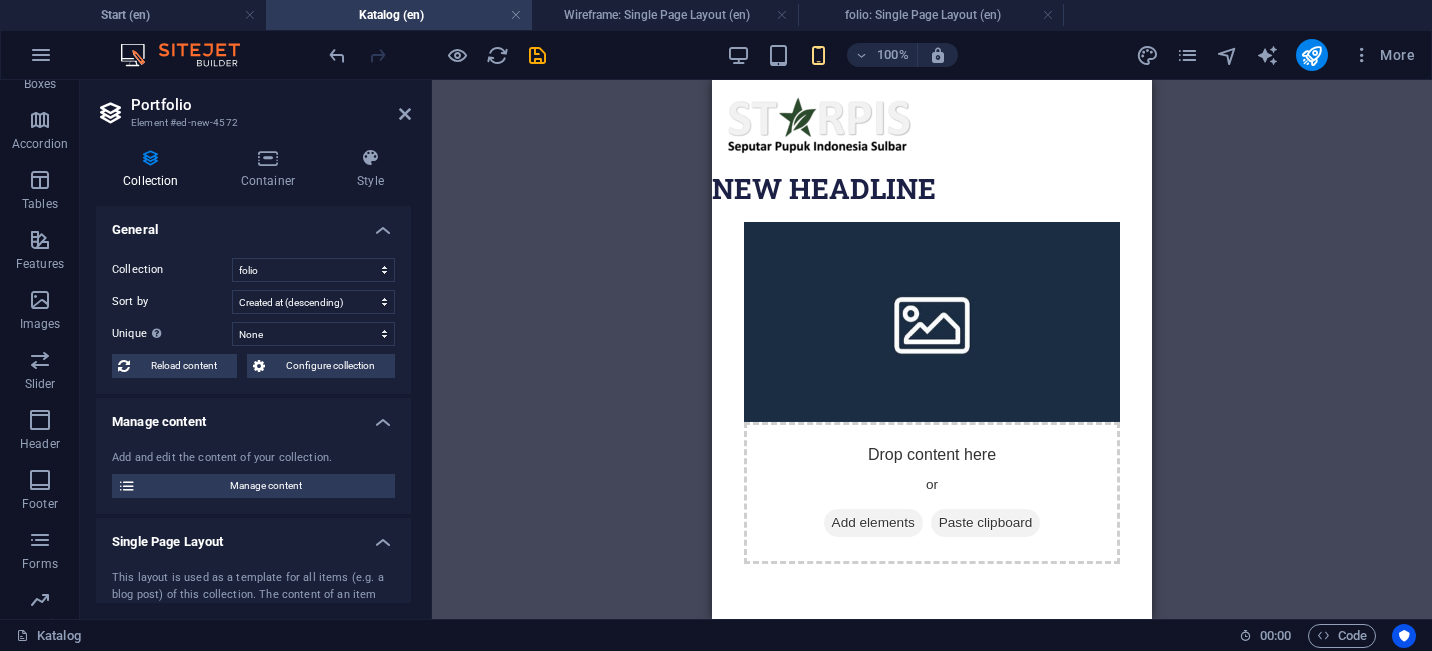 scroll, scrollTop: 0, scrollLeft: 0, axis: both 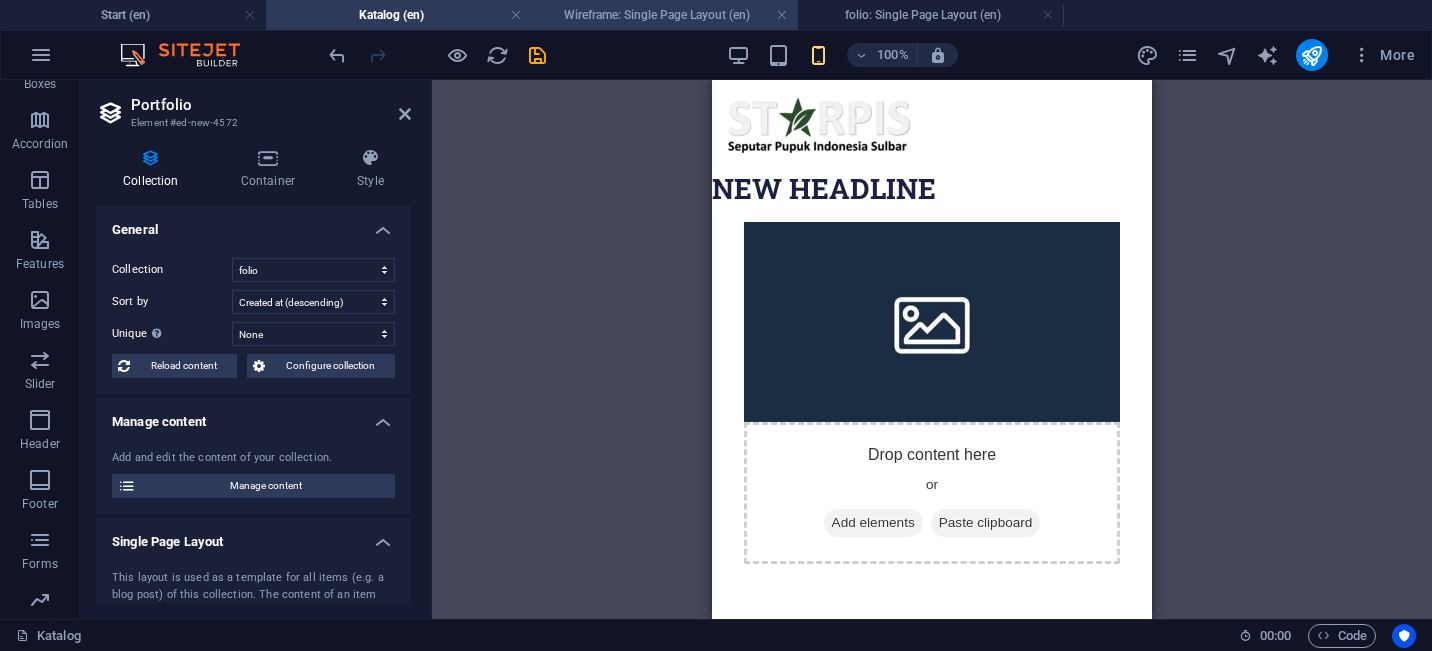 click on "Wireframe: Single Page Layout (en)" at bounding box center (665, 15) 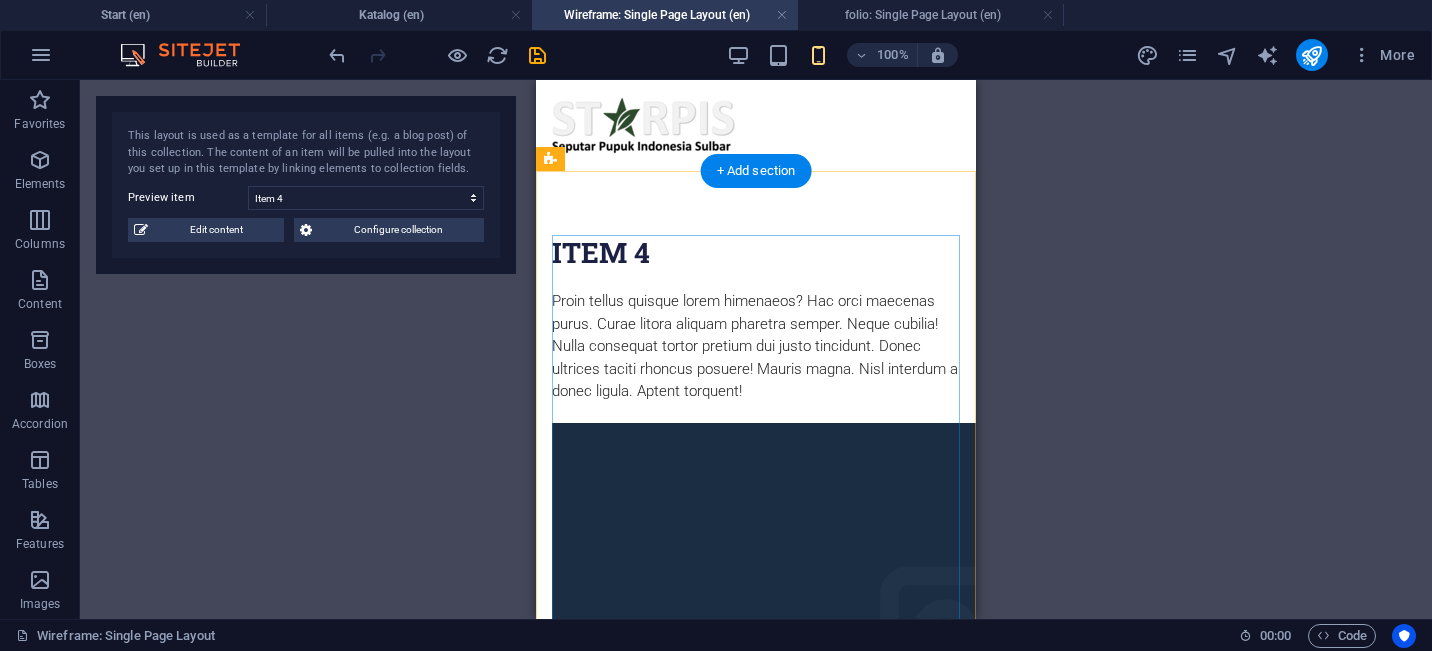 scroll, scrollTop: 0, scrollLeft: 0, axis: both 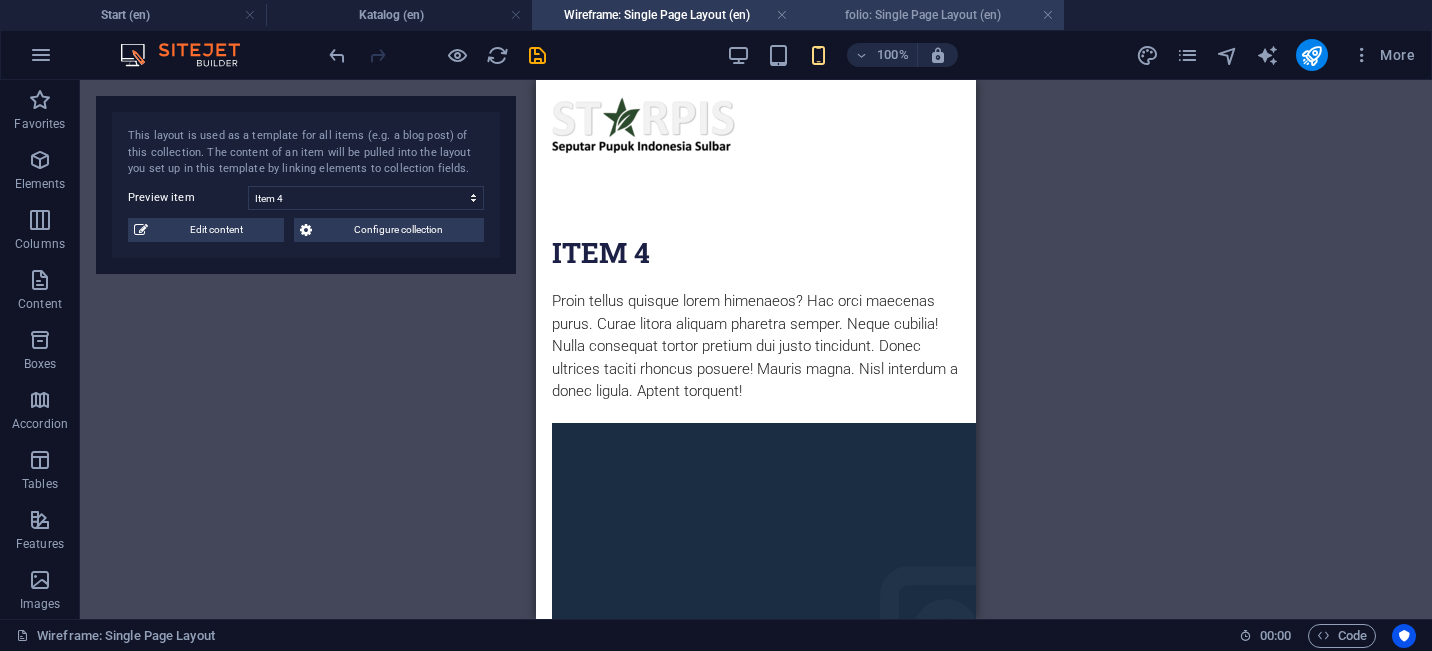click on "folio: Single Page Layout (en)" at bounding box center (931, 15) 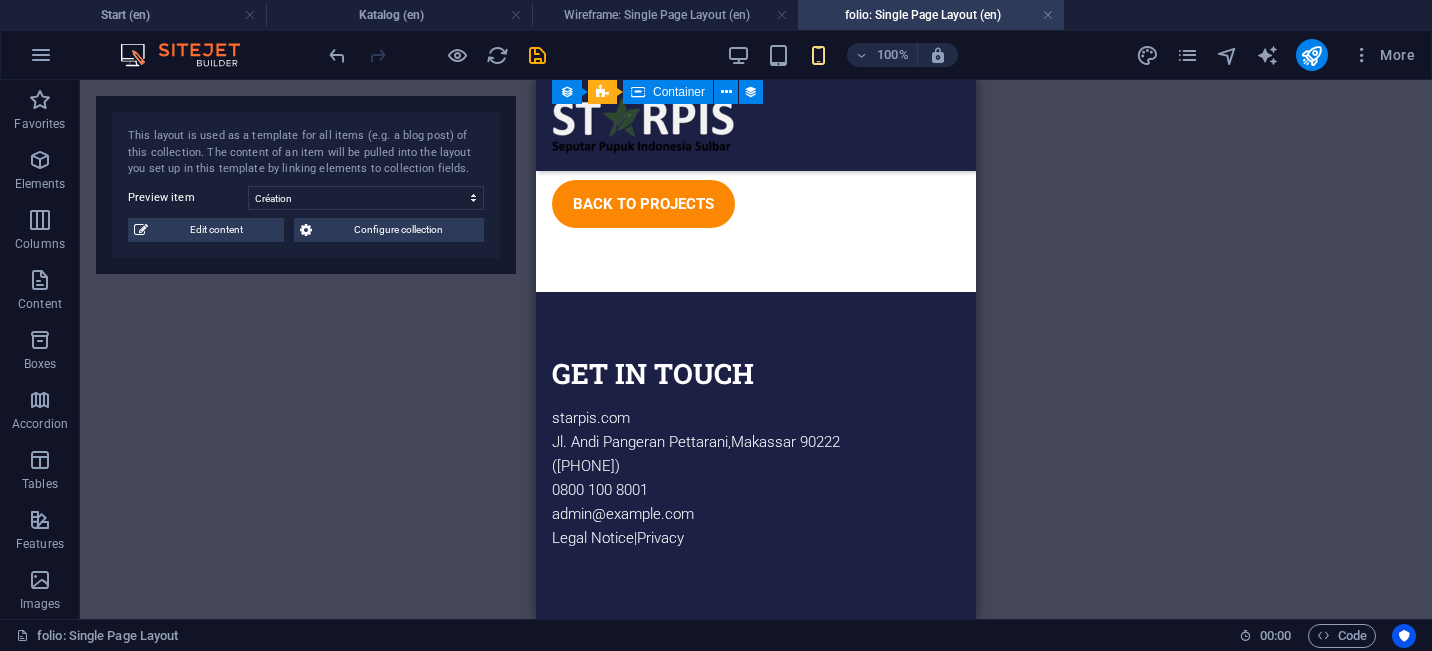 scroll, scrollTop: 1577, scrollLeft: 0, axis: vertical 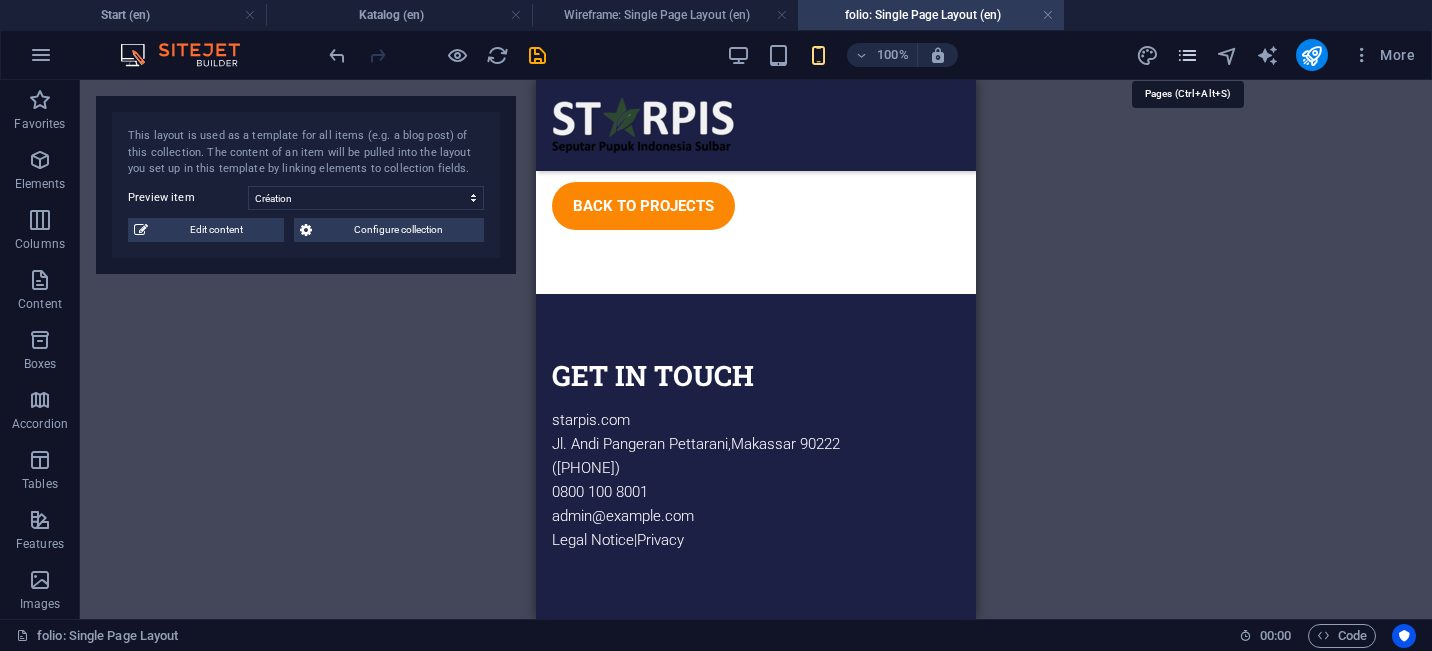 click at bounding box center (1187, 55) 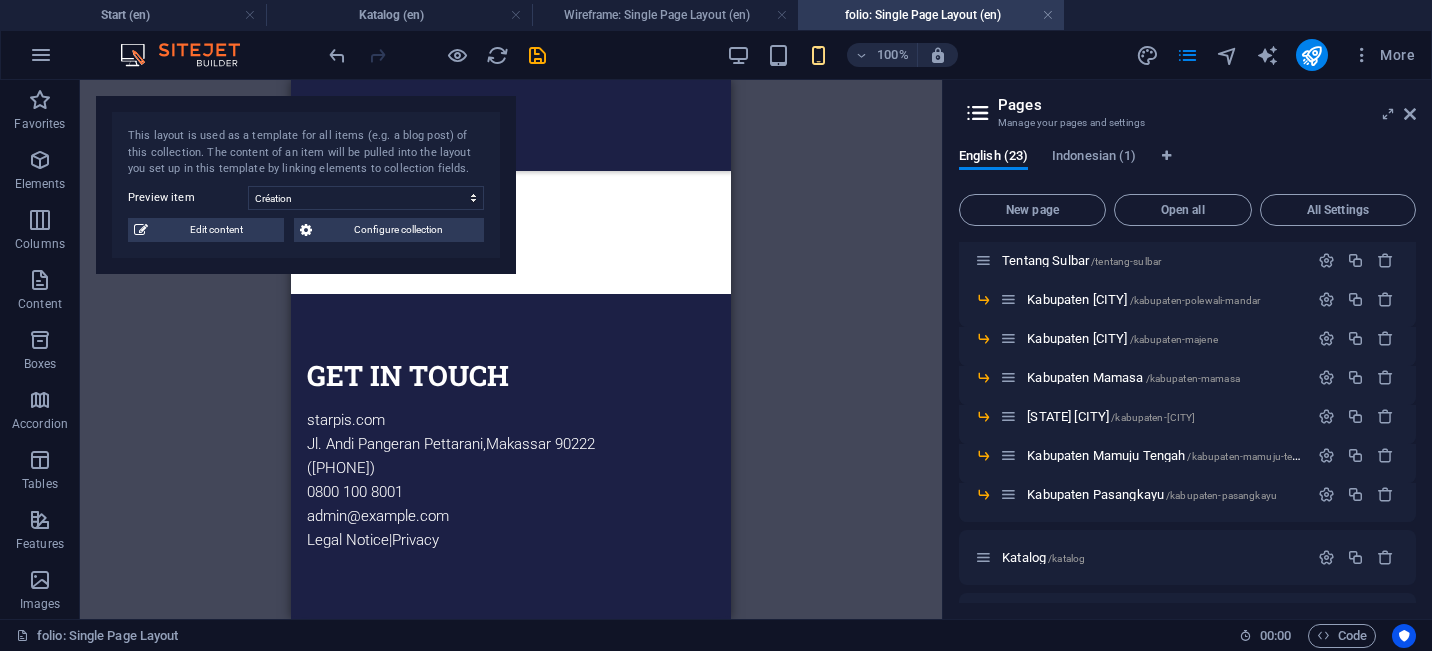 scroll, scrollTop: 136, scrollLeft: 0, axis: vertical 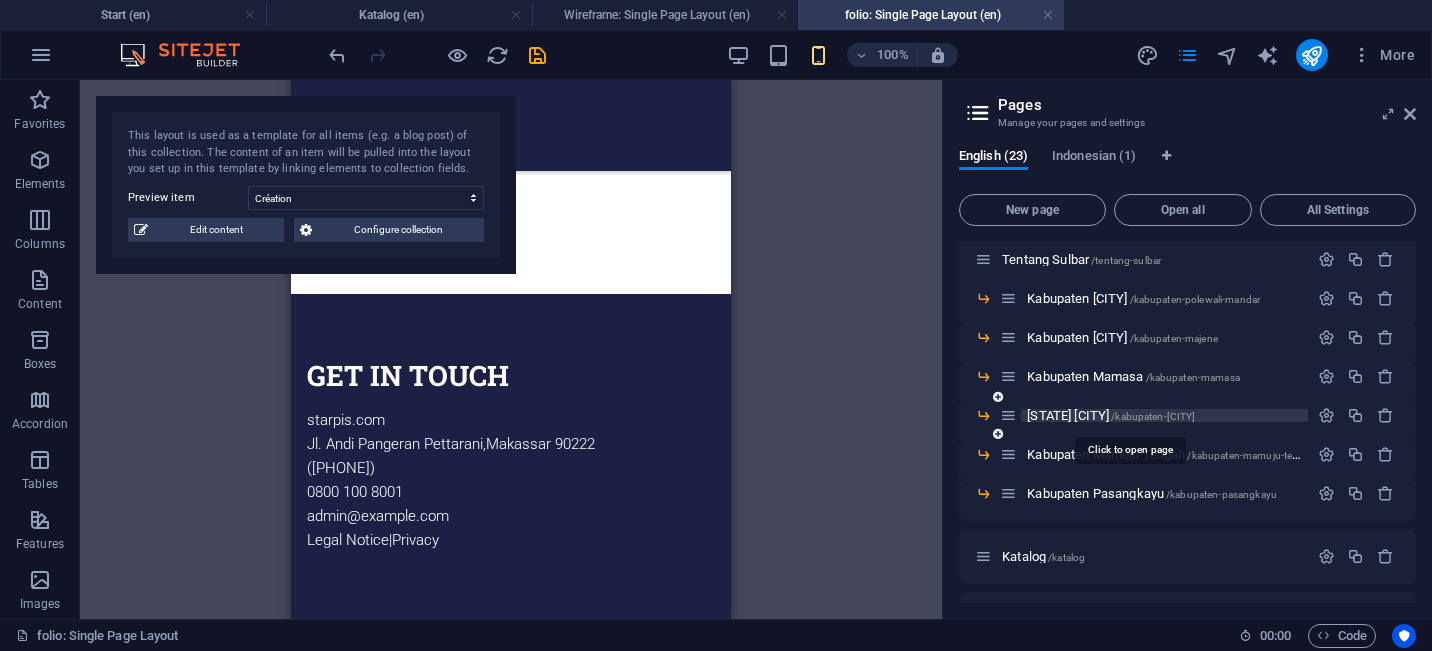 click on "[STATE] [CITY] /kabupaten-mamuju" at bounding box center (1111, 415) 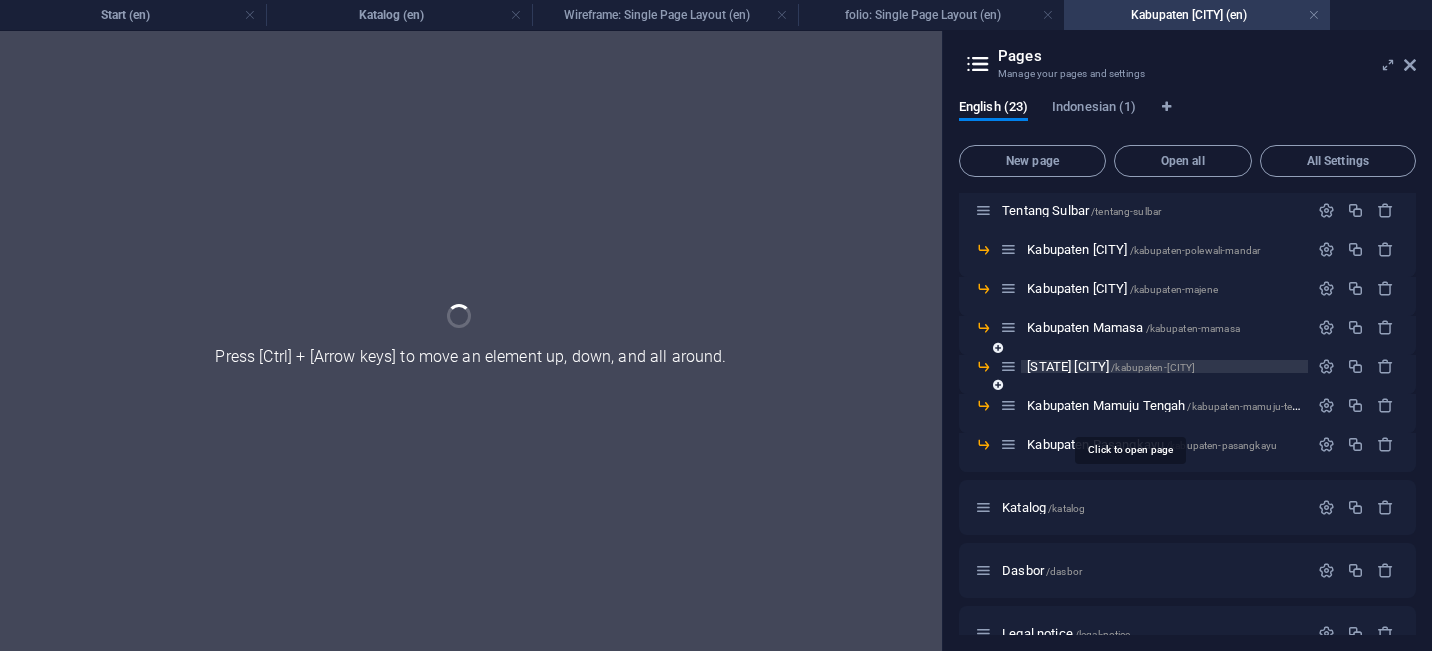 scroll, scrollTop: 1496, scrollLeft: 0, axis: vertical 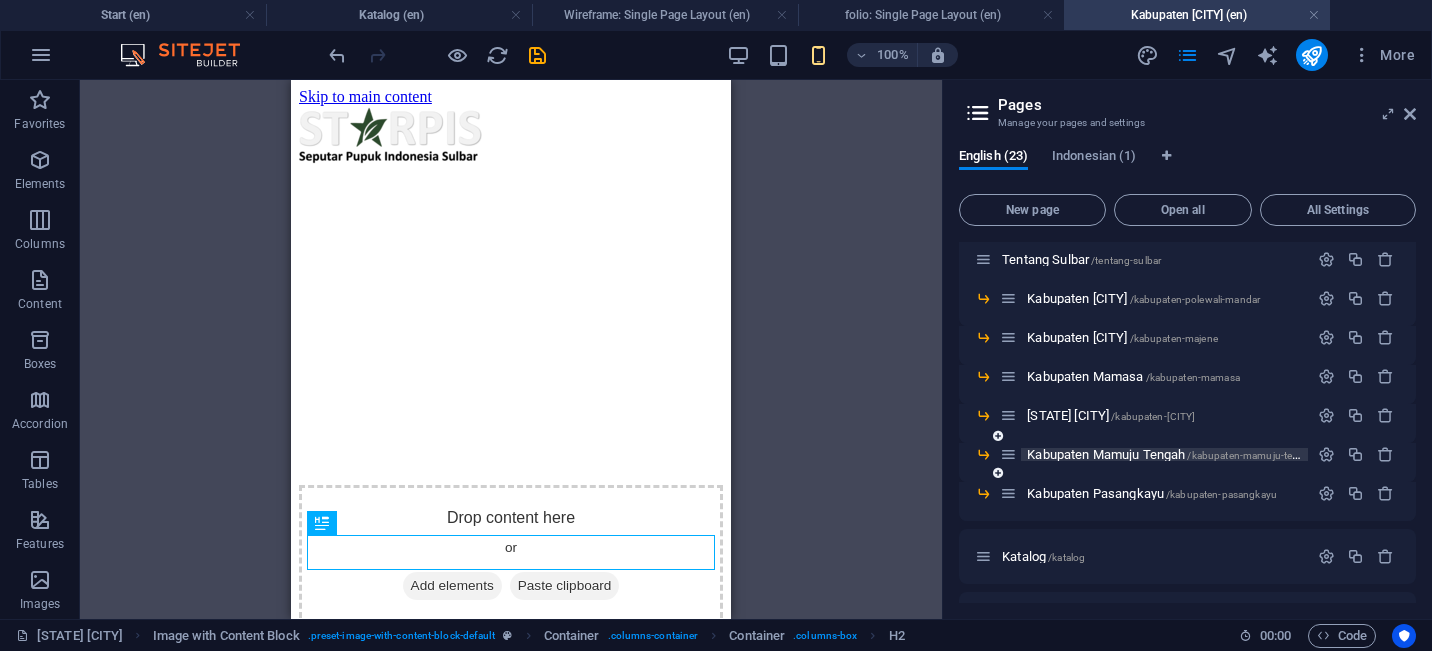 click on "[STATE] [CITY] /kabupaten-mamuju-tengah" at bounding box center [1171, 454] 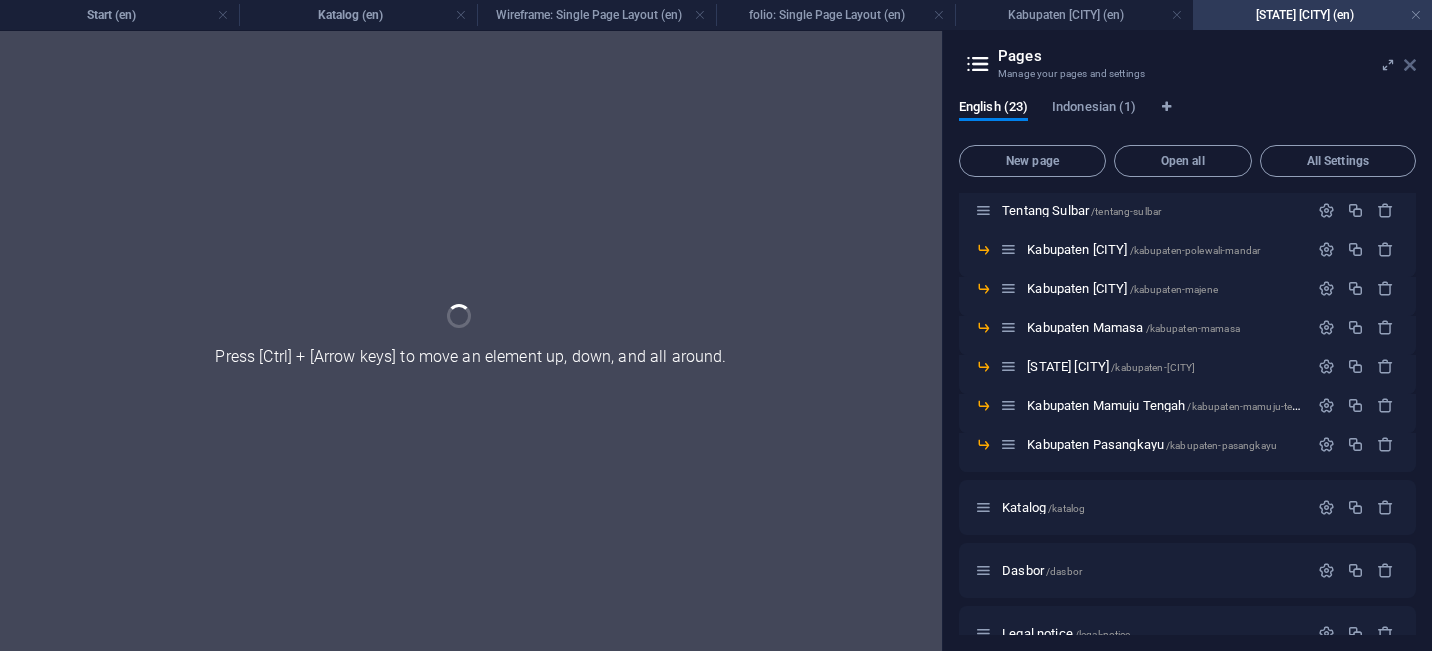 click at bounding box center (1410, 65) 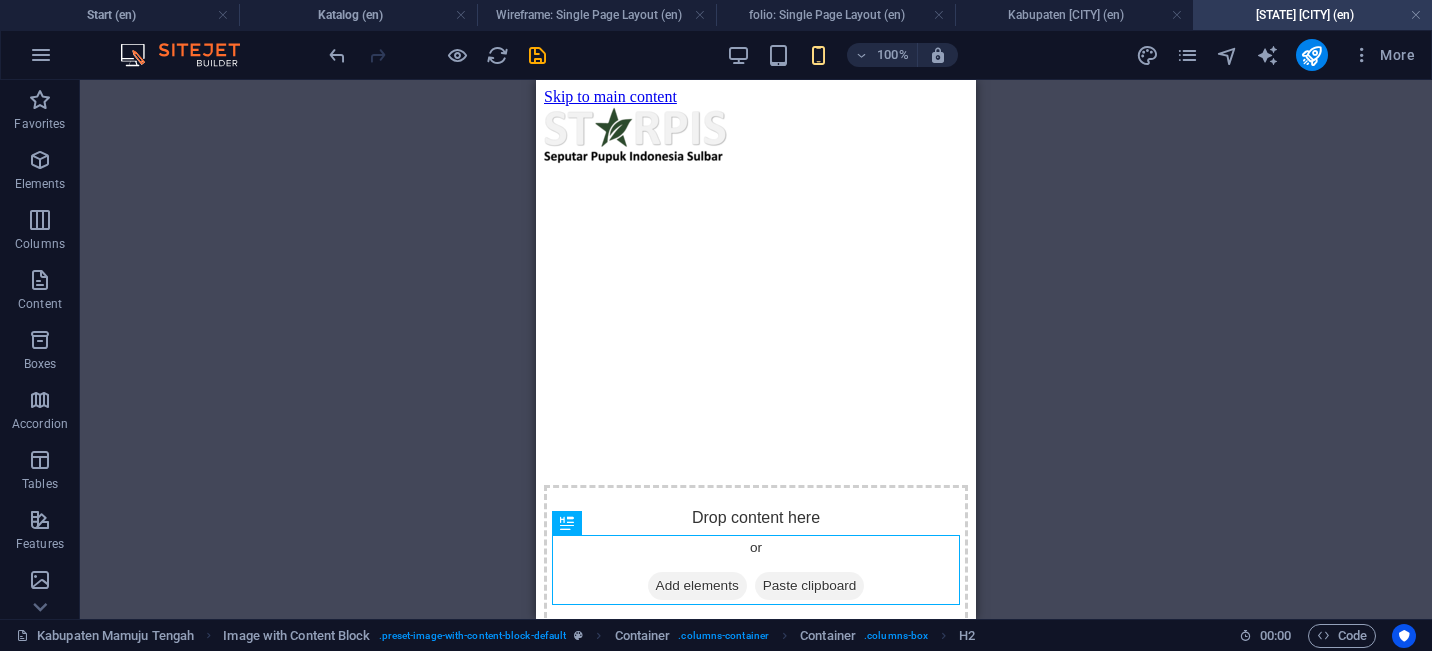 scroll, scrollTop: 0, scrollLeft: 0, axis: both 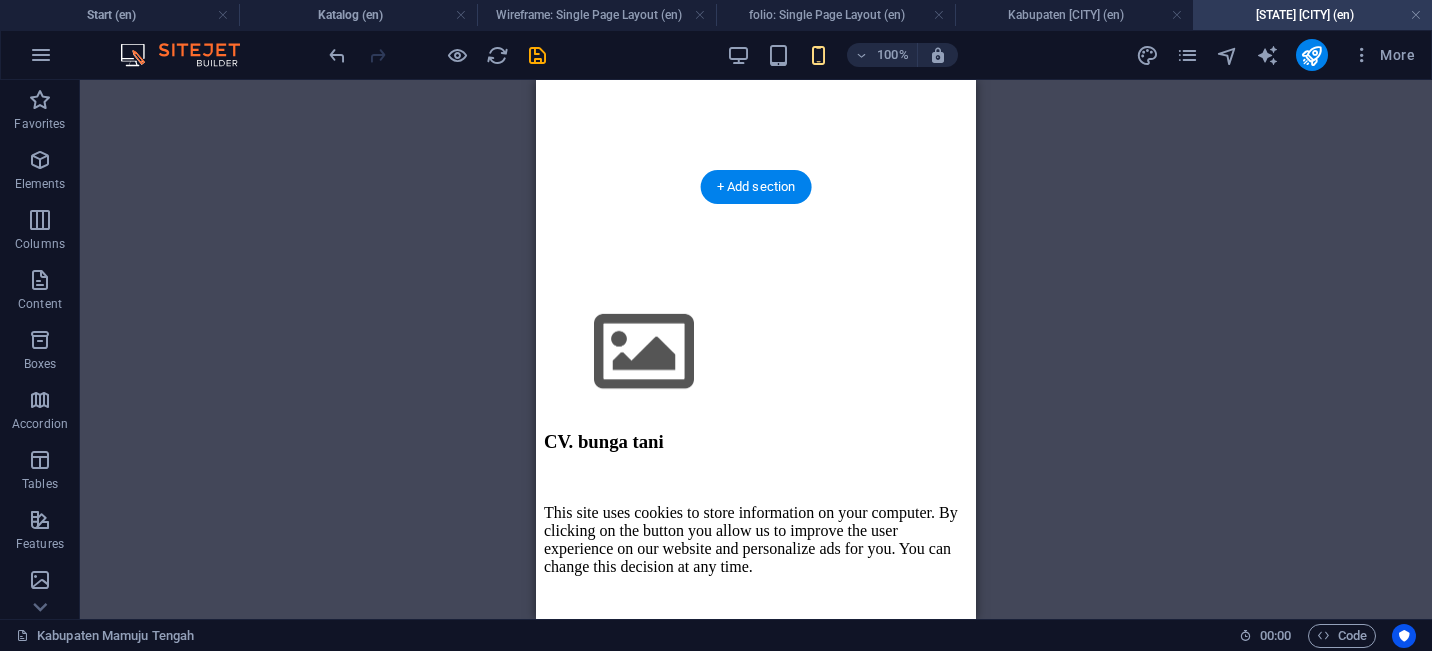 click on "CV. bunga tani This site uses cookies to store information on your computer. By clicking on the button you allow us to improve the user experience on our website and personalize ads for you. You can change this decision at any time. Legal Notice  |  Privacy Policy pesan Reject all use of data" at bounding box center (756, 495) 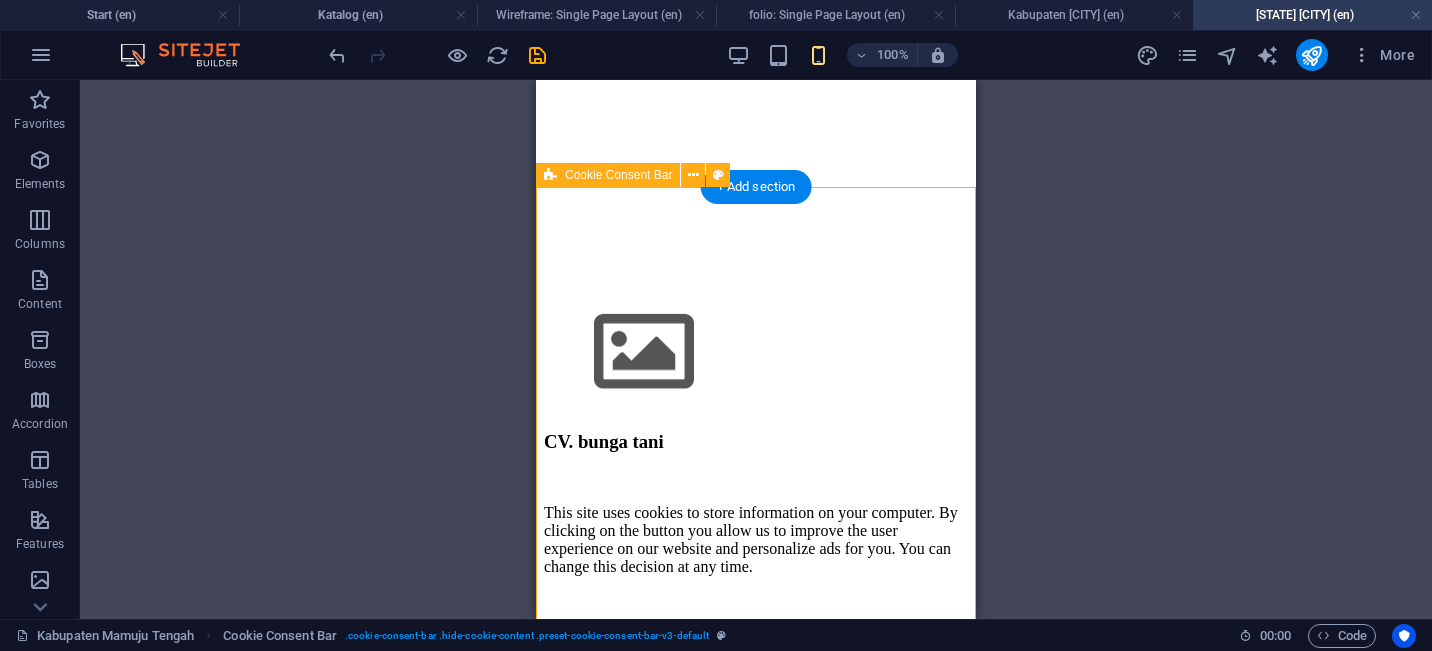click at bounding box center [550, 175] 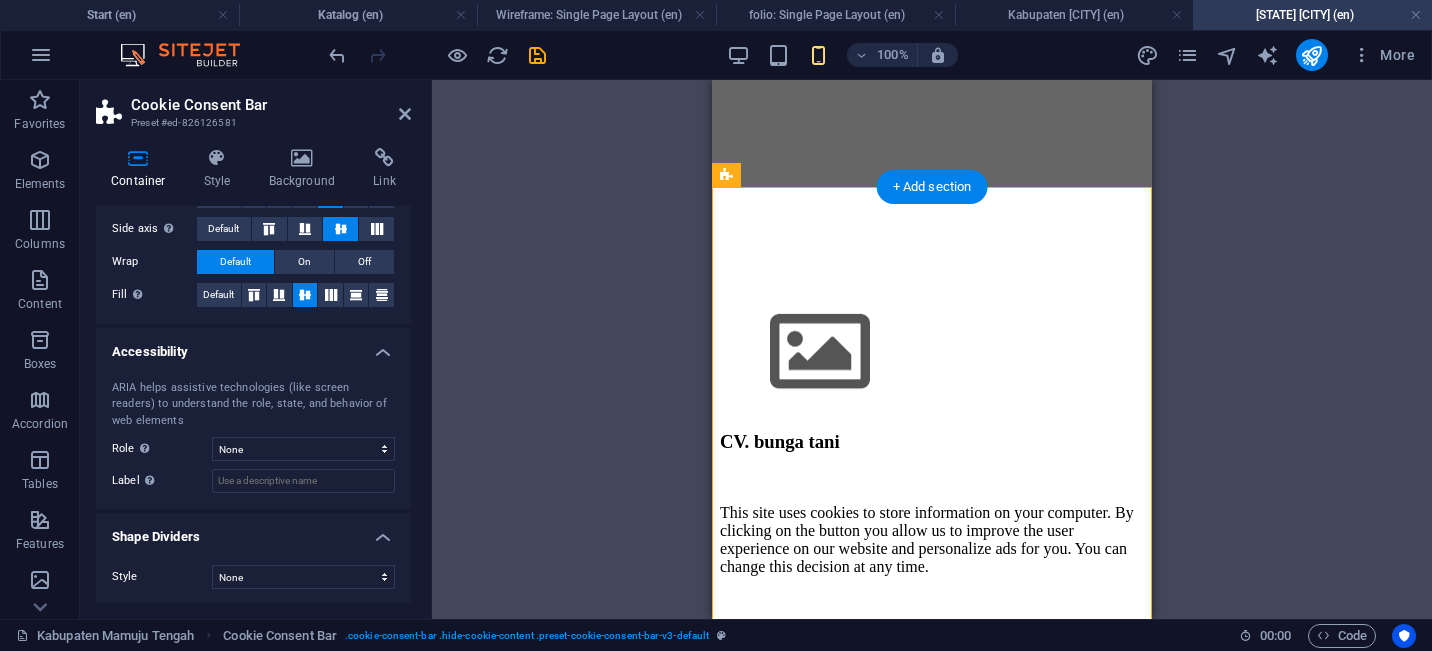 scroll, scrollTop: 375, scrollLeft: 0, axis: vertical 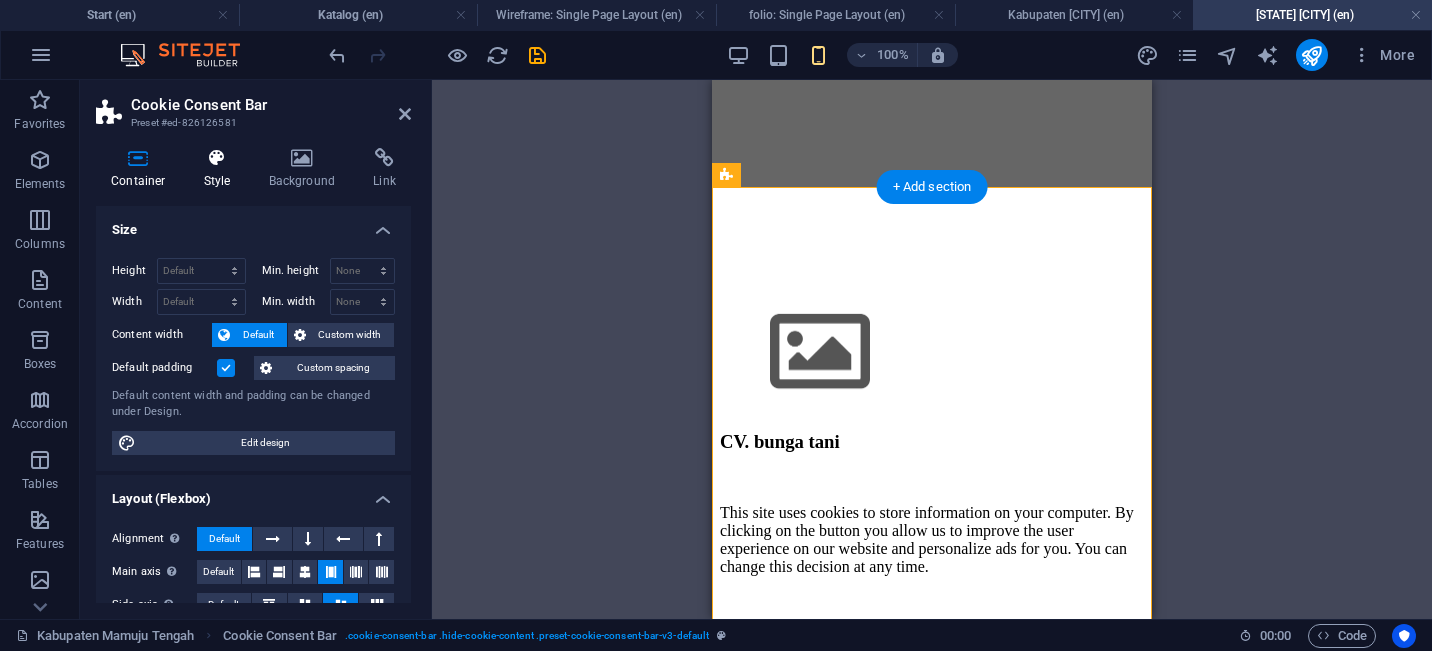click on "Style" at bounding box center (221, 169) 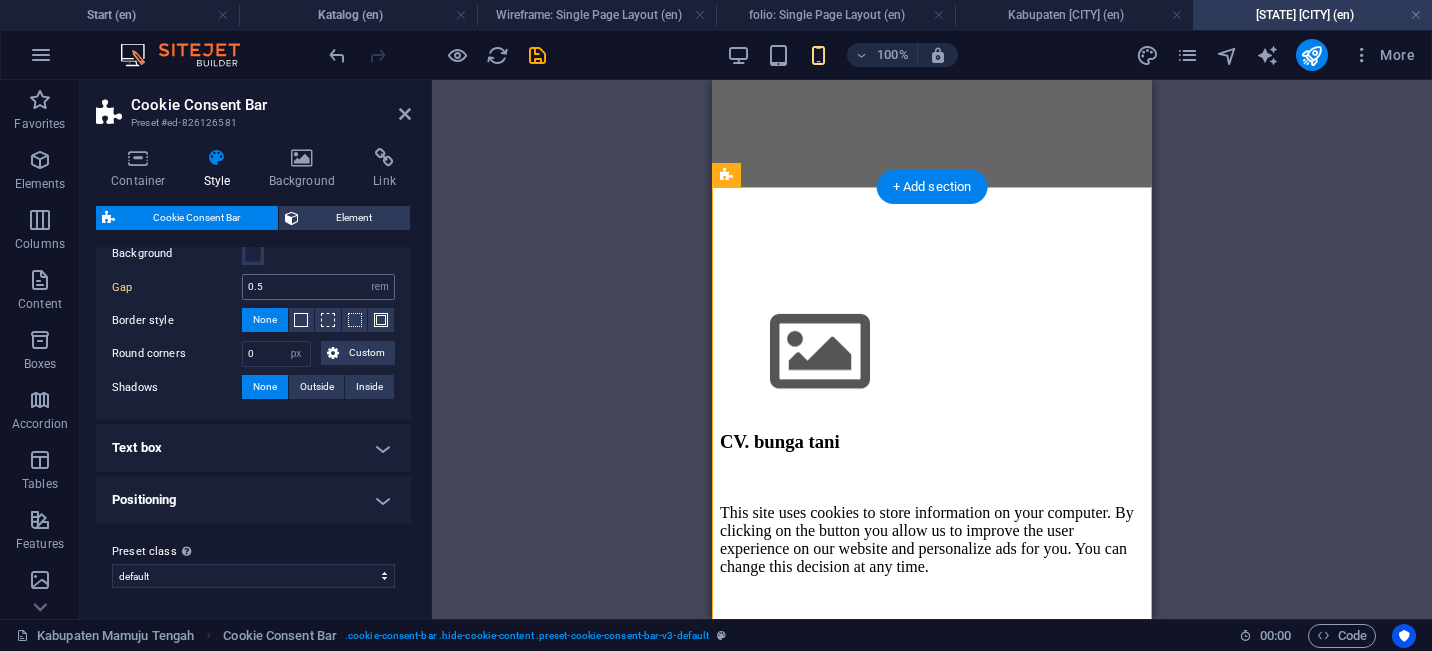 scroll, scrollTop: 117, scrollLeft: 0, axis: vertical 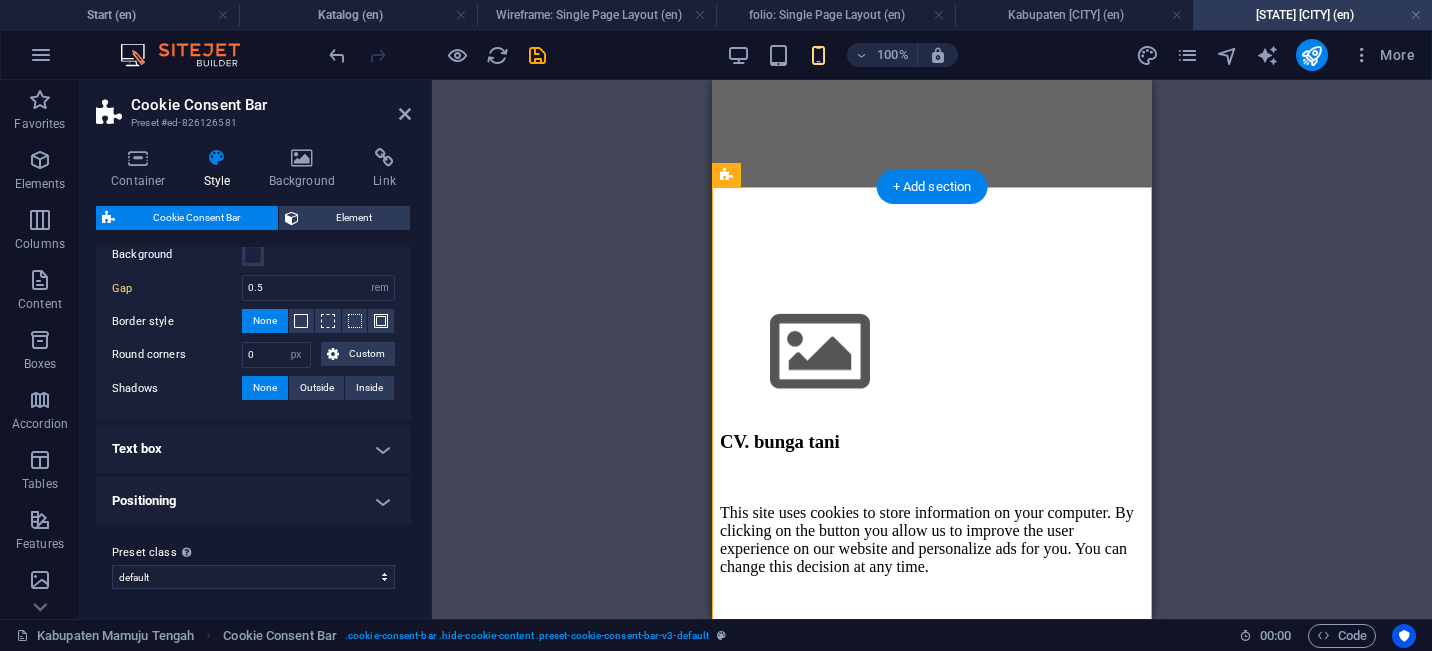 click on "Text box" at bounding box center [253, 449] 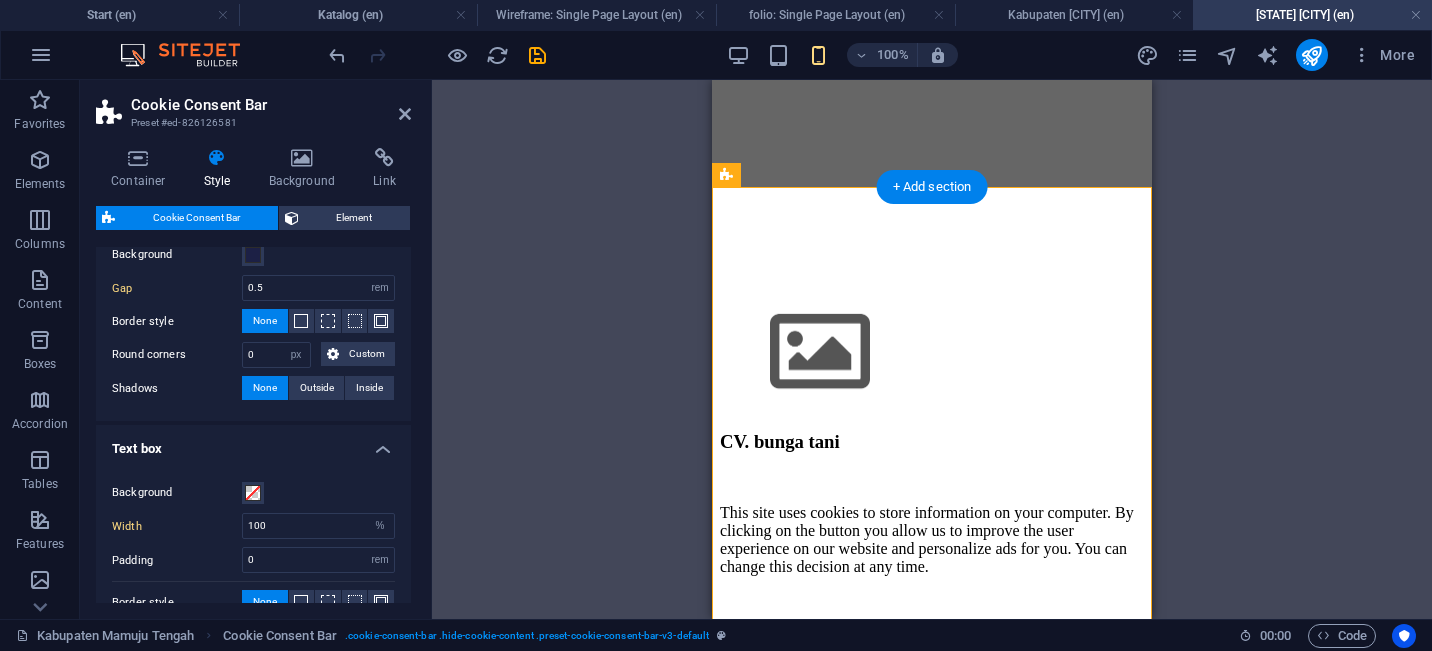 click on "Text box" at bounding box center (253, 443) 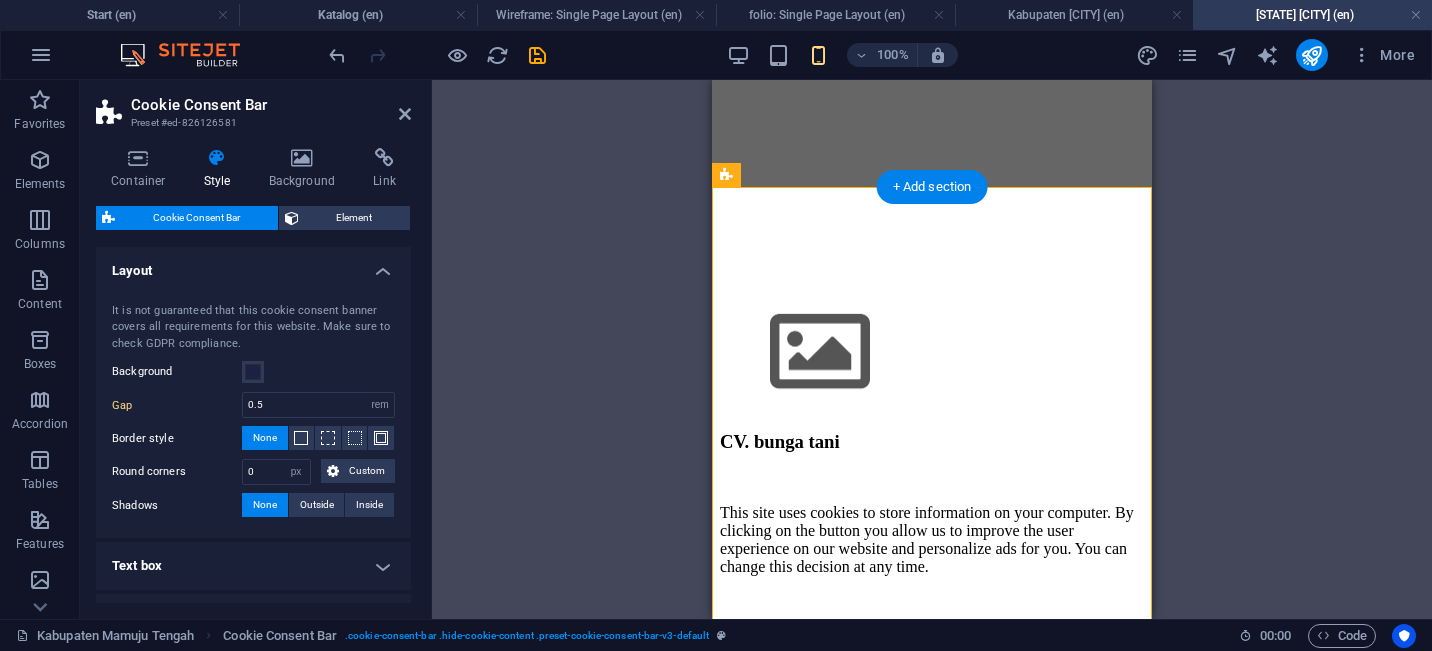 scroll, scrollTop: 0, scrollLeft: 0, axis: both 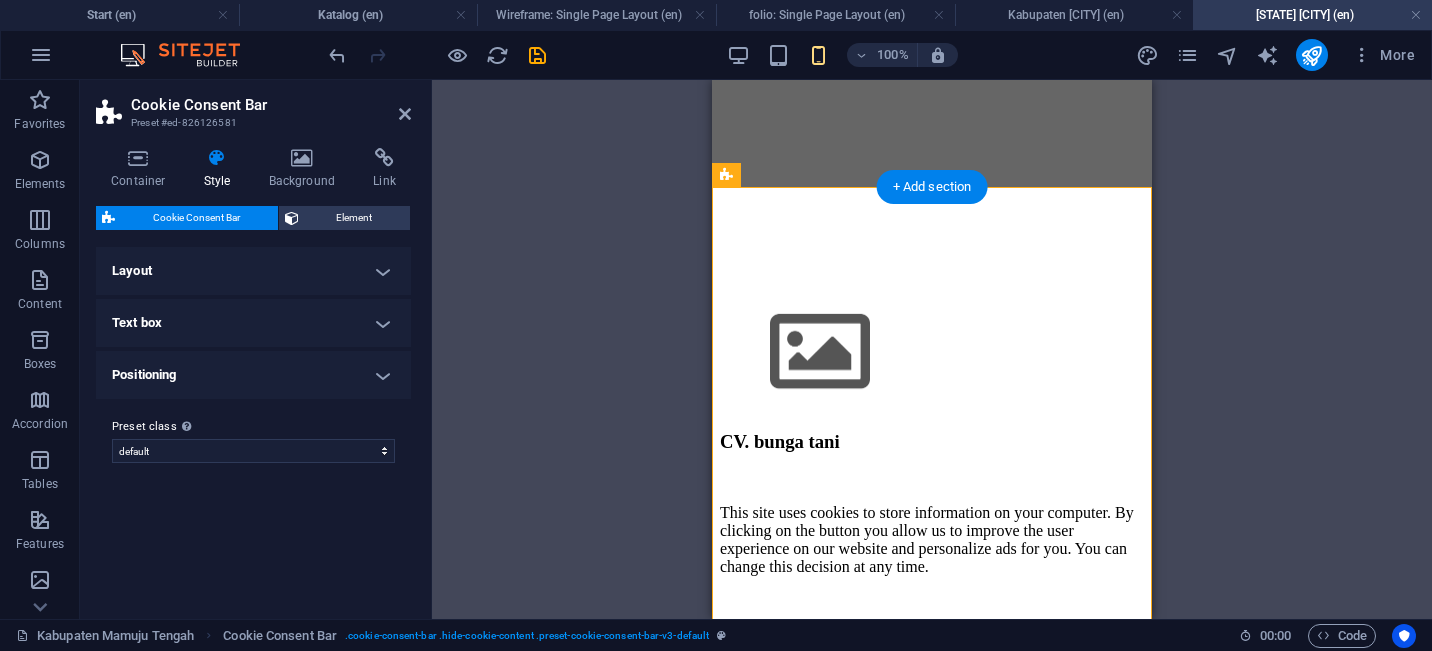 click on "Layout" at bounding box center [253, 271] 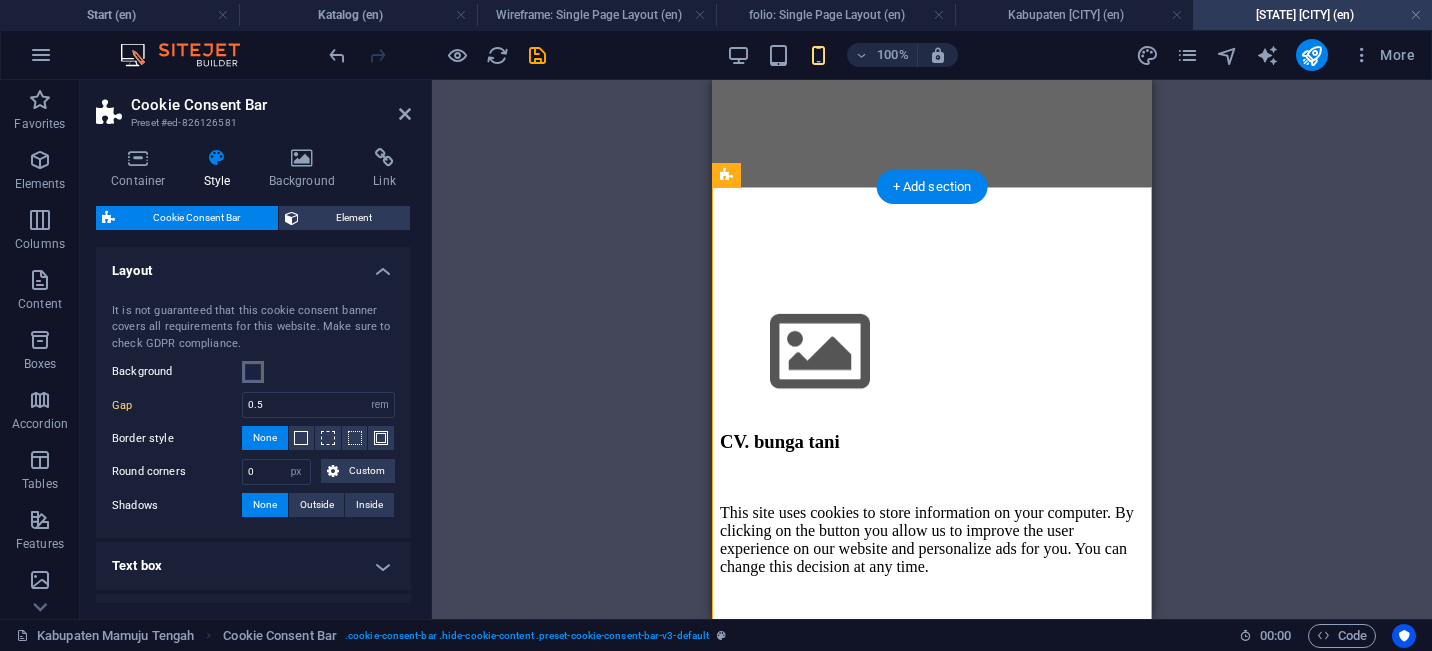 click at bounding box center [253, 372] 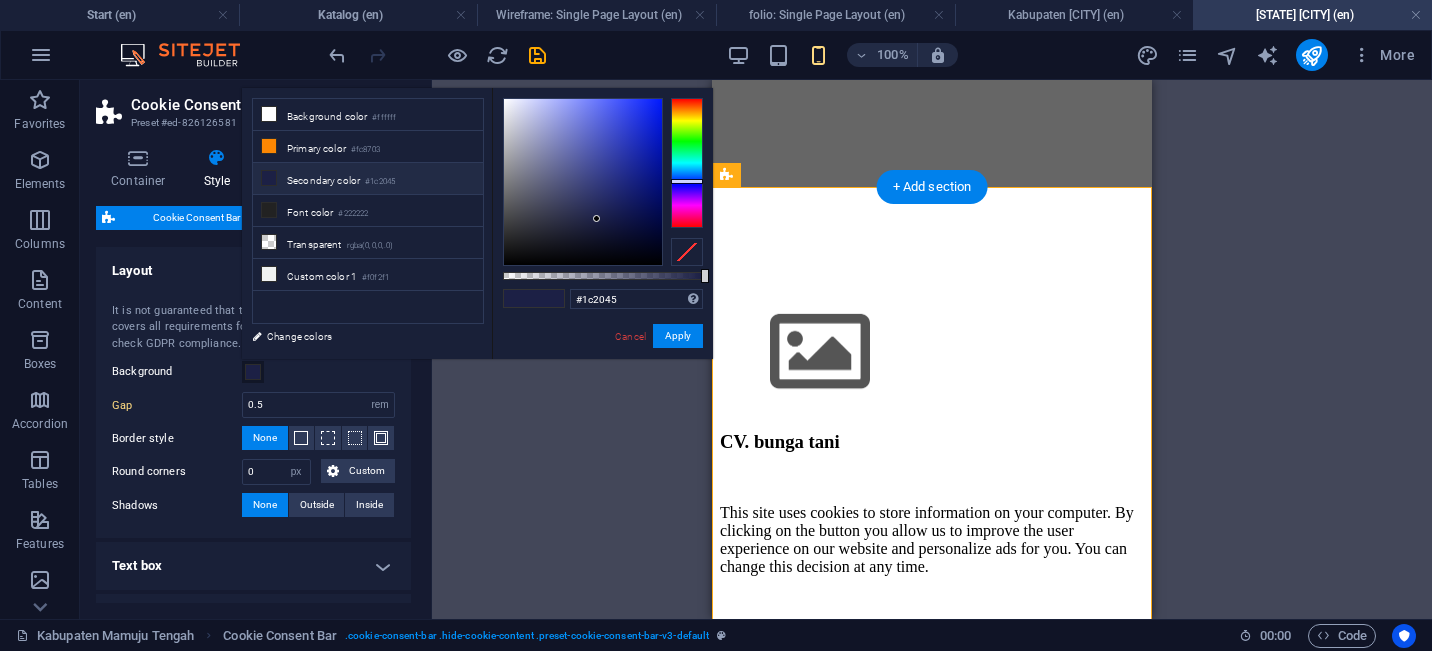 click at bounding box center [253, 372] 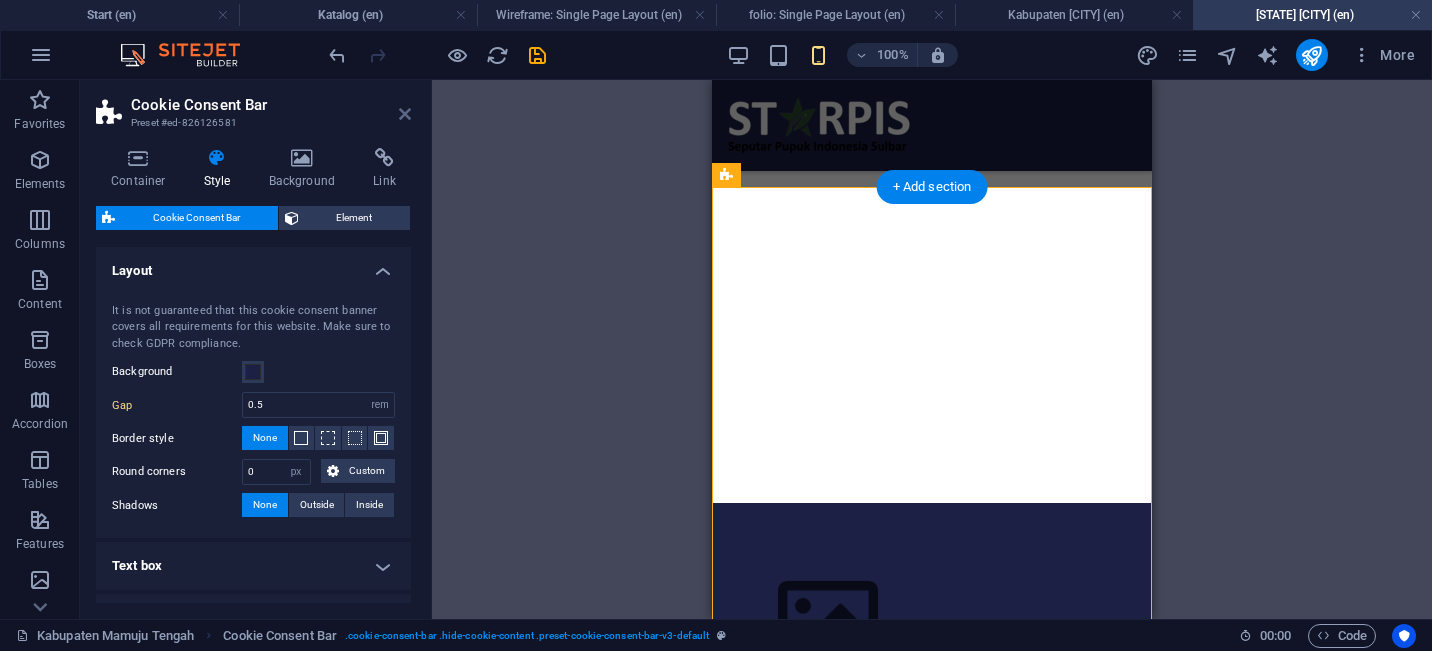 click at bounding box center [405, 114] 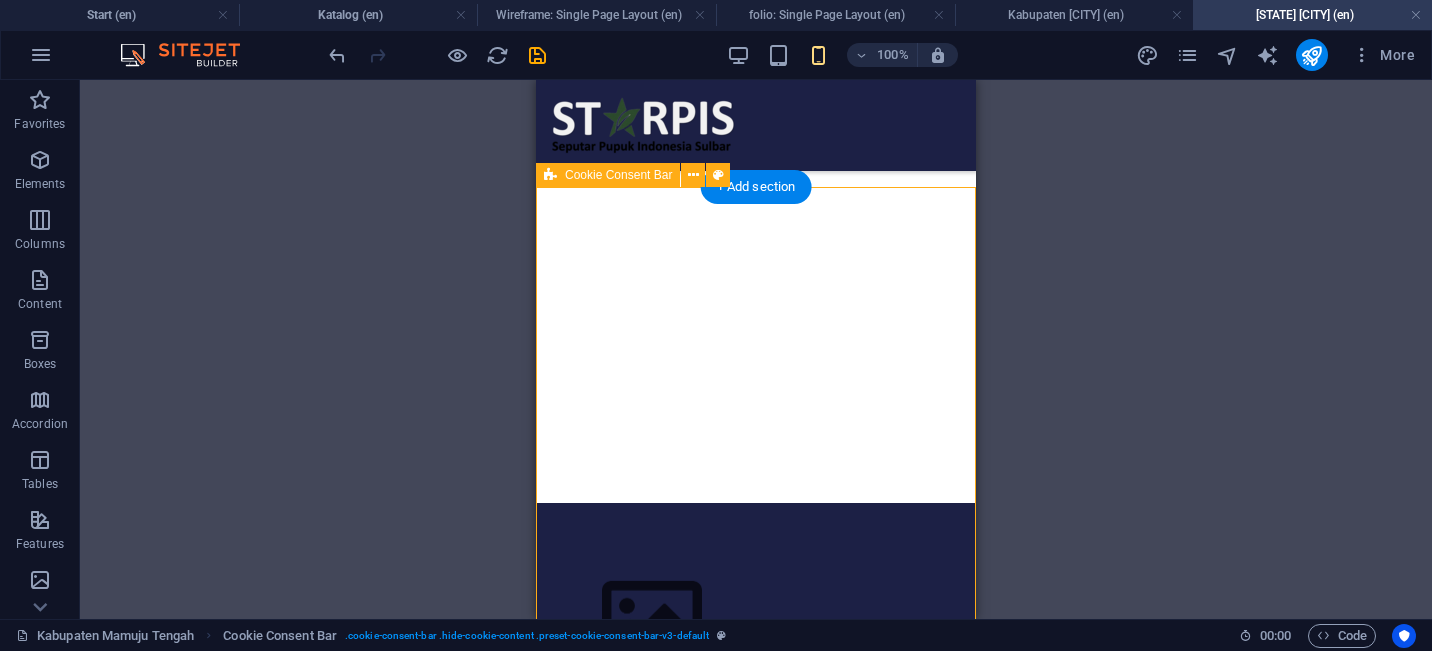 click on "Cookie Consent Bar" at bounding box center [618, 175] 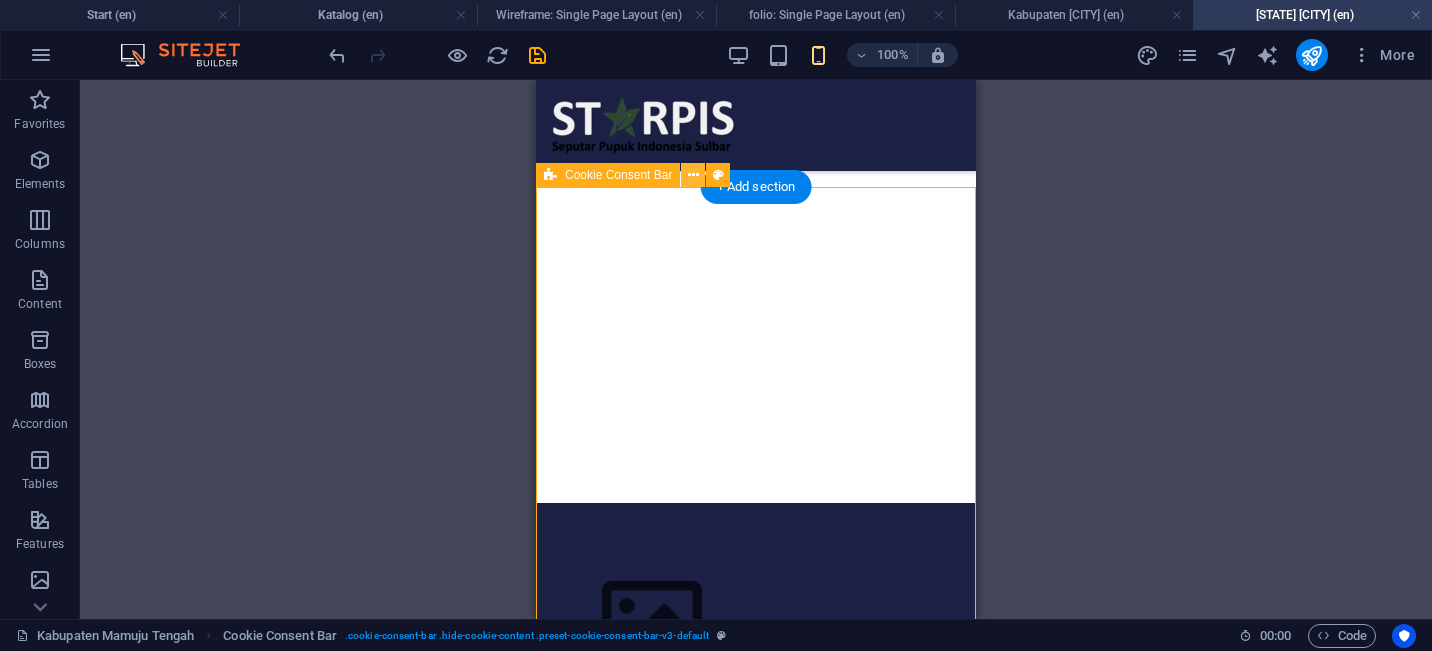 click at bounding box center (693, 175) 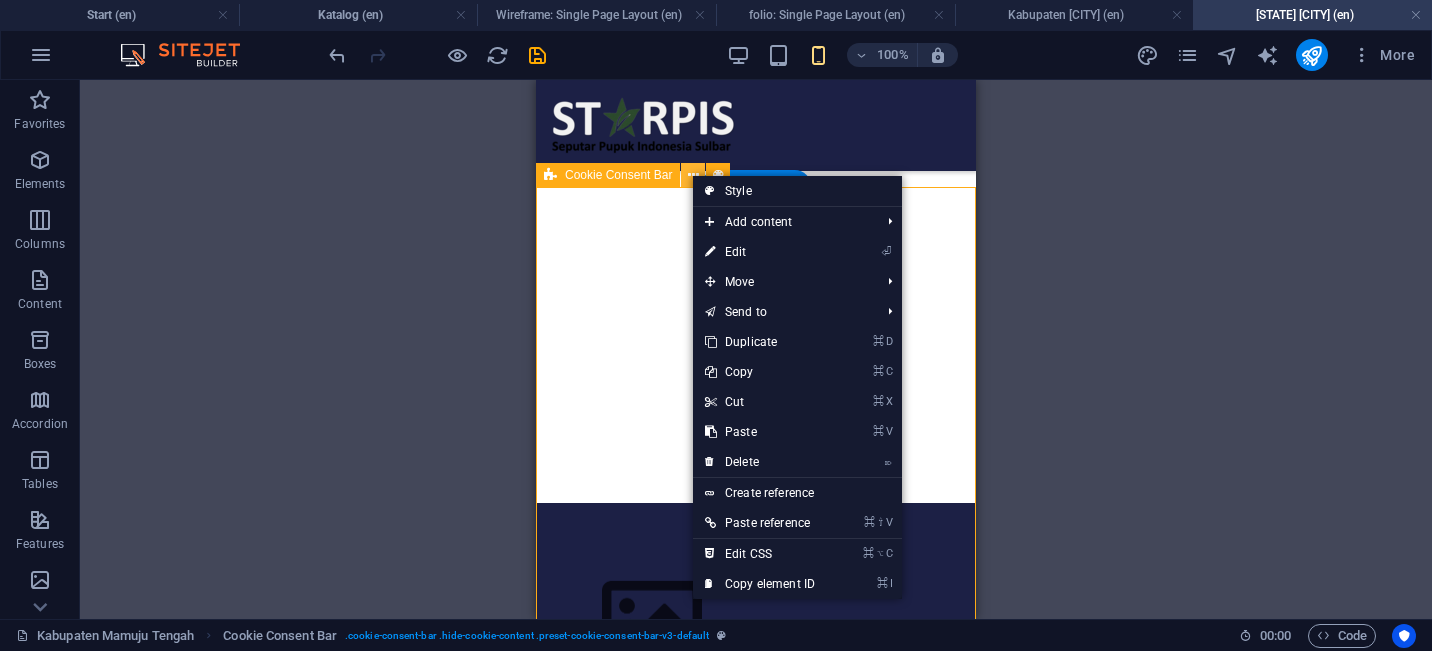 click at bounding box center [693, 175] 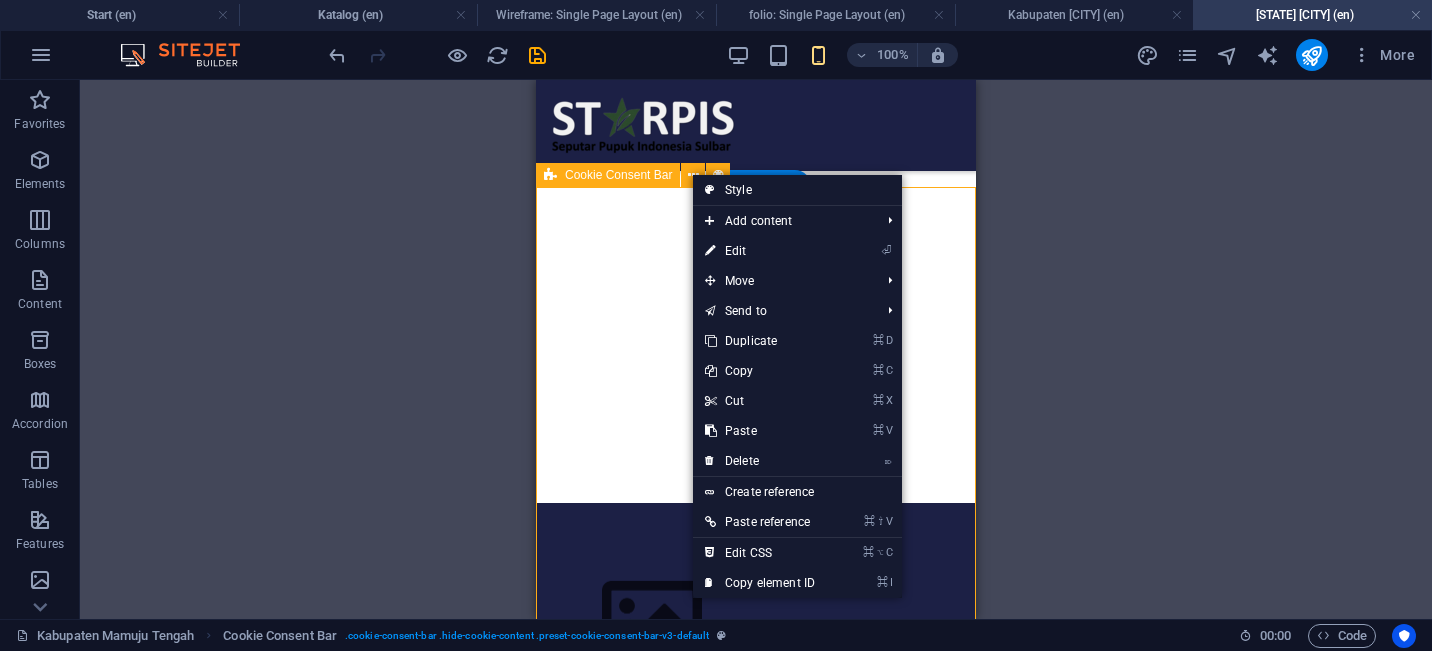 click on "Cookie Consent Bar" at bounding box center [618, 175] 